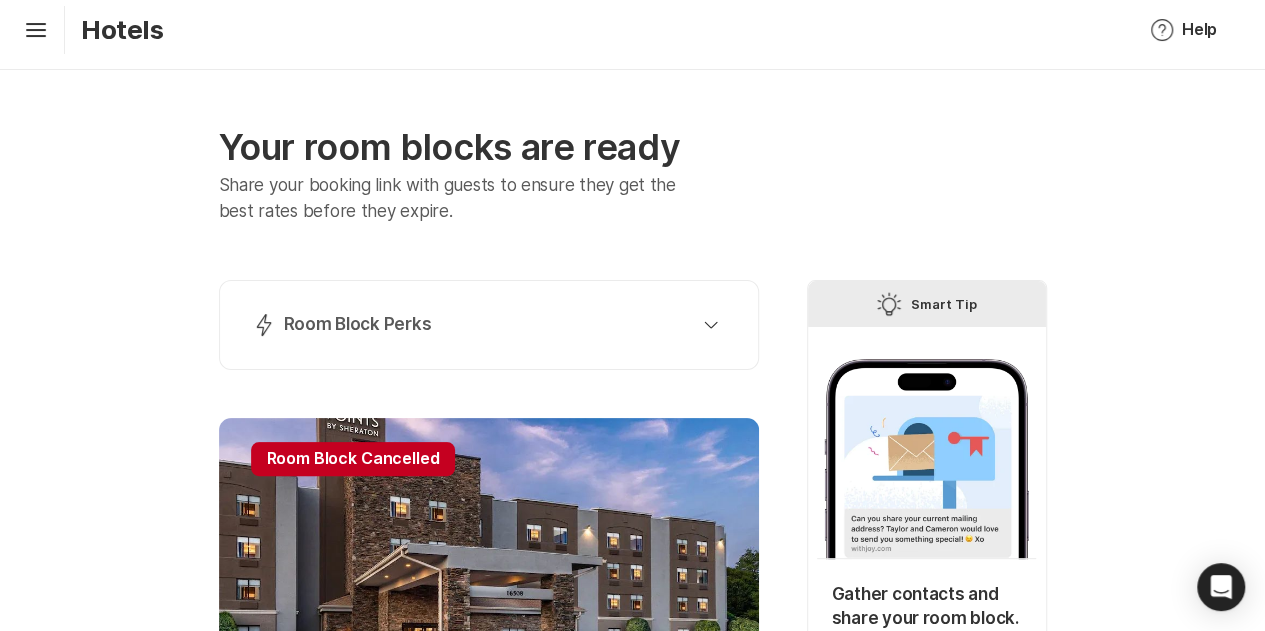 scroll, scrollTop: 0, scrollLeft: 0, axis: both 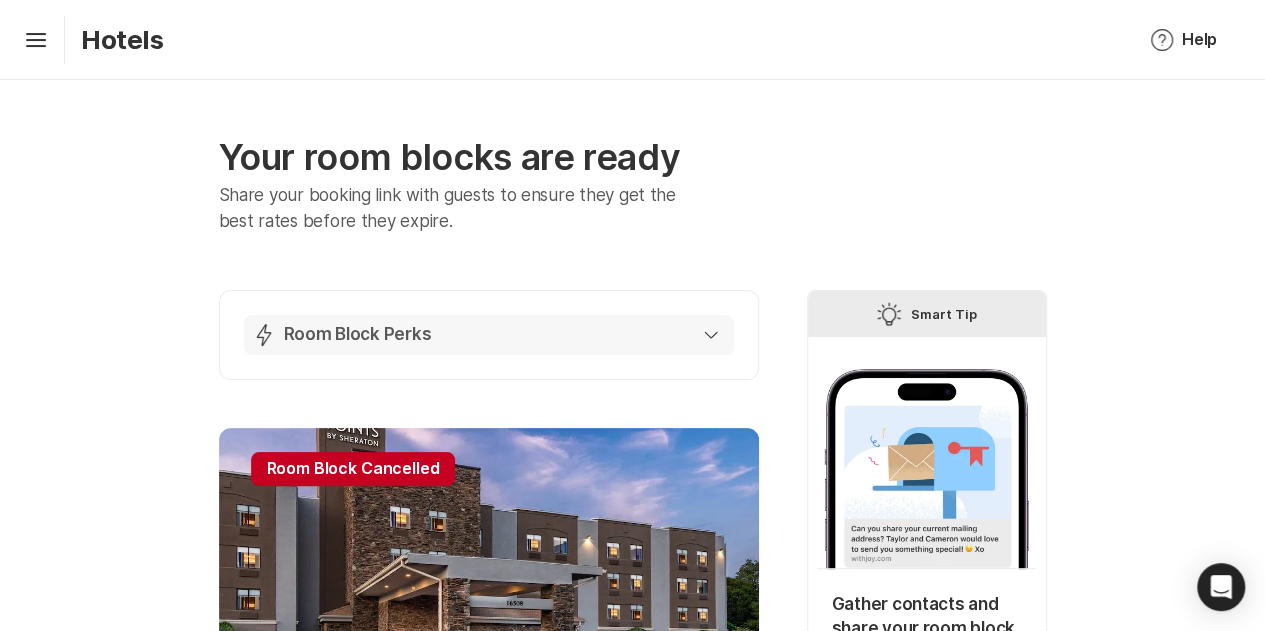 click on "Lightning Bolt Room Block Perks" at bounding box center (485, 335) 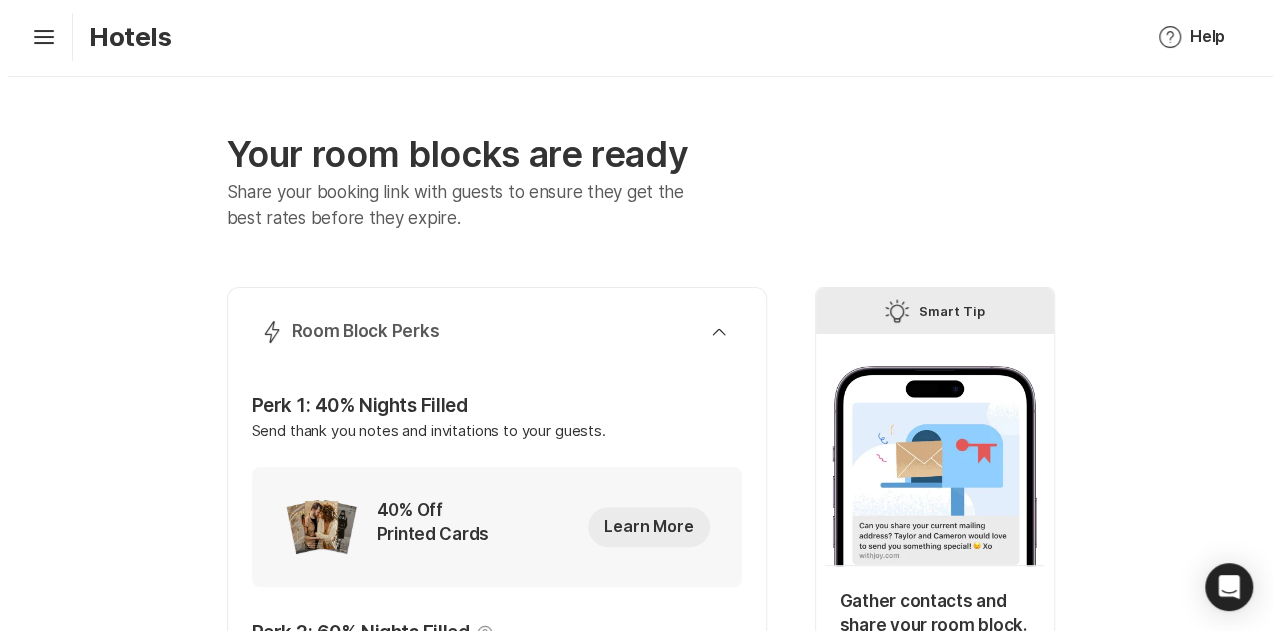 scroll, scrollTop: 0, scrollLeft: 0, axis: both 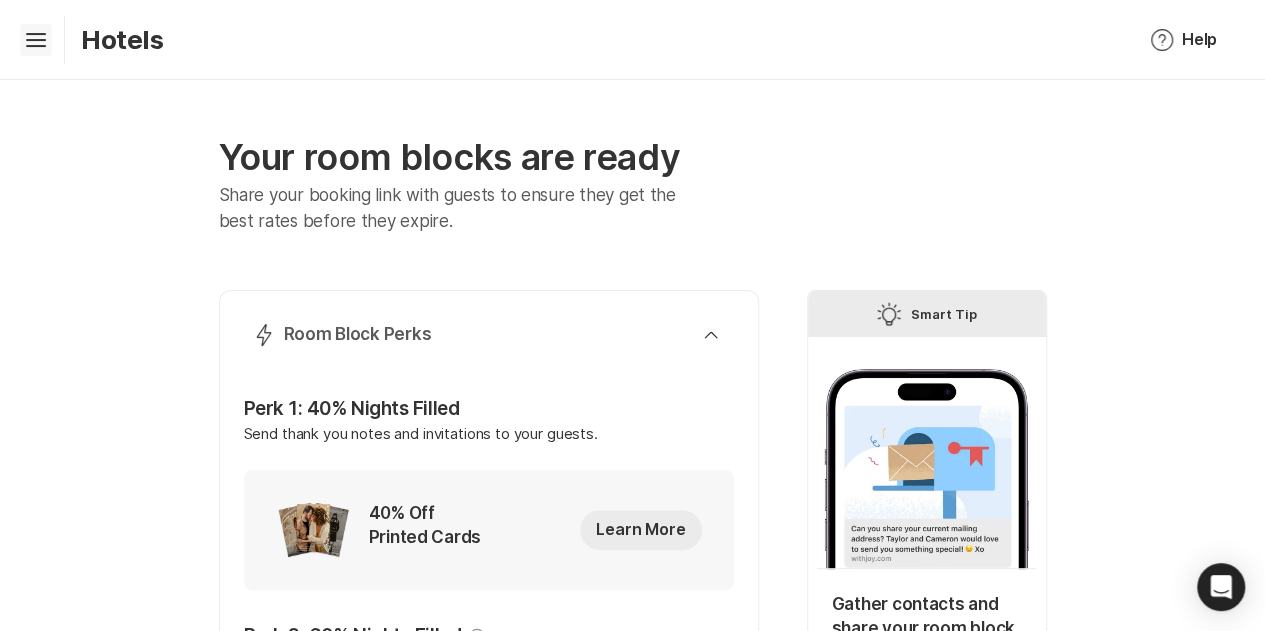 click on "Hamburger" 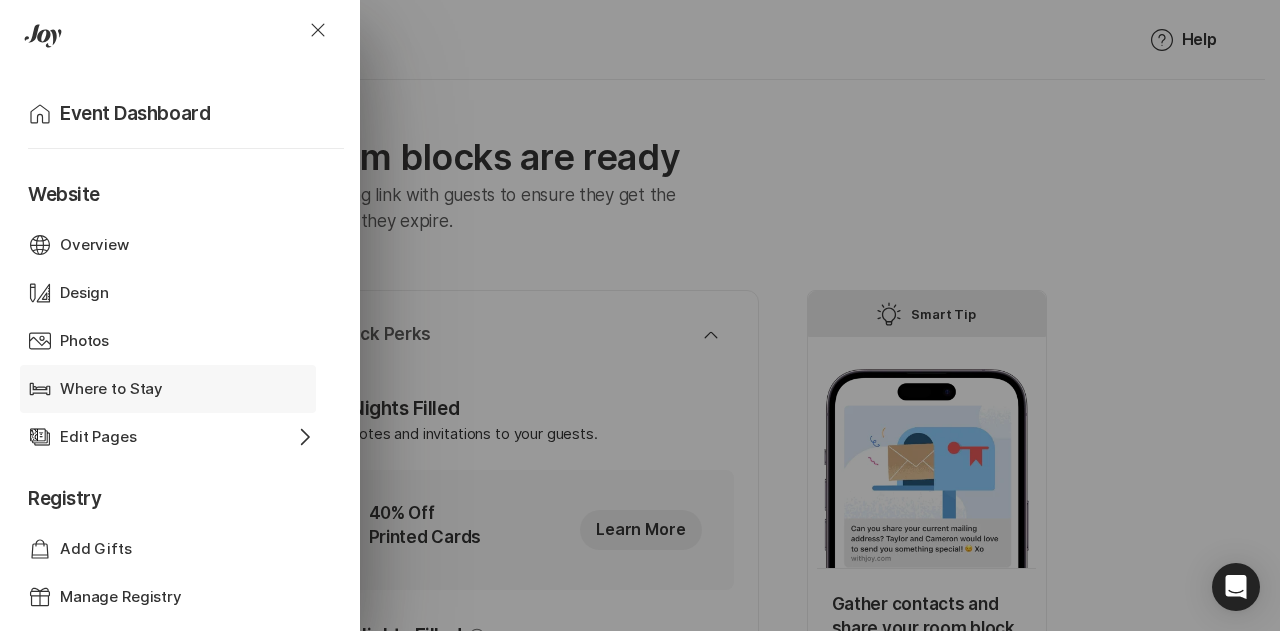 click on "Where to Stay" at bounding box center [111, 389] 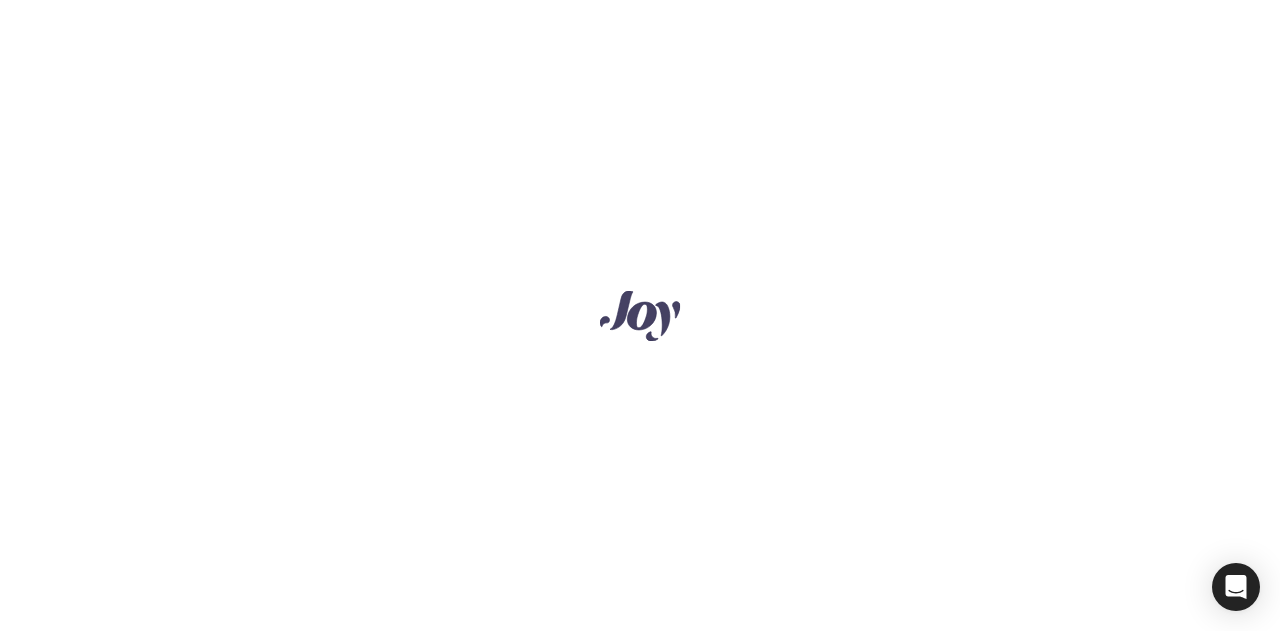 scroll, scrollTop: 0, scrollLeft: 0, axis: both 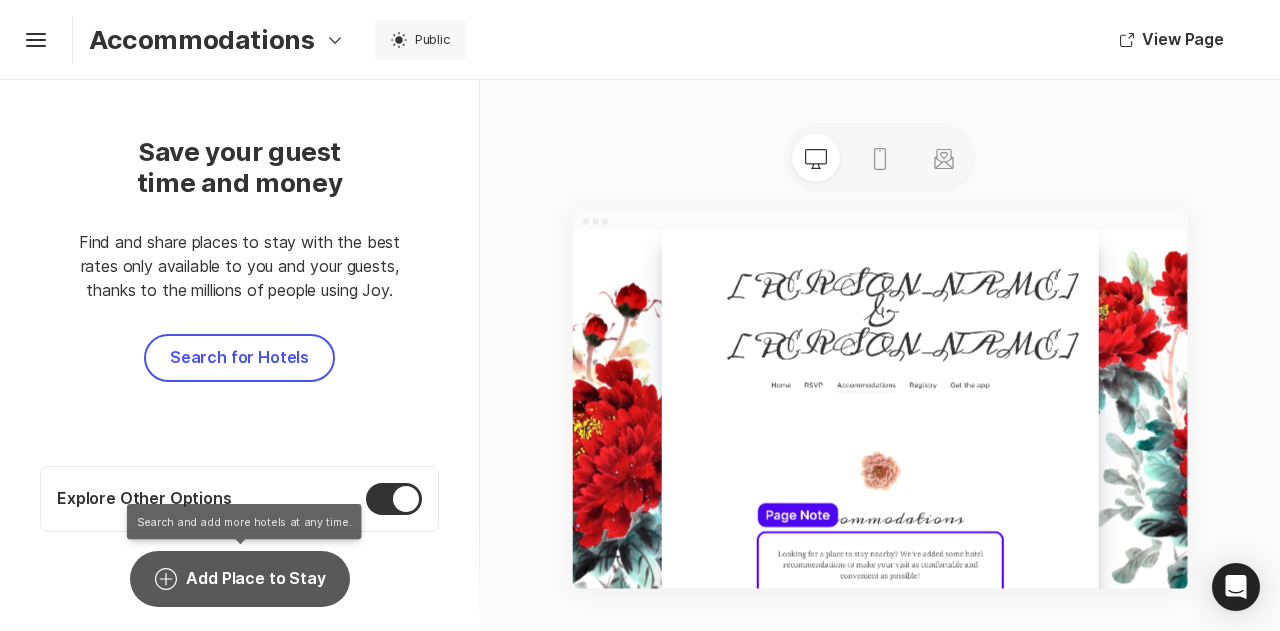 click on "Add Circle Add Place to Stay" at bounding box center [239, 579] 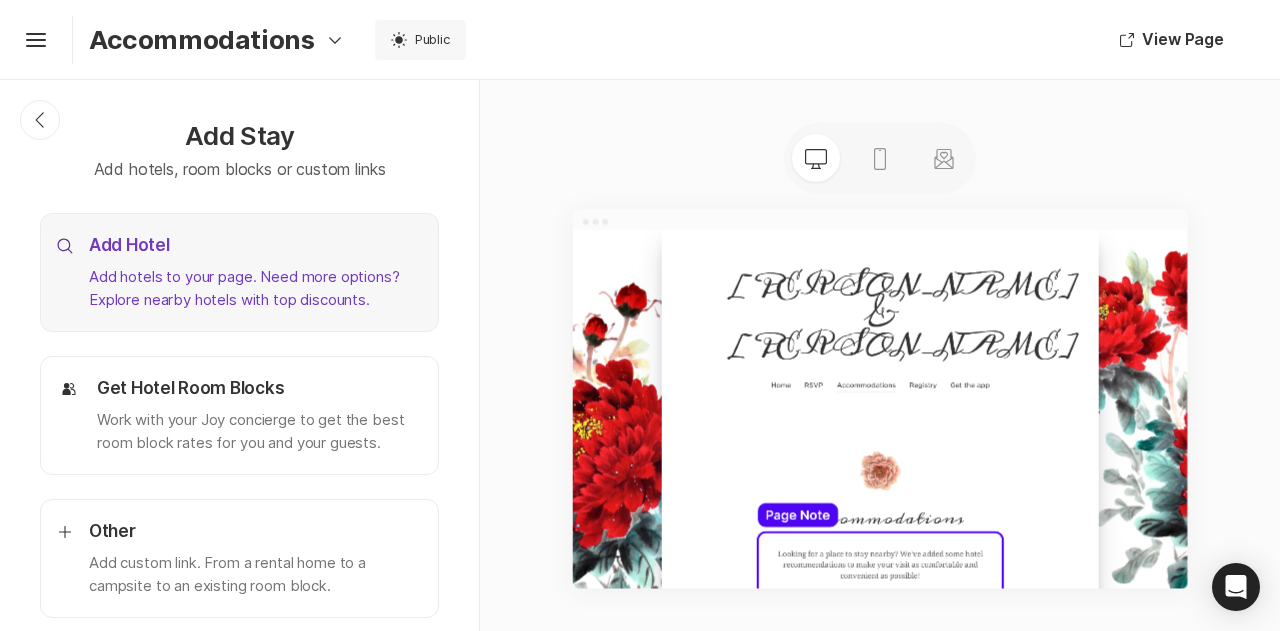 click on "Add Hotel Add hotels to your page. Need more options? Explore nearby hotels with top discounts." at bounding box center [255, 272] 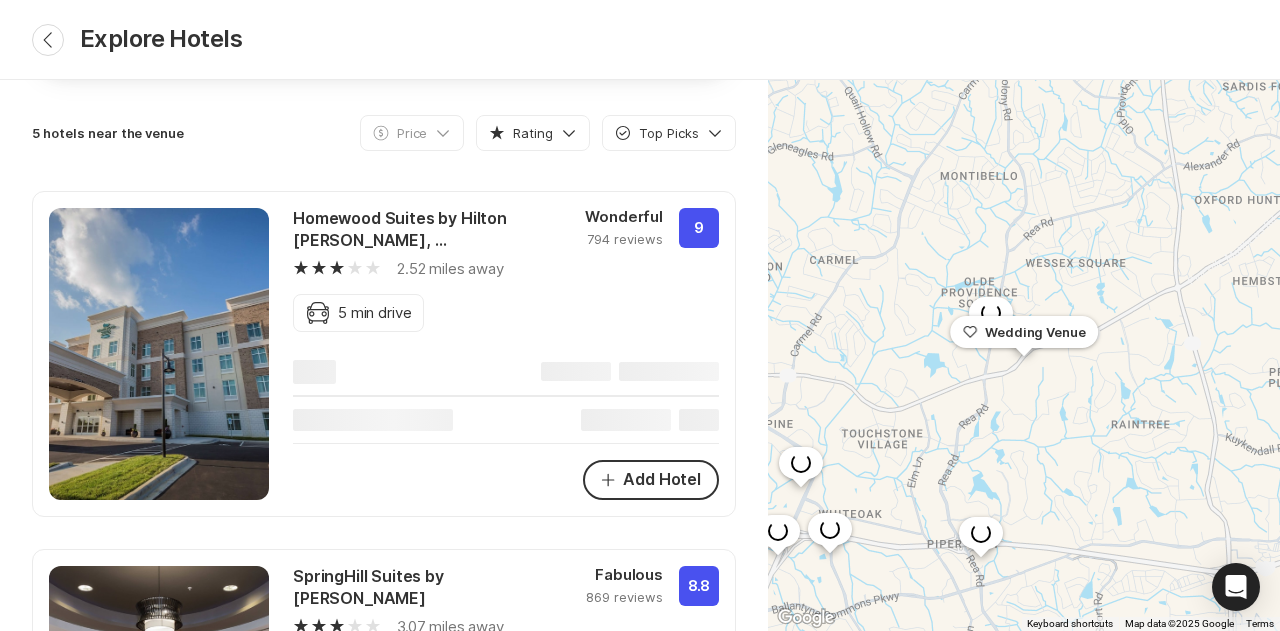 scroll, scrollTop: 200, scrollLeft: 0, axis: vertical 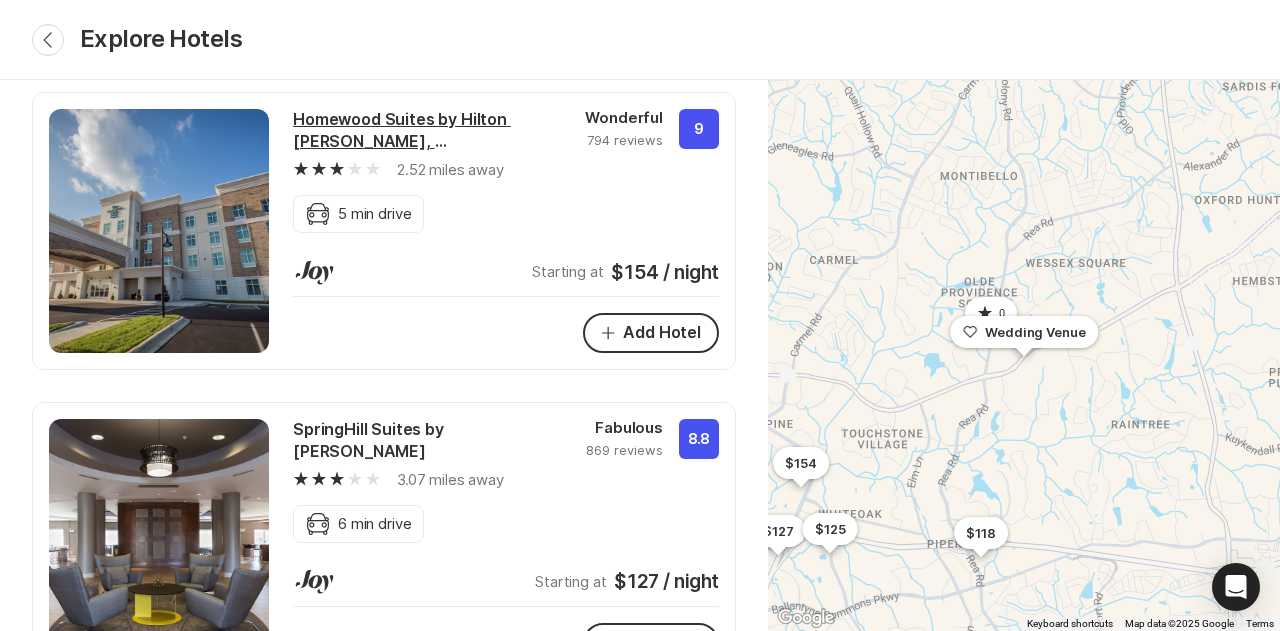 click on "Homewood Suites by Hilton [PERSON_NAME], [GEOGRAPHIC_DATA]" at bounding box center [427, 131] 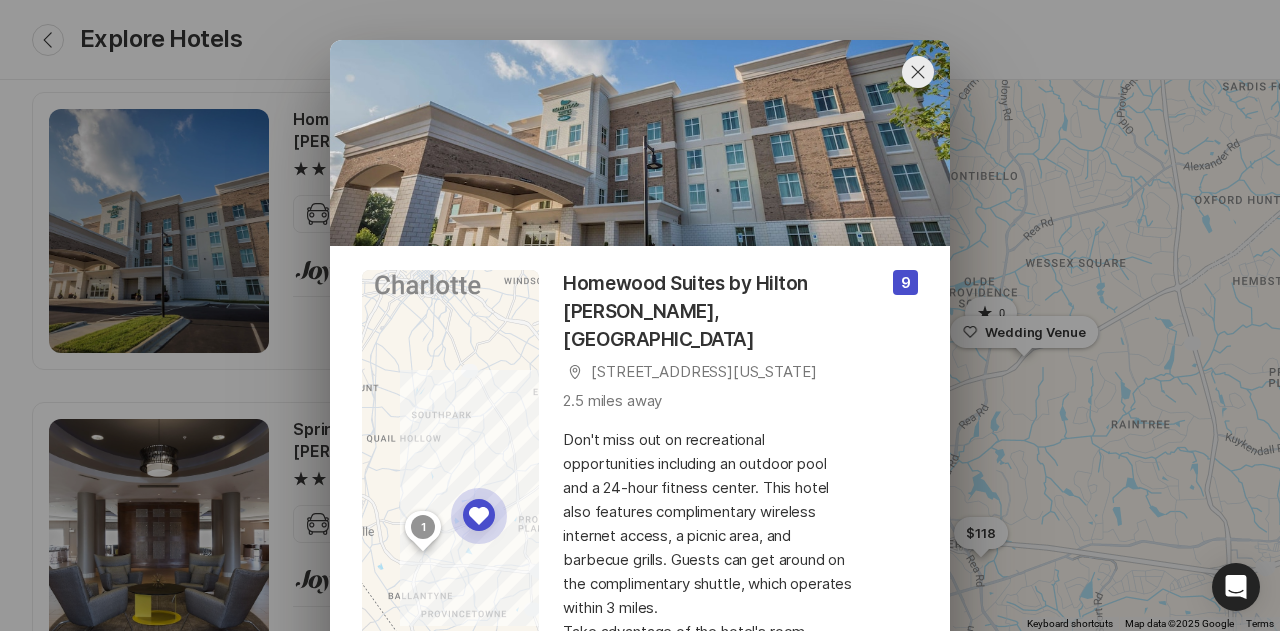 drag, startPoint x: 917, startPoint y: 69, endPoint x: 906, endPoint y: 72, distance: 11.401754 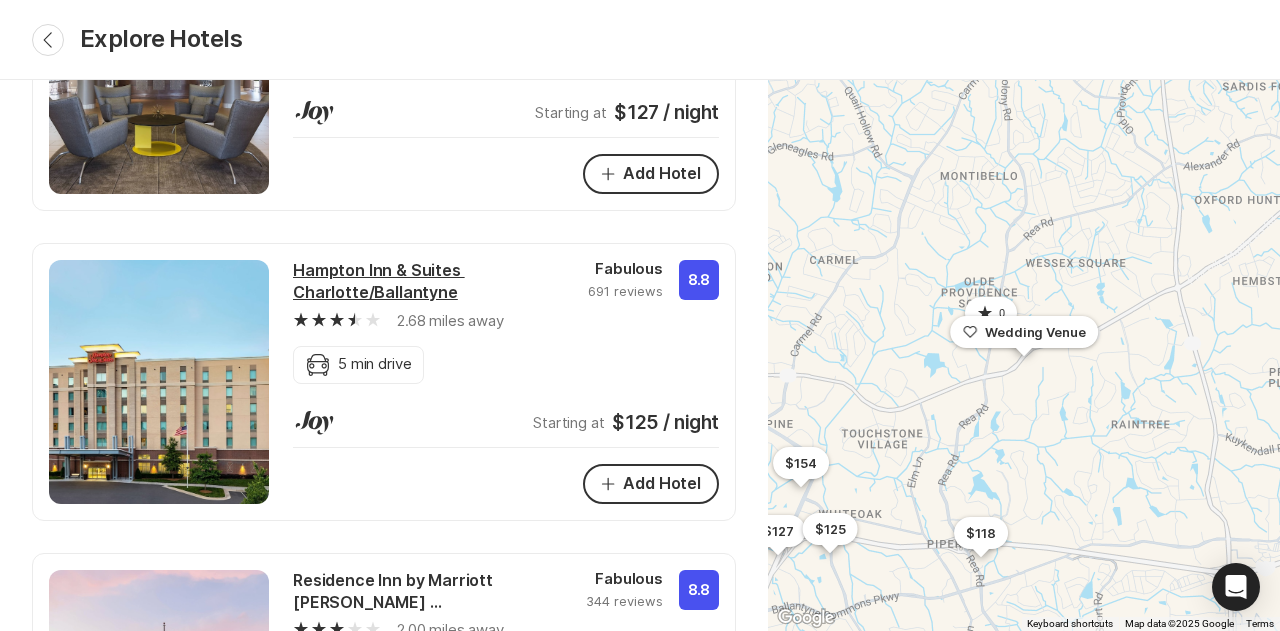 scroll, scrollTop: 700, scrollLeft: 0, axis: vertical 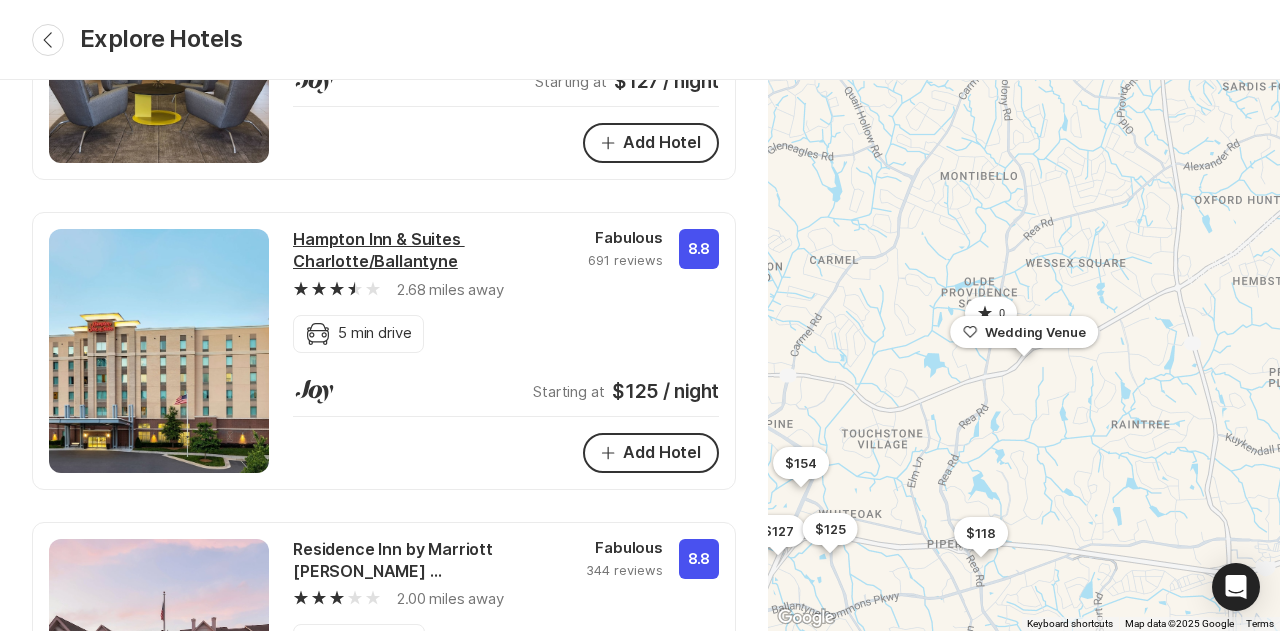 click on "Hampton Inn & Suites Charlotte/Ballantyne" at bounding box center [428, 251] 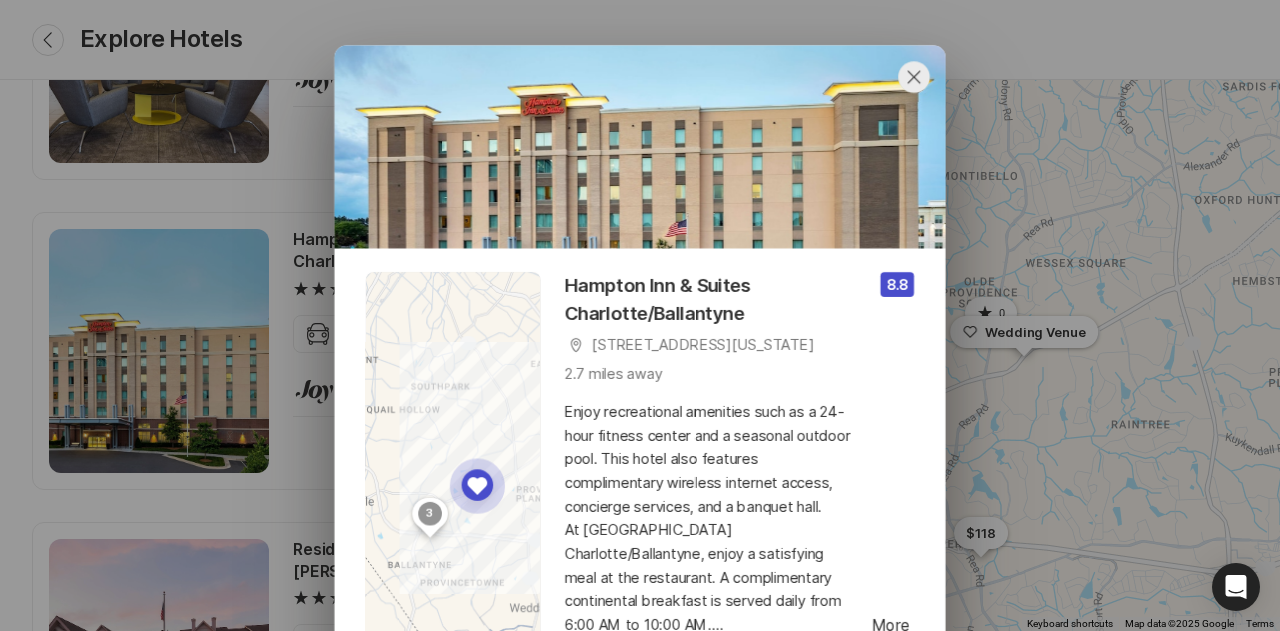 click 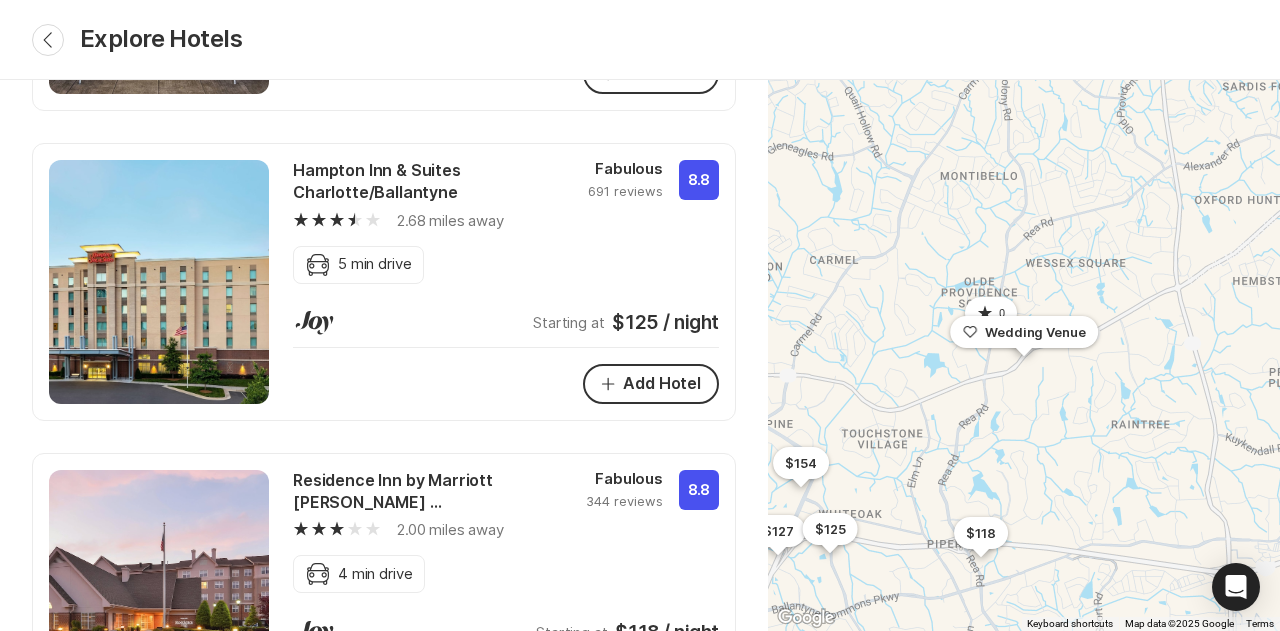 scroll, scrollTop: 800, scrollLeft: 0, axis: vertical 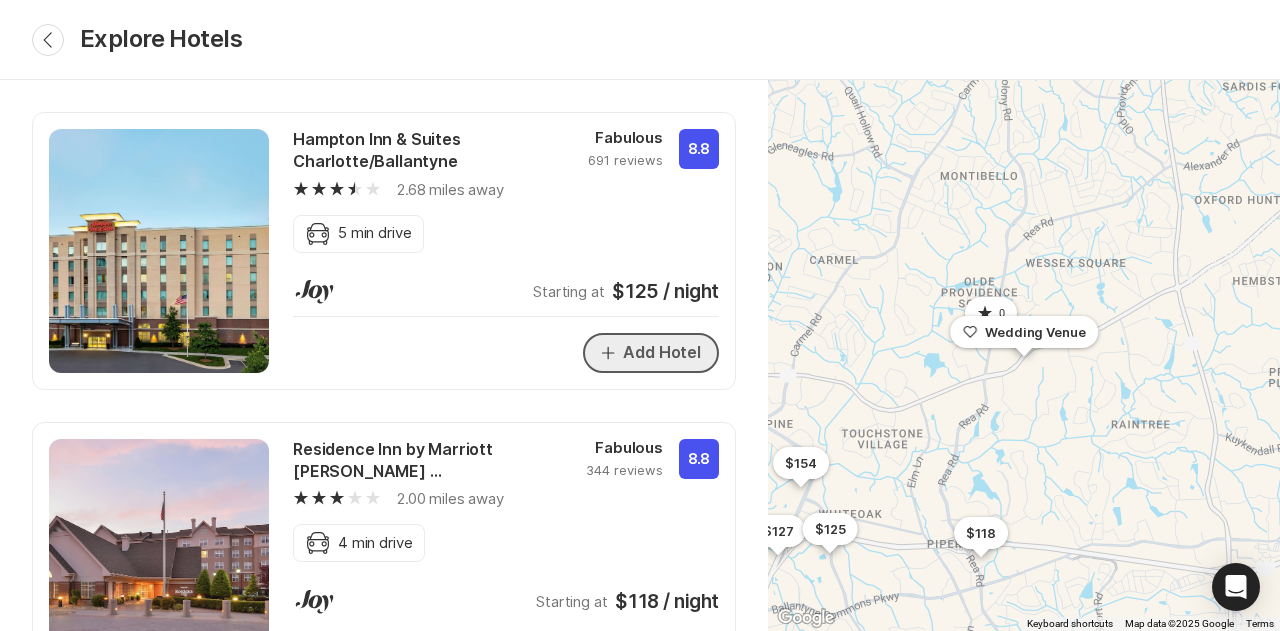 click on "Add Hotel" at bounding box center [651, 353] 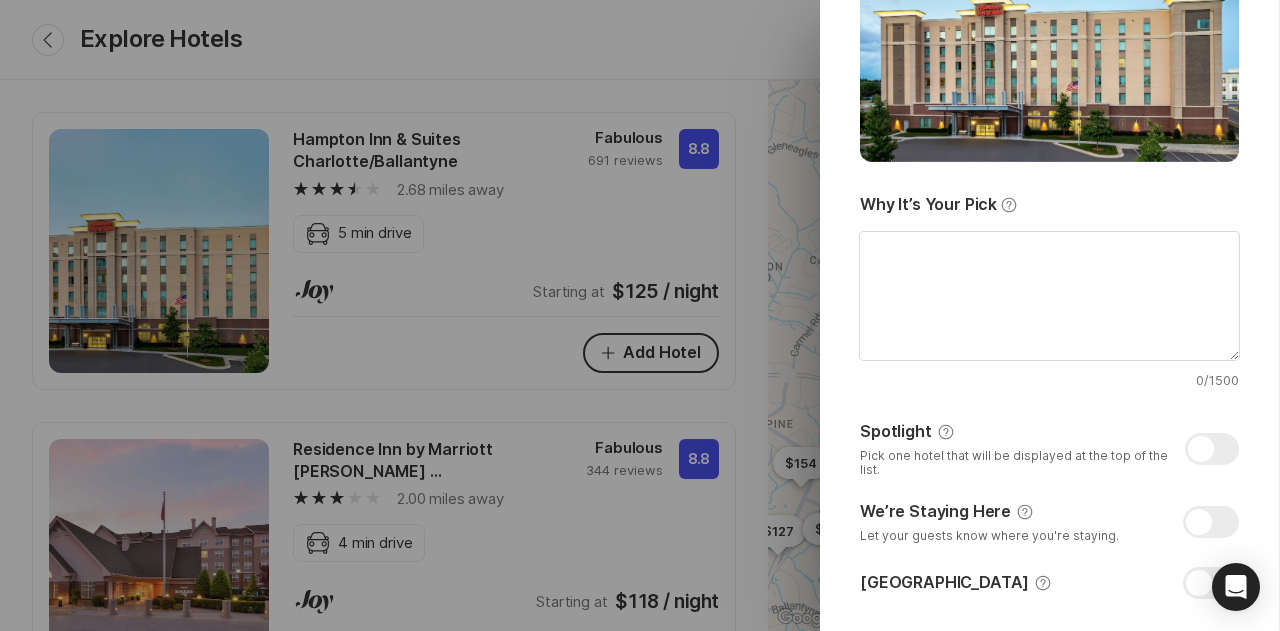 scroll, scrollTop: 400, scrollLeft: 0, axis: vertical 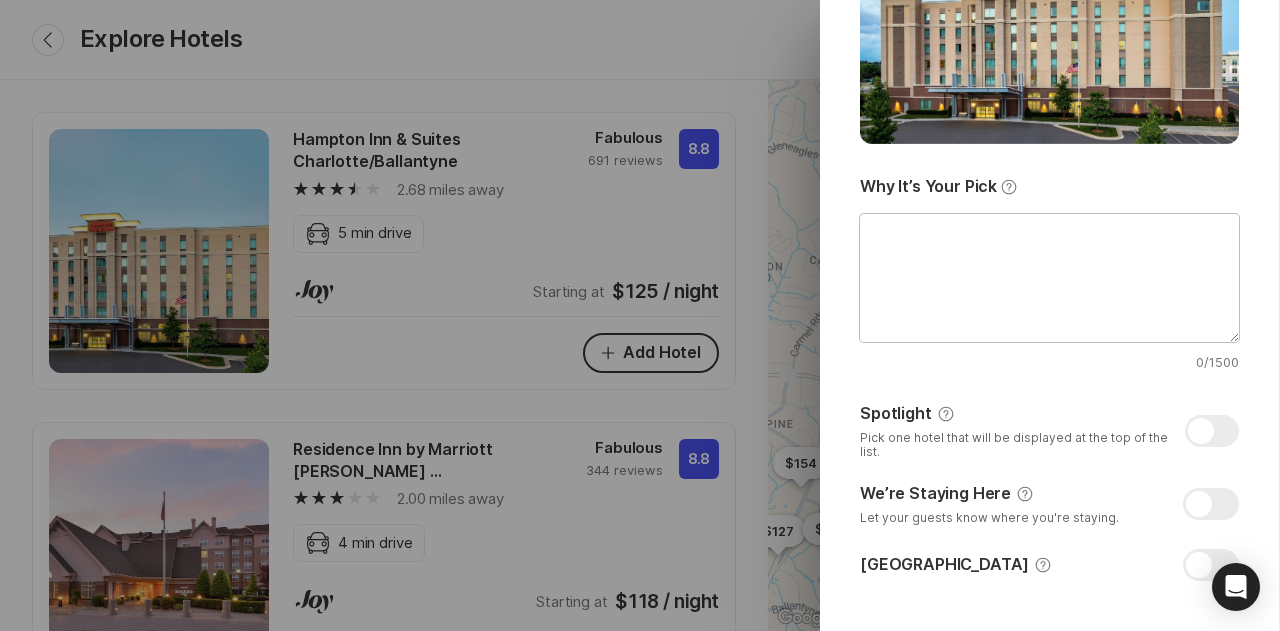 click at bounding box center [1049, 278] 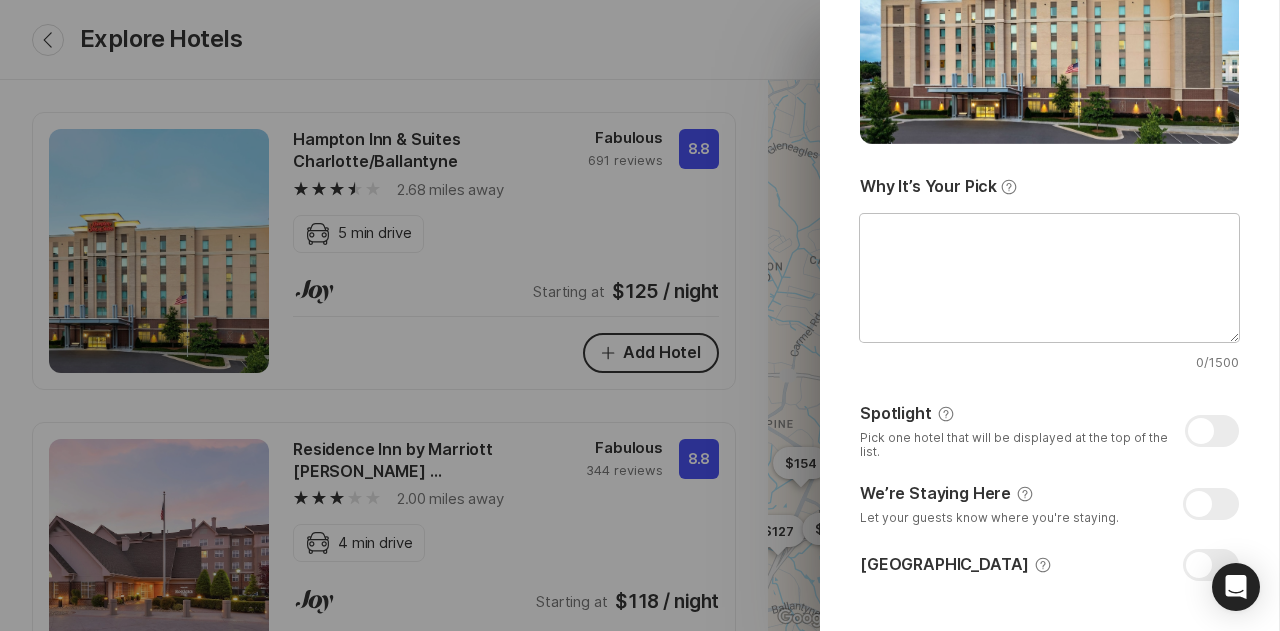 paste on "[URL][DOMAIN_NAME]" 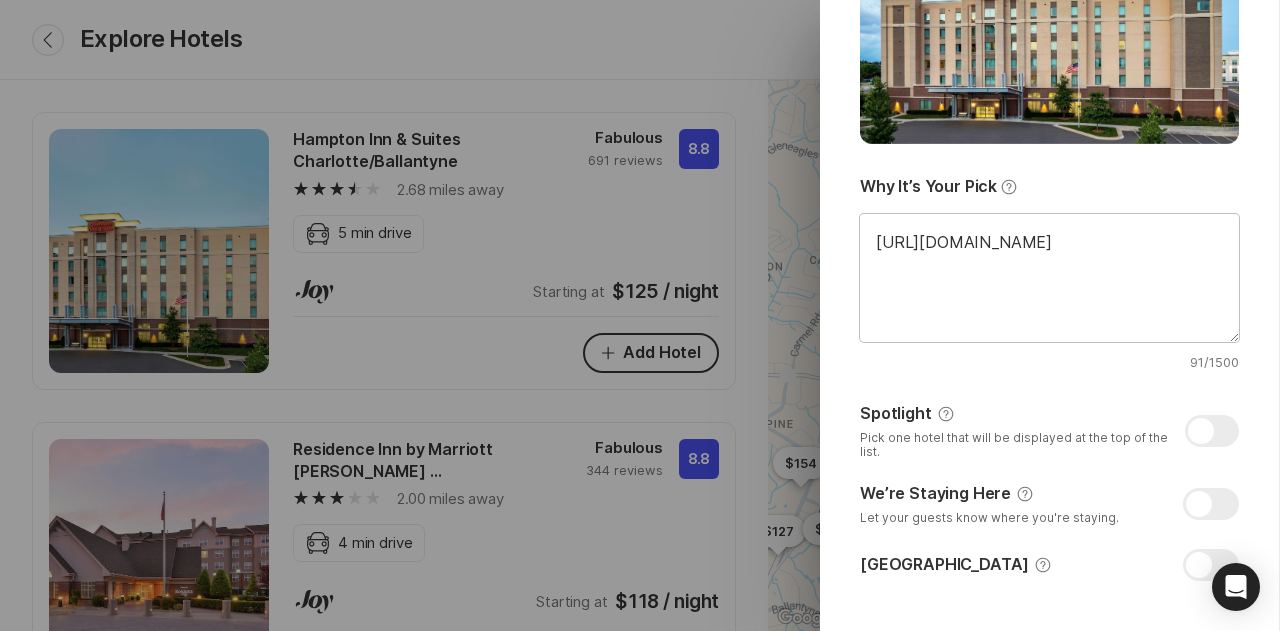 type on "[URL][DOMAIN_NAME]" 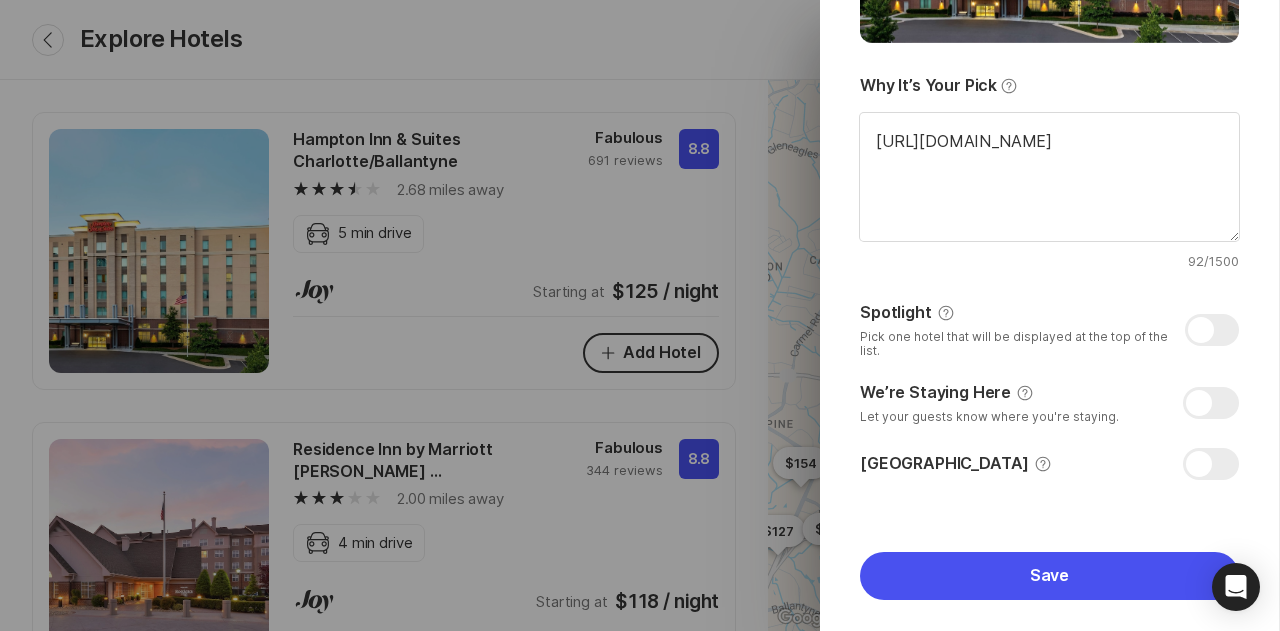 scroll, scrollTop: 566, scrollLeft: 0, axis: vertical 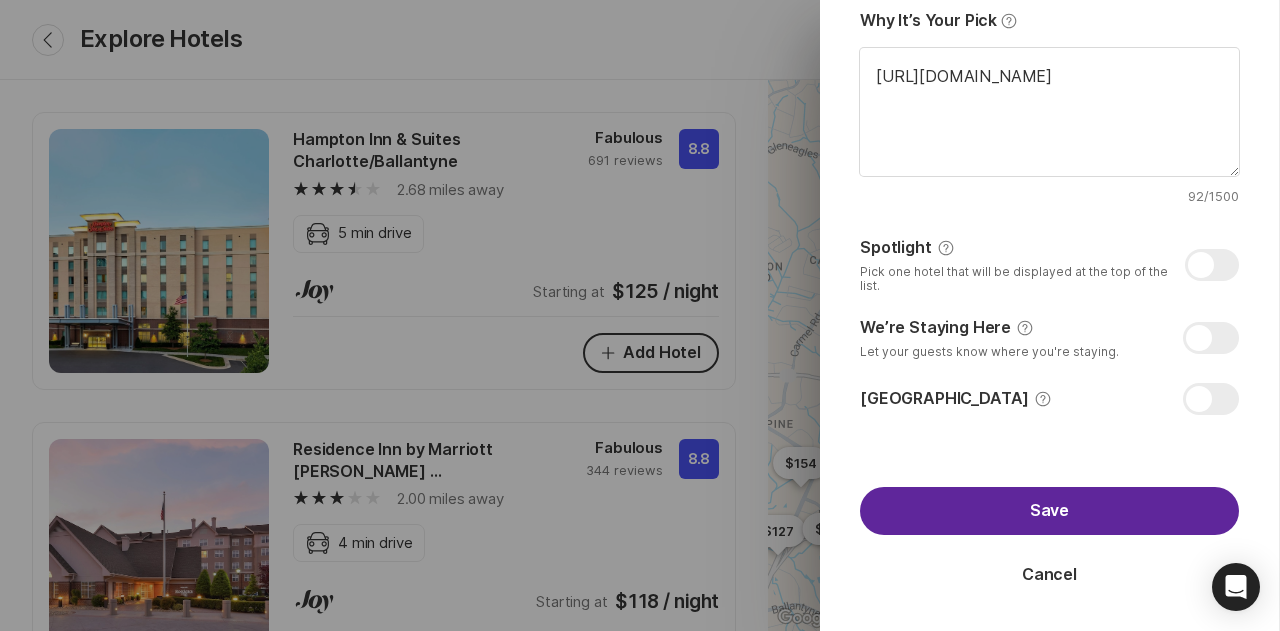 type on "[URL][DOMAIN_NAME]" 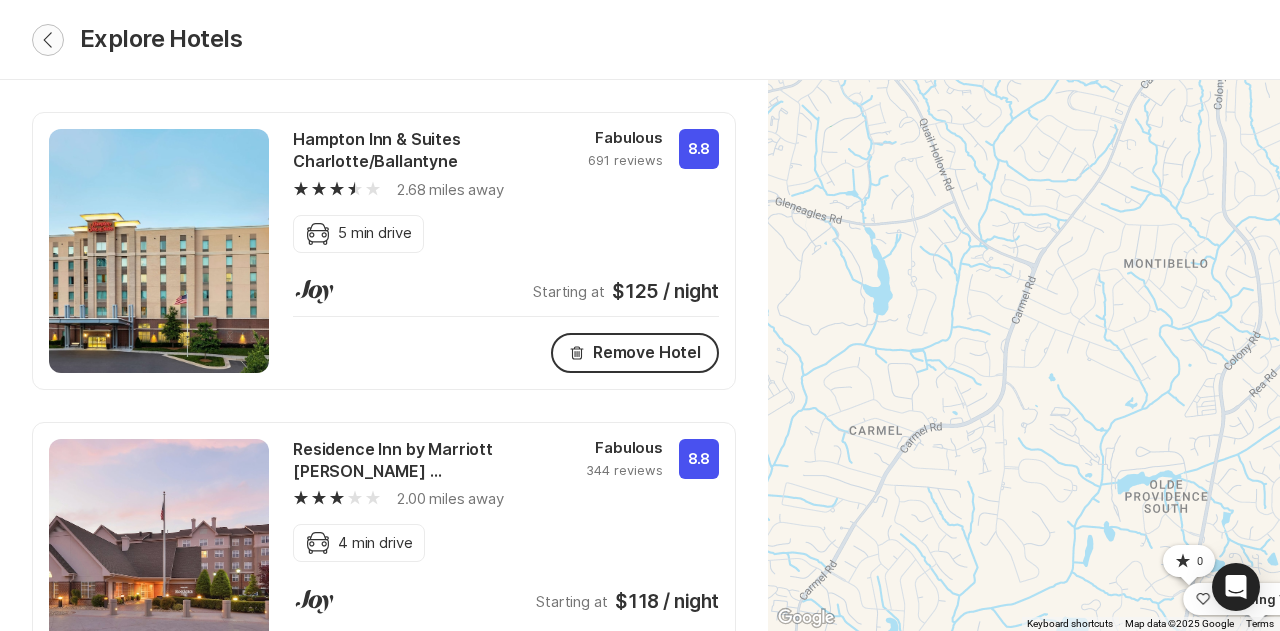 click on "Chevron Back" 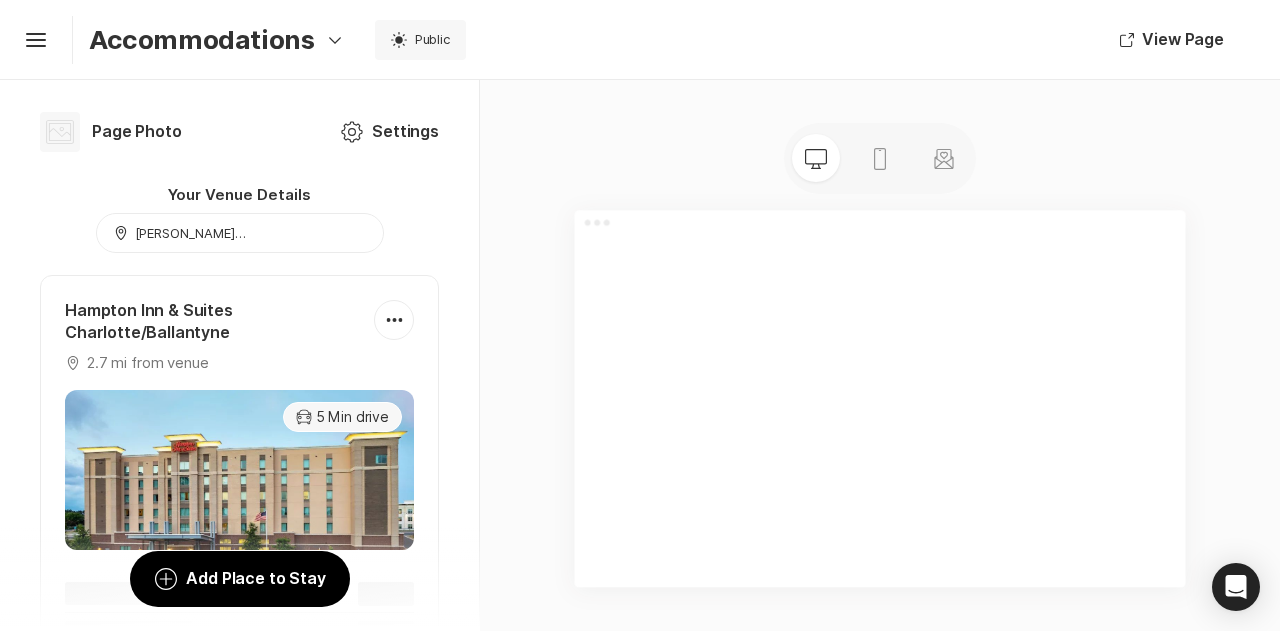 scroll, scrollTop: 0, scrollLeft: 0, axis: both 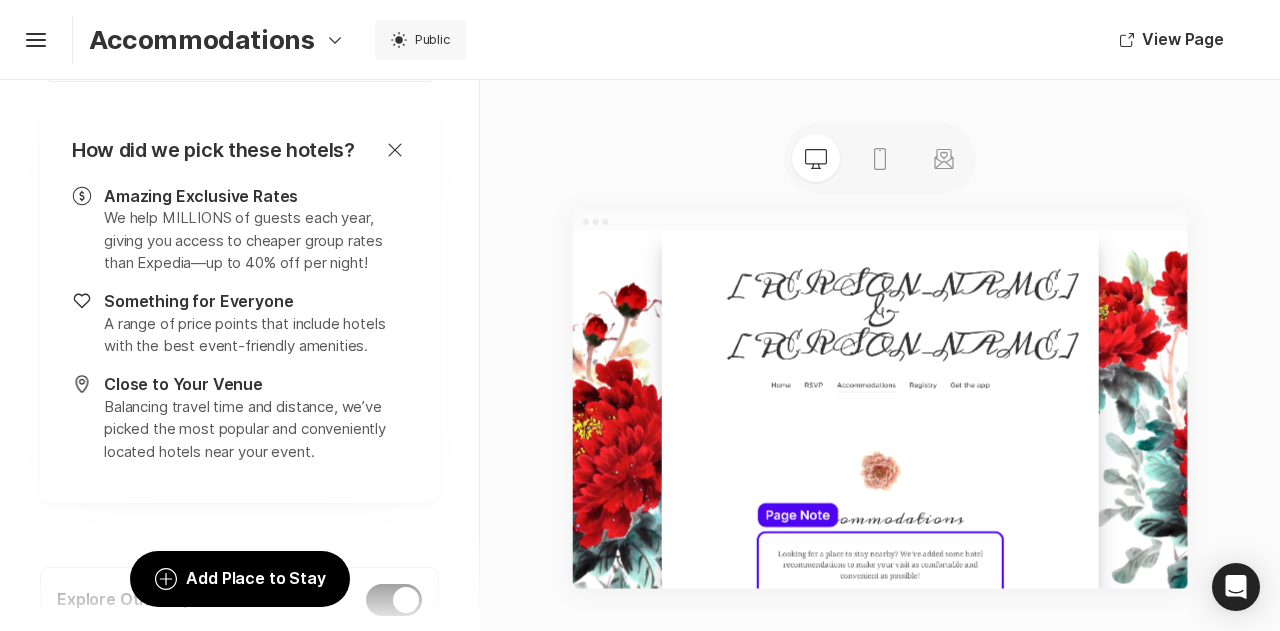click on "Accommodations" at bounding box center [1259, 592] 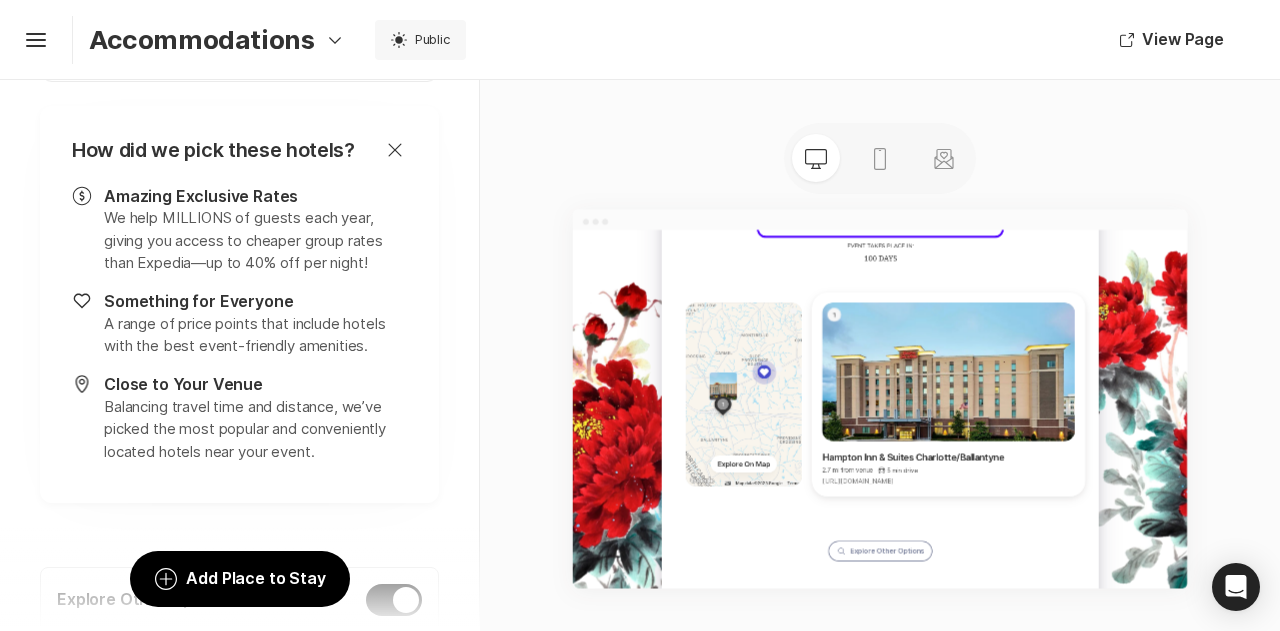 scroll, scrollTop: 900, scrollLeft: 0, axis: vertical 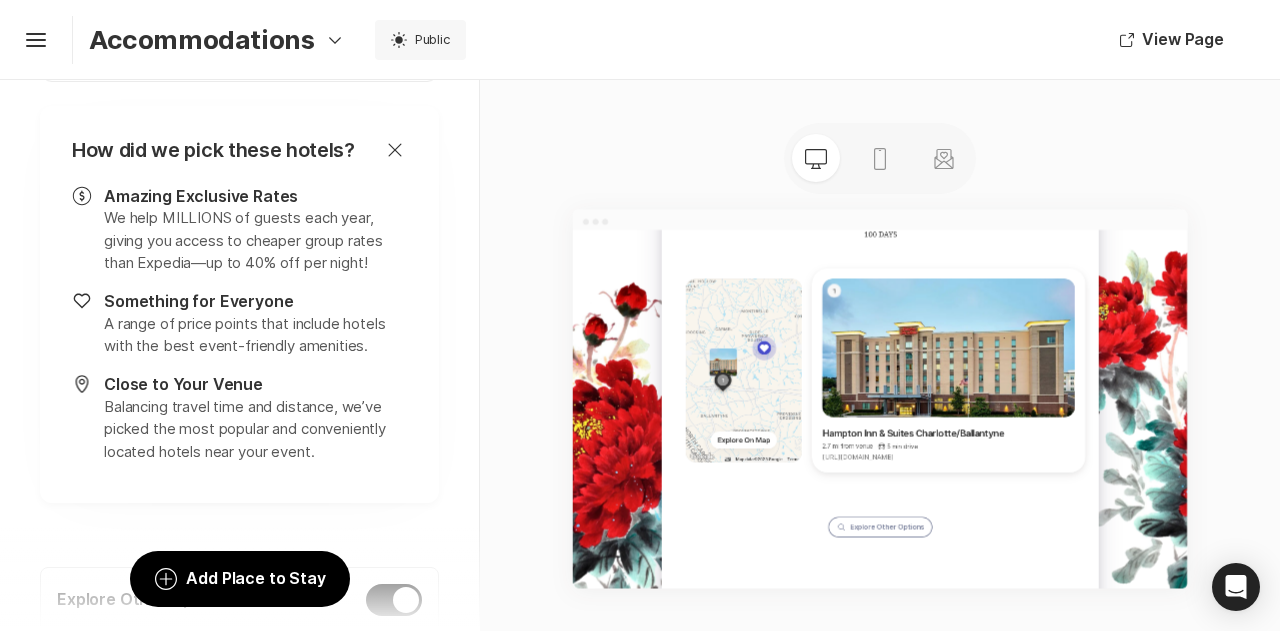 click on "[URL][DOMAIN_NAME]" at bounding box center (1239, 761) 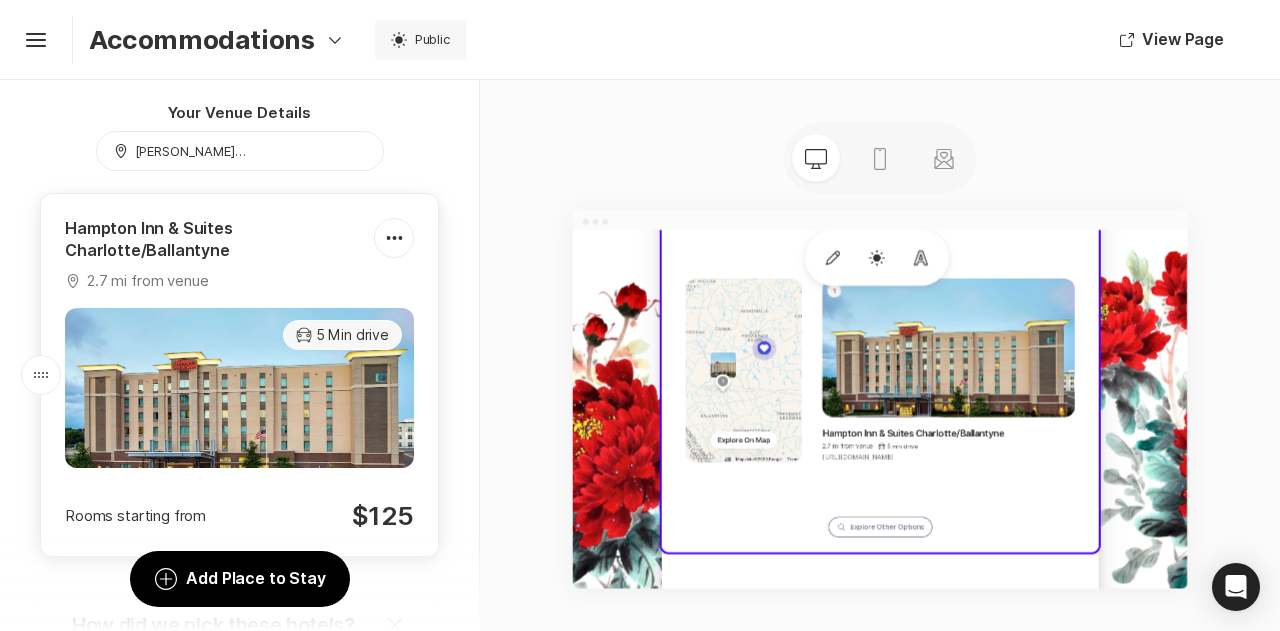 scroll, scrollTop: 200, scrollLeft: 0, axis: vertical 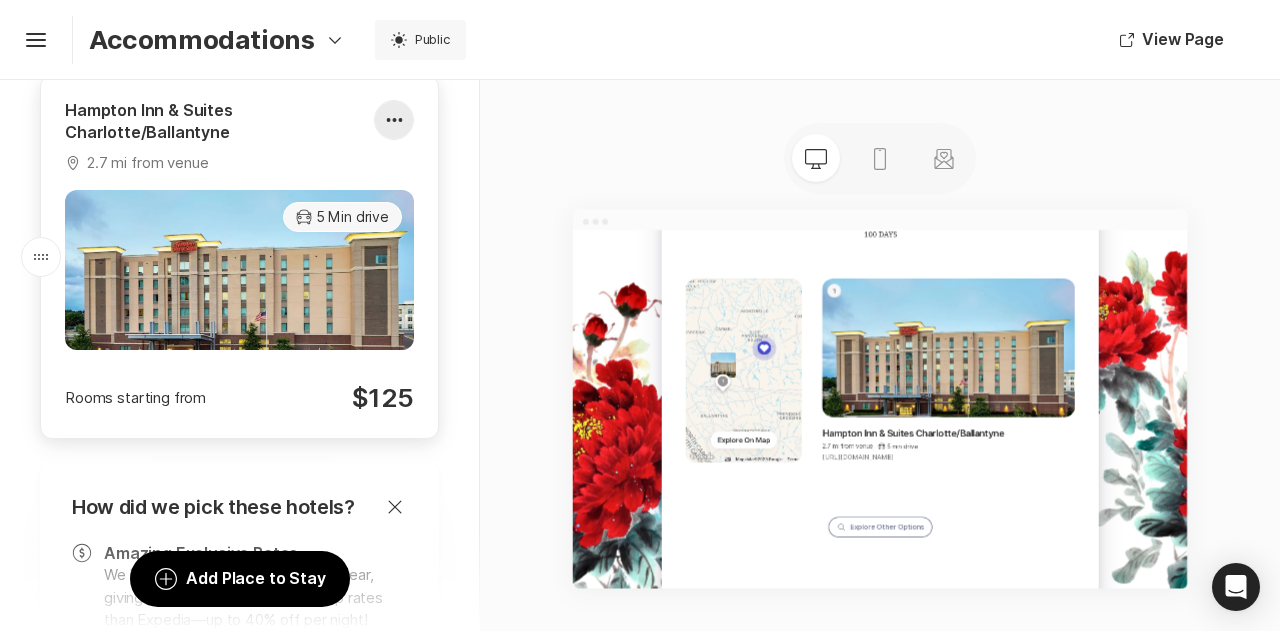 click at bounding box center [394, 120] 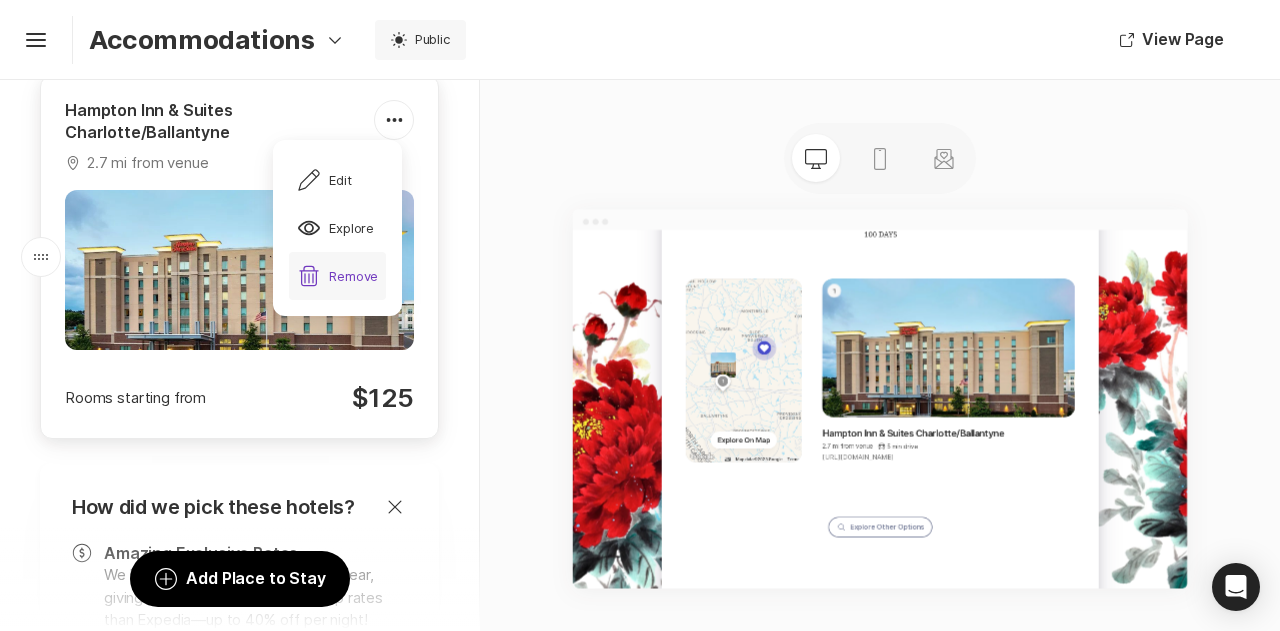 click on "Trash Remove" at bounding box center [338, 276] 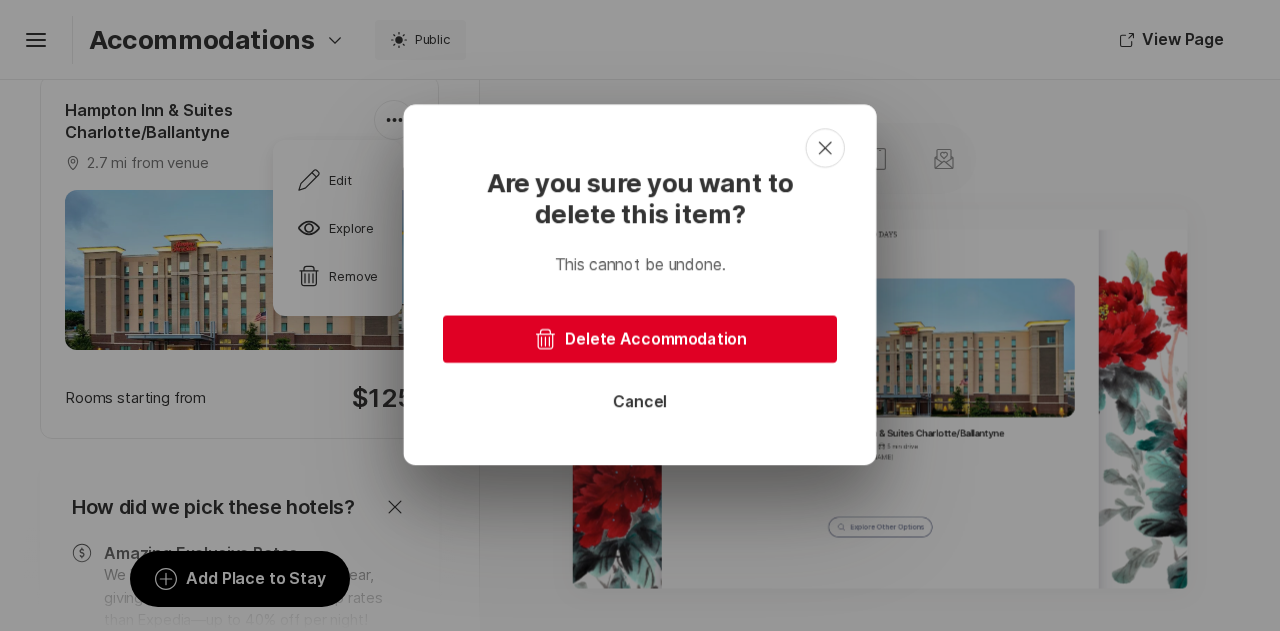 click on "Trash Delete Accommodation" at bounding box center (640, 339) 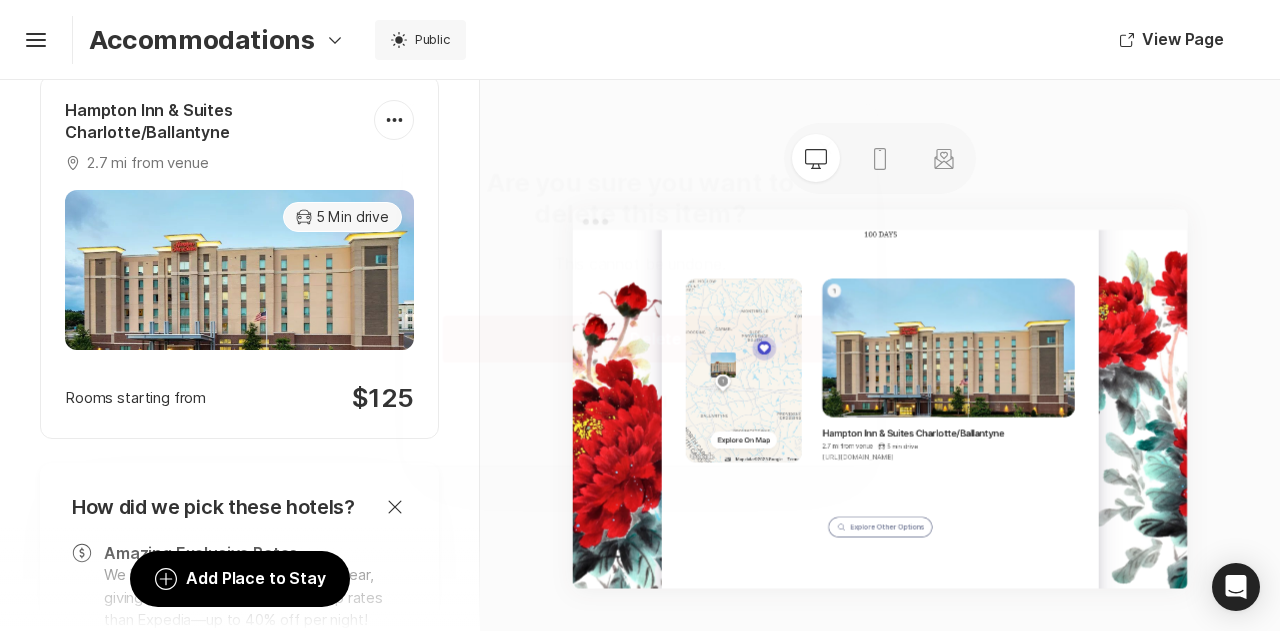 scroll, scrollTop: 0, scrollLeft: 0, axis: both 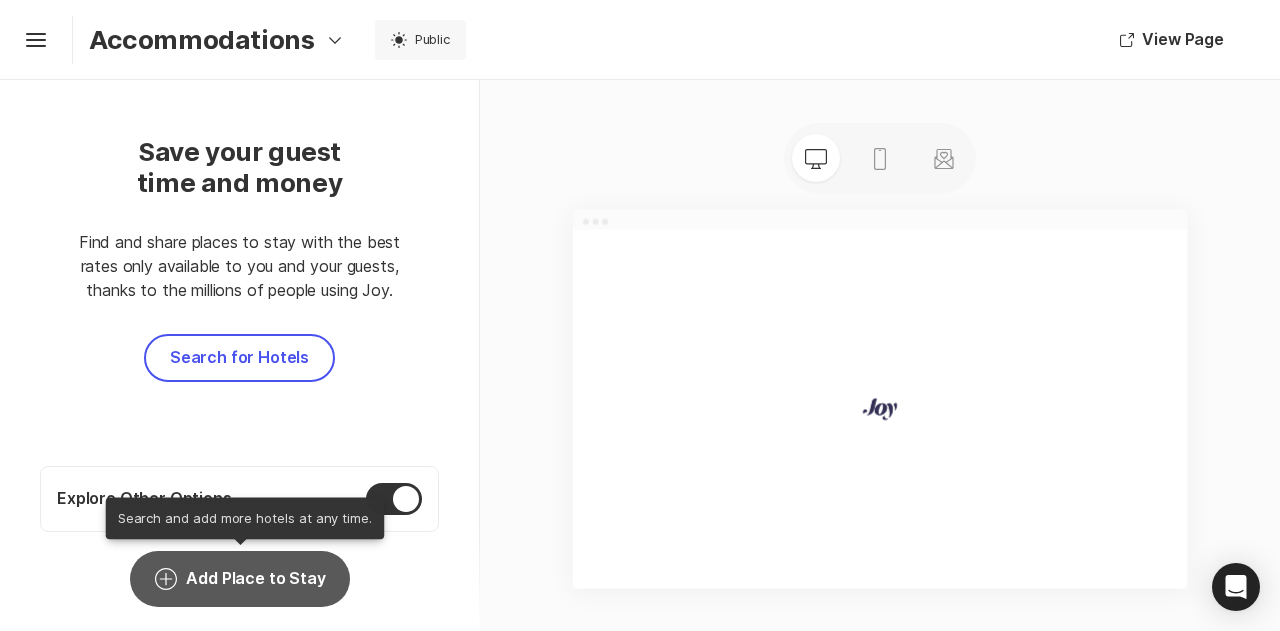 click on "Add Circle Add Place to Stay" at bounding box center (239, 579) 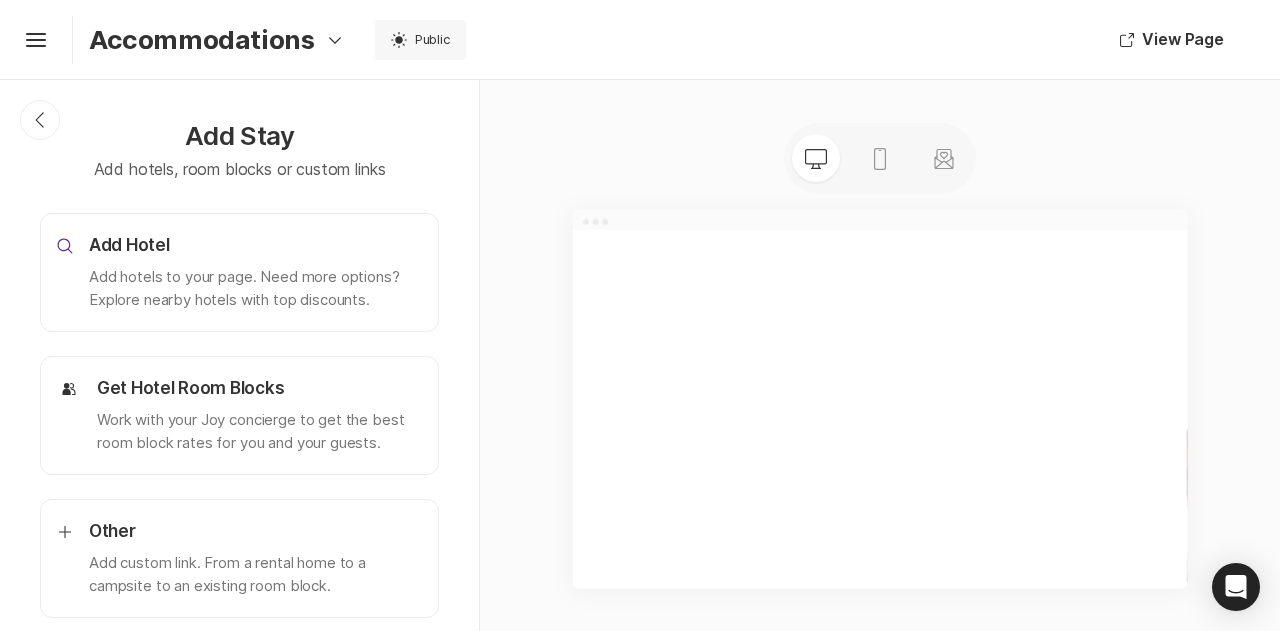 scroll, scrollTop: 24, scrollLeft: 0, axis: vertical 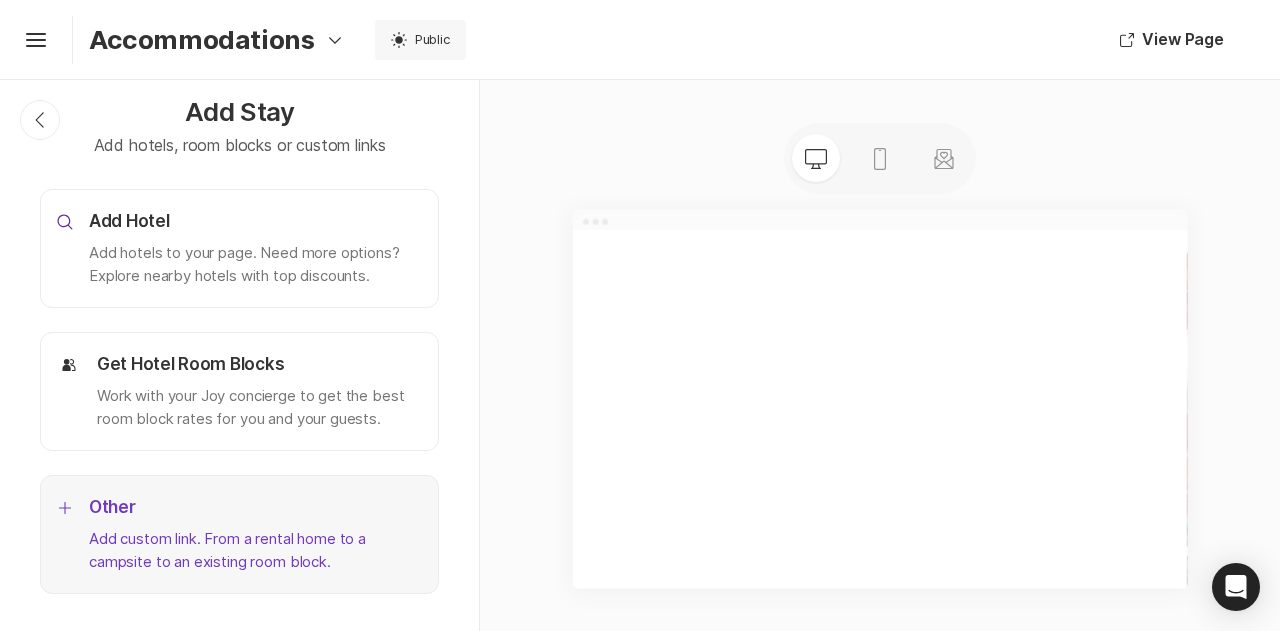 click on "Other" at bounding box center (255, 508) 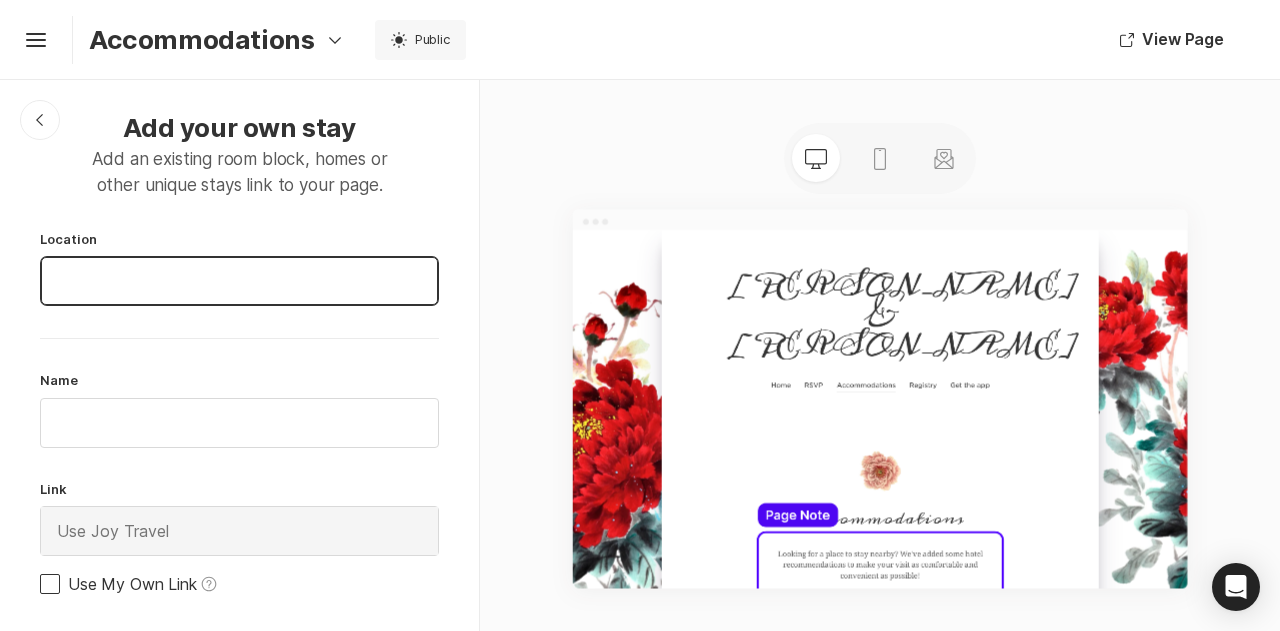 click at bounding box center [239, 281] 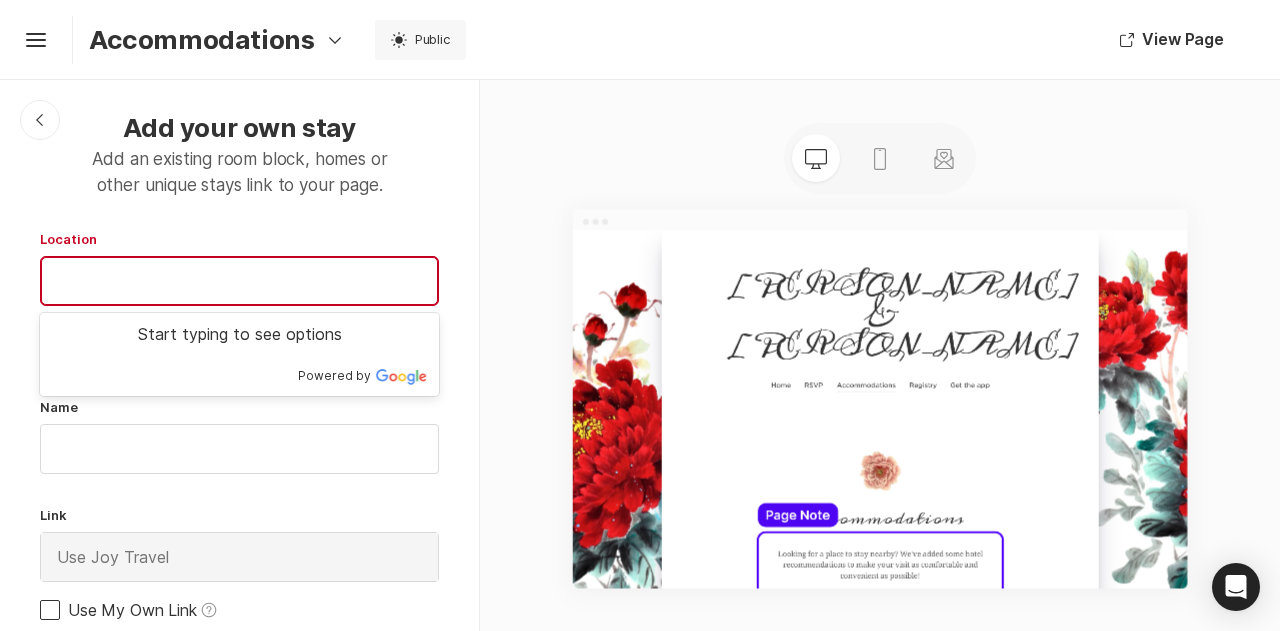 paste on "[URL][DOMAIN_NAME]" 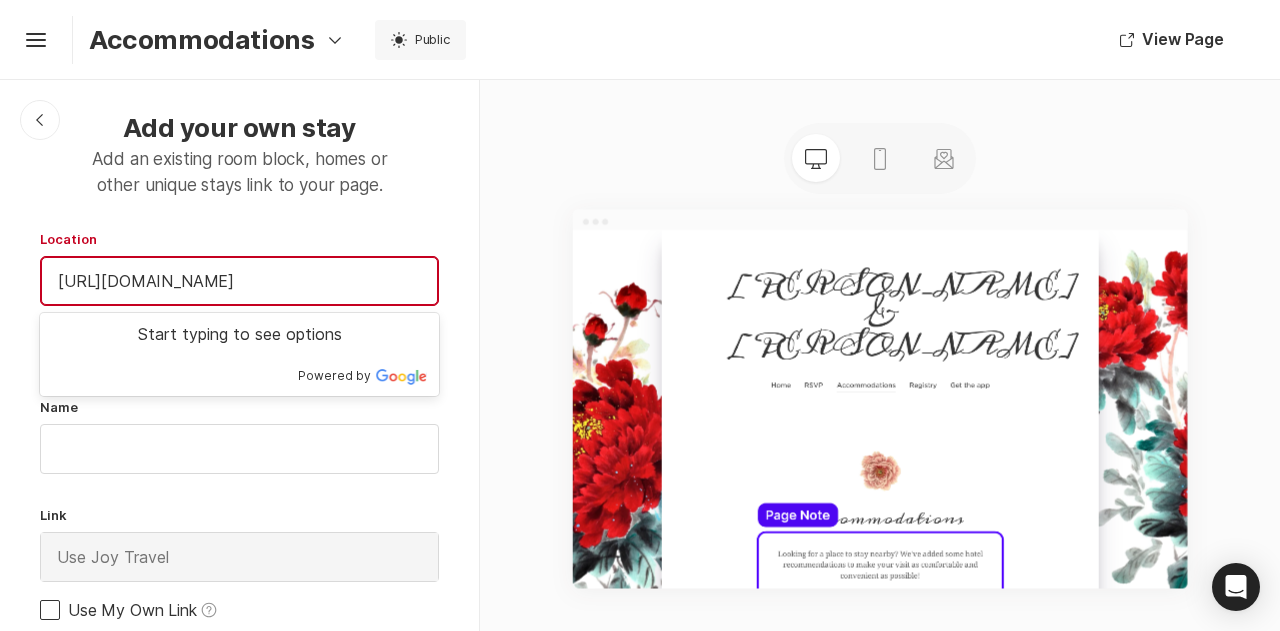 scroll, scrollTop: 0, scrollLeft: 402, axis: horizontal 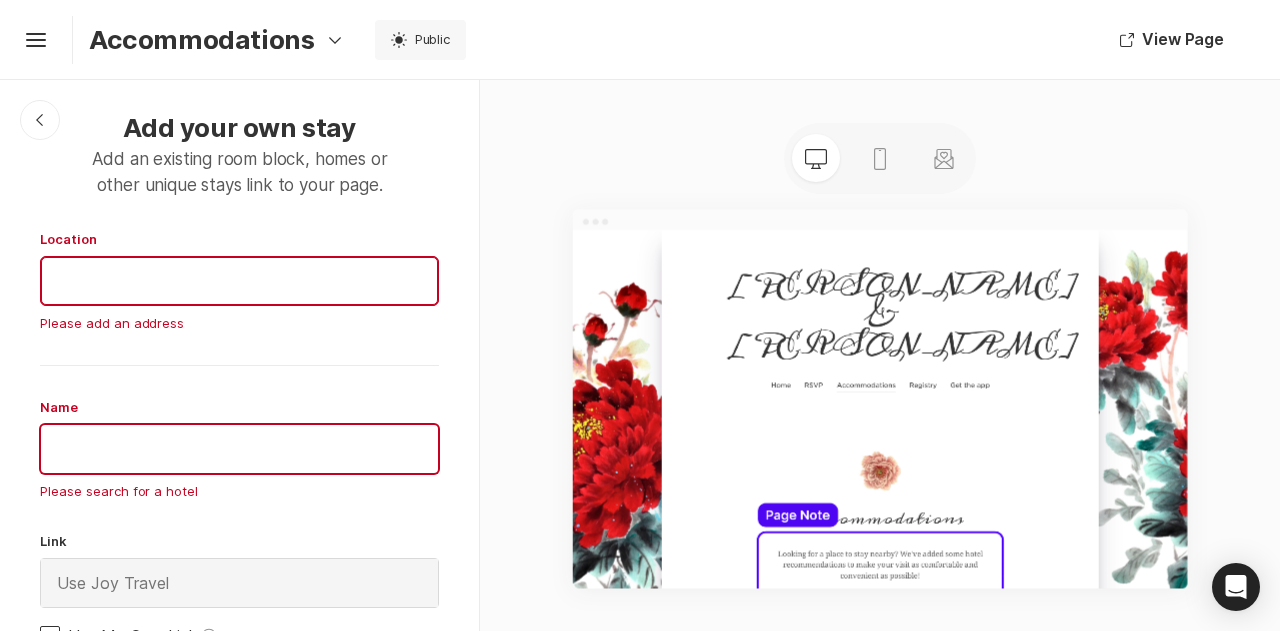 click at bounding box center (239, 281) 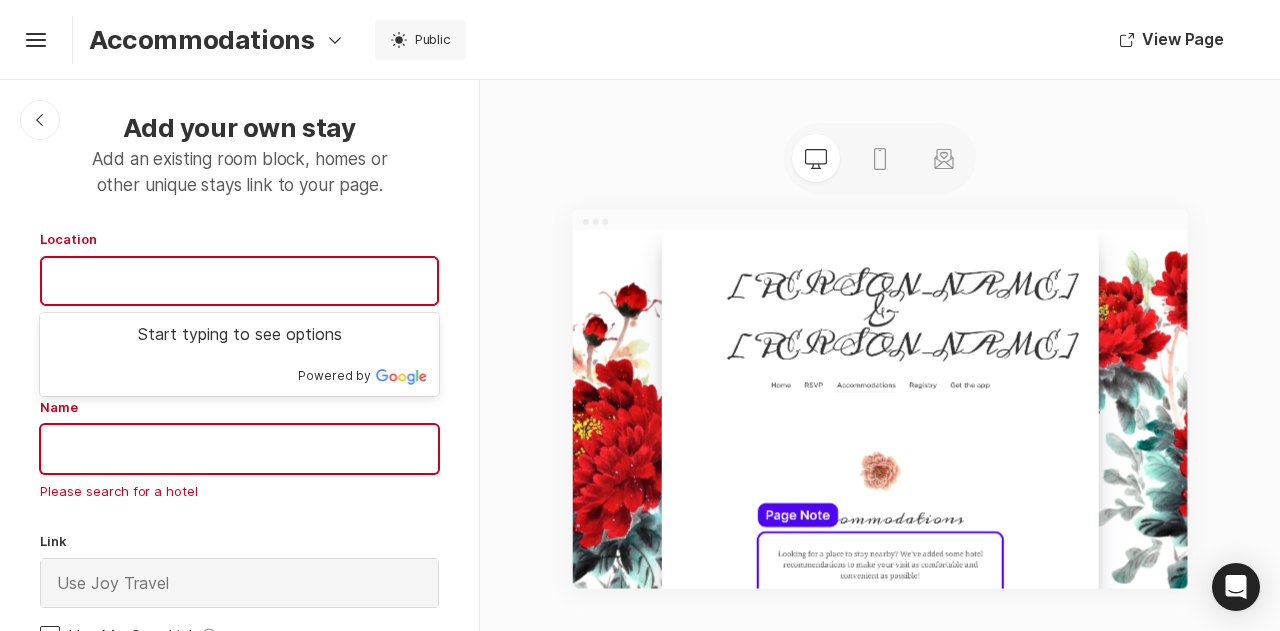 paste on "[URL][DOMAIN_NAME]" 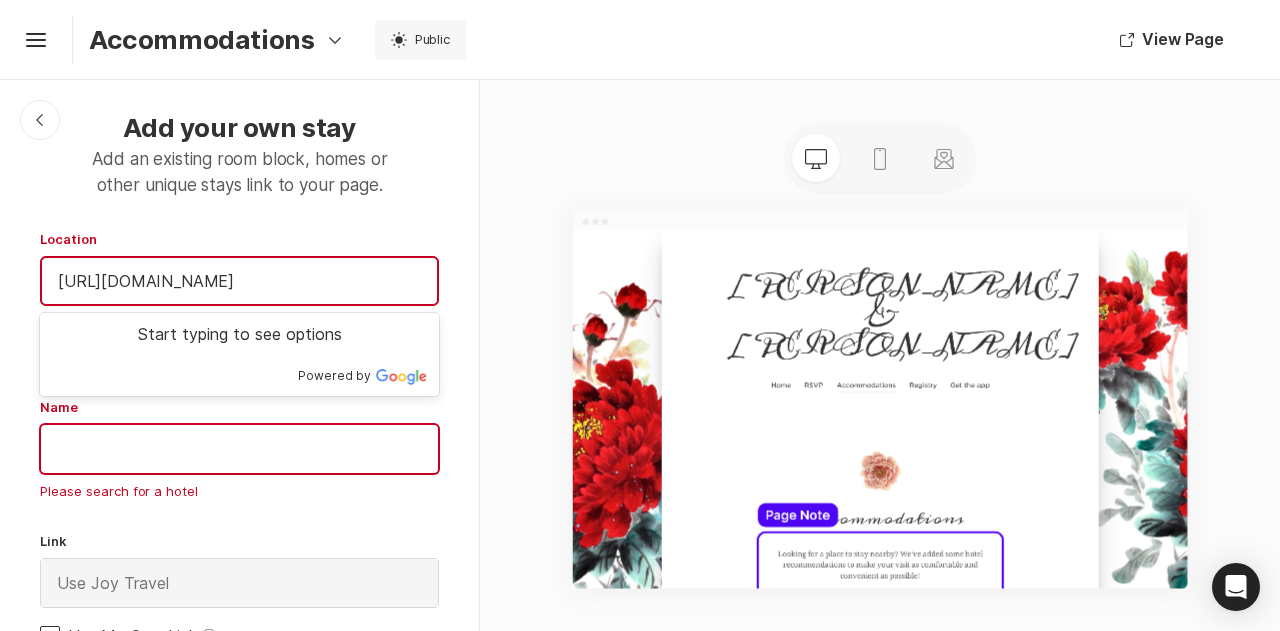 scroll, scrollTop: 0, scrollLeft: 402, axis: horizontal 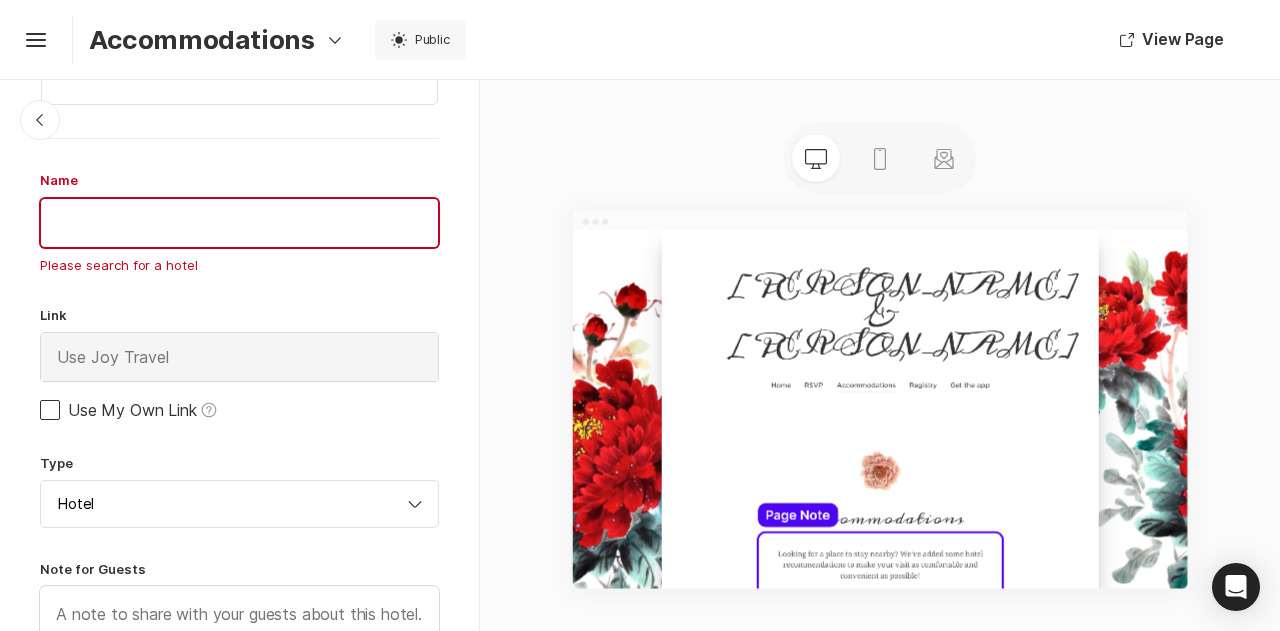 click at bounding box center (50, 410) 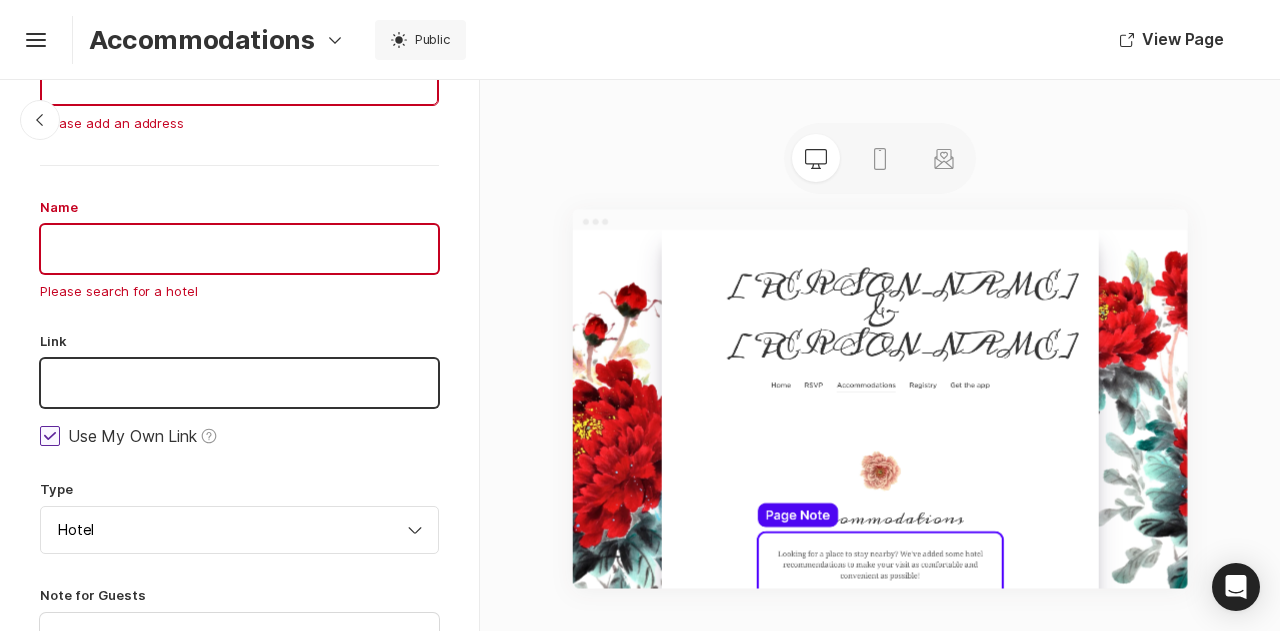 click at bounding box center (239, 383) 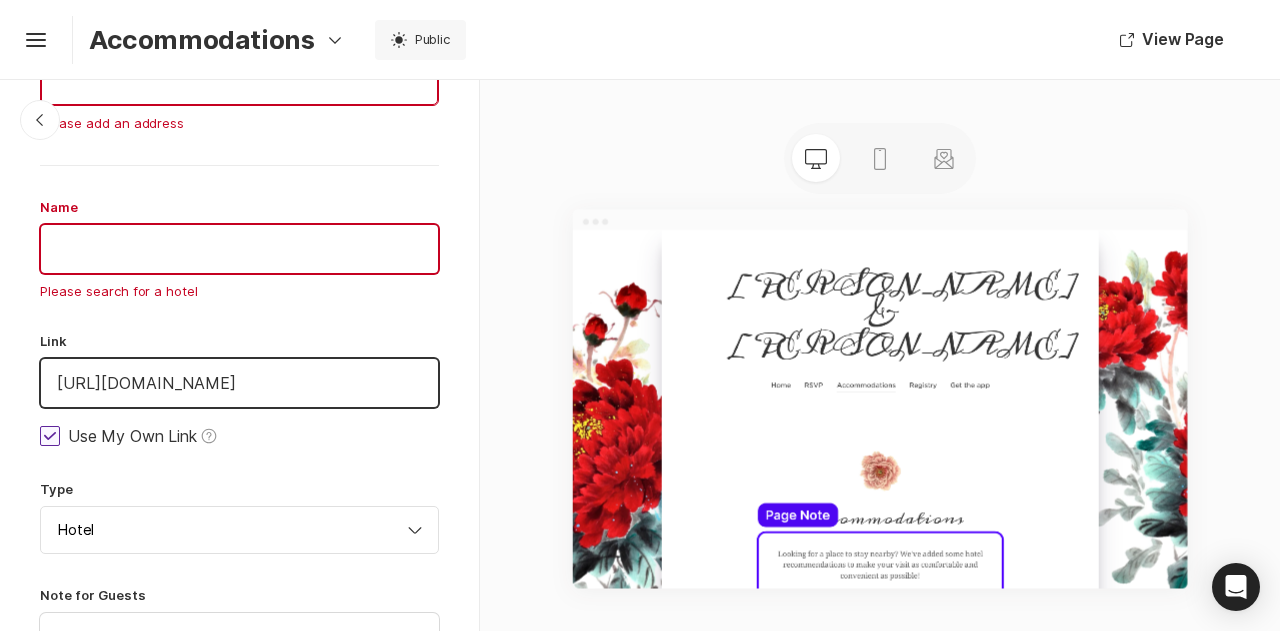 scroll, scrollTop: 0, scrollLeft: 408, axis: horizontal 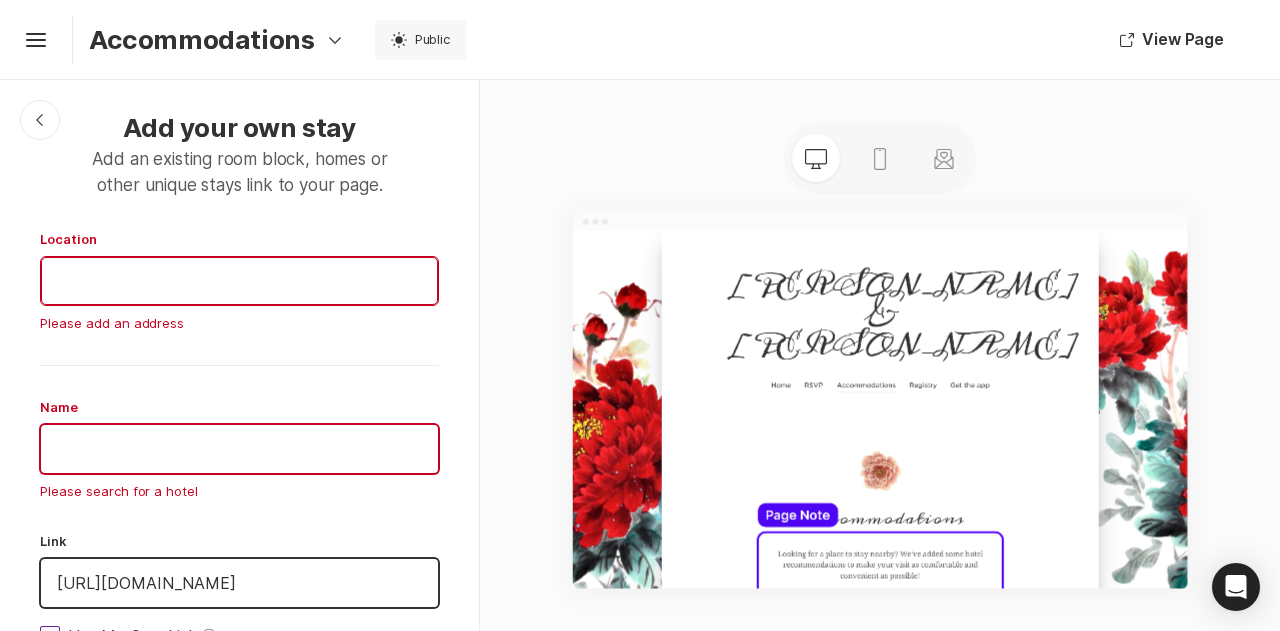 type on "[URL][DOMAIN_NAME]" 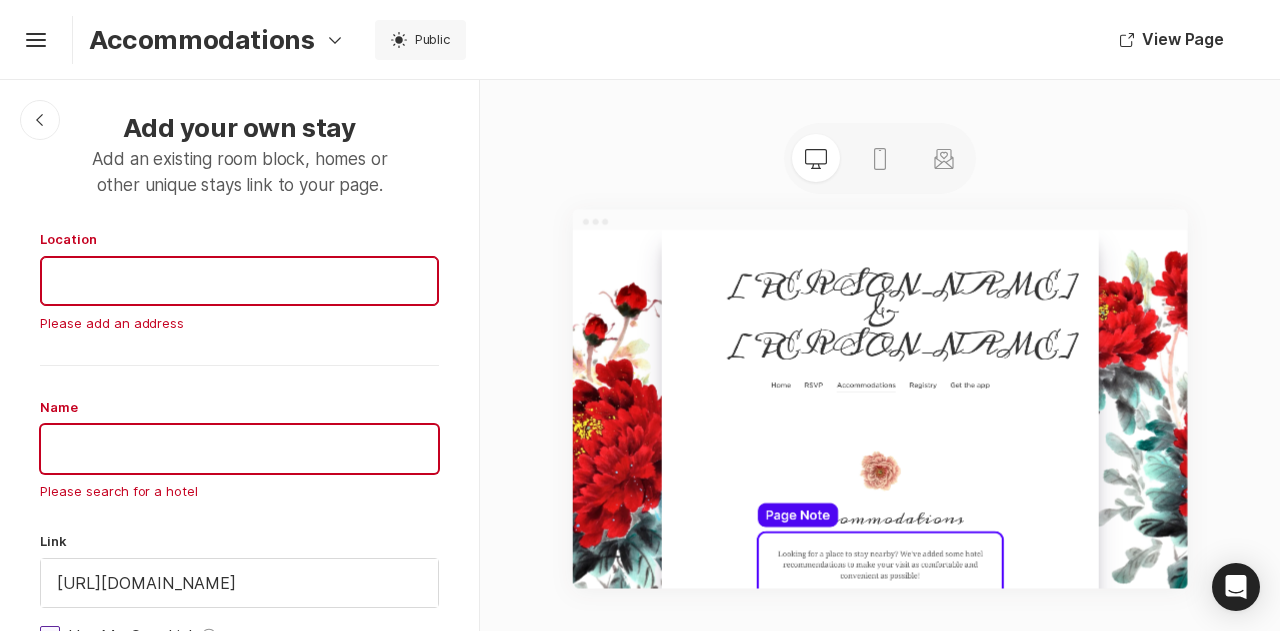 click at bounding box center [239, 281] 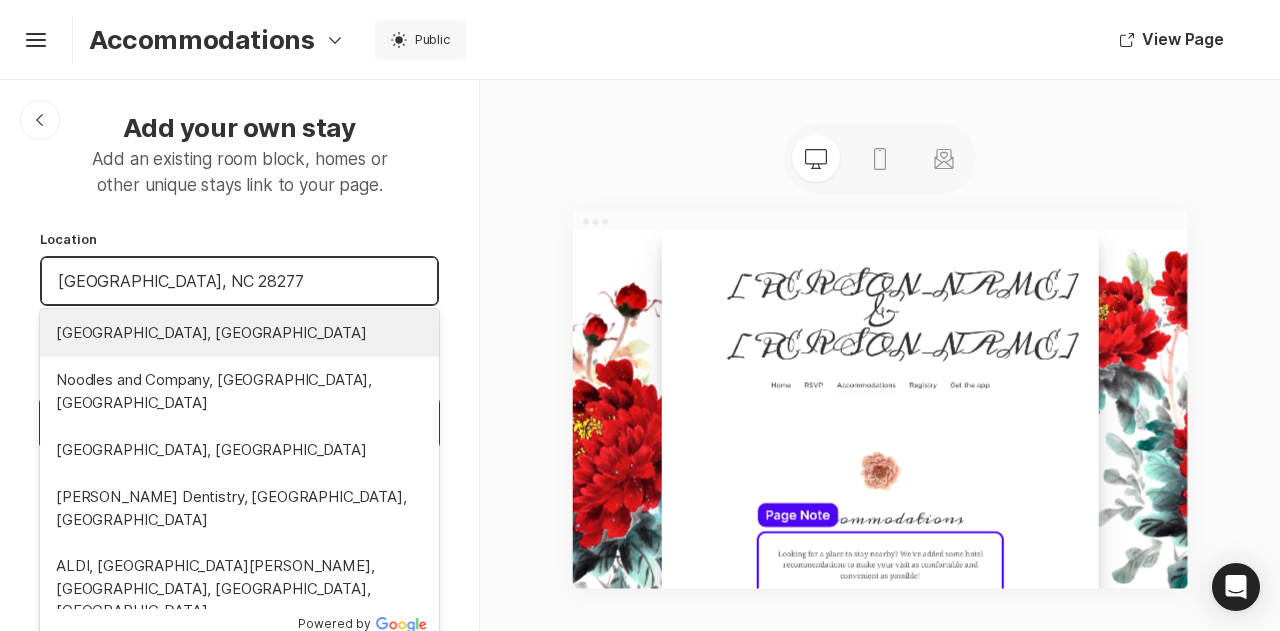 click on "[GEOGRAPHIC_DATA], [GEOGRAPHIC_DATA]" at bounding box center [239, 333] 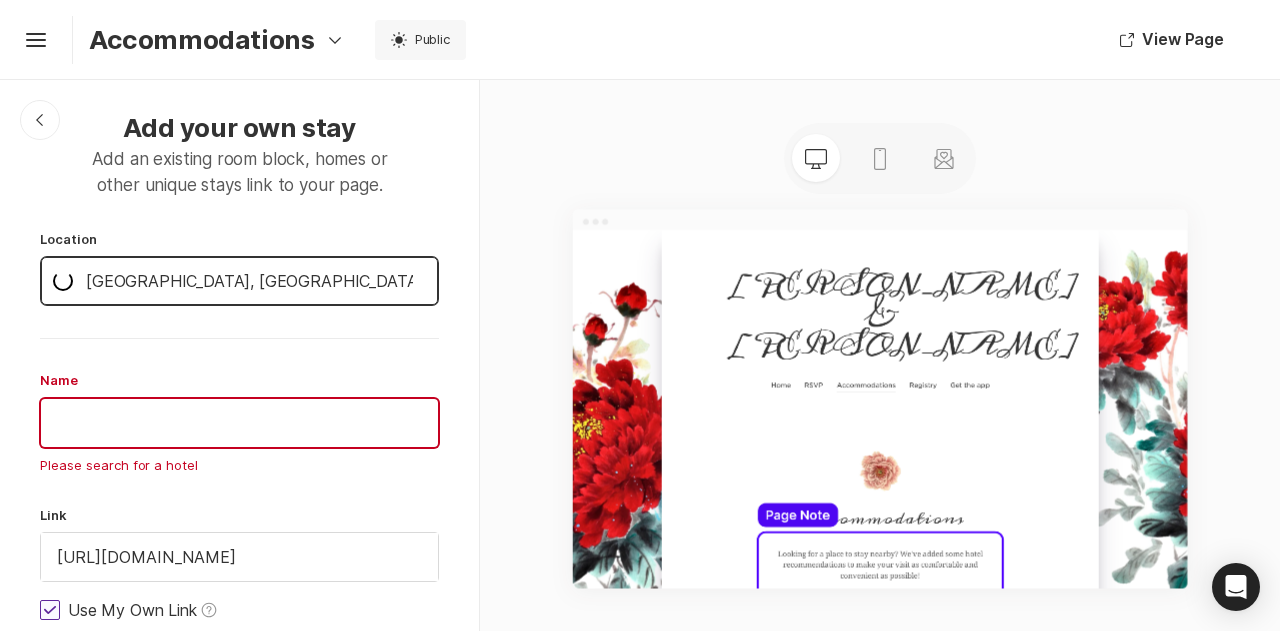 type on "[GEOGRAPHIC_DATA], [GEOGRAPHIC_DATA]" 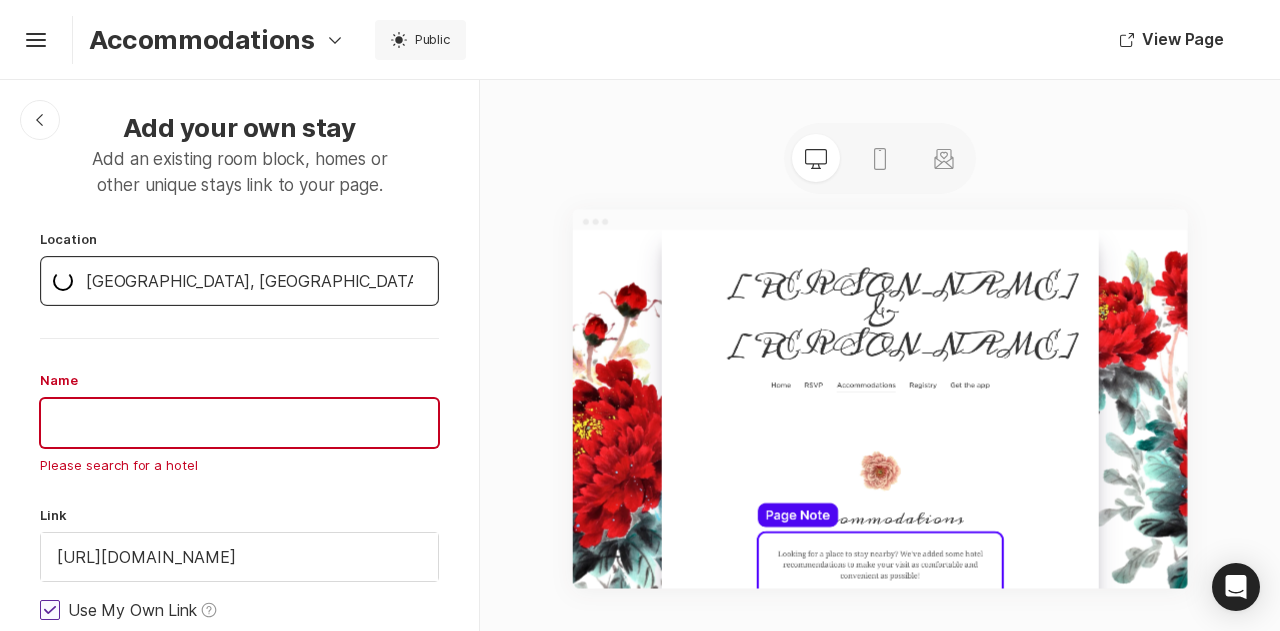 click at bounding box center [239, 423] 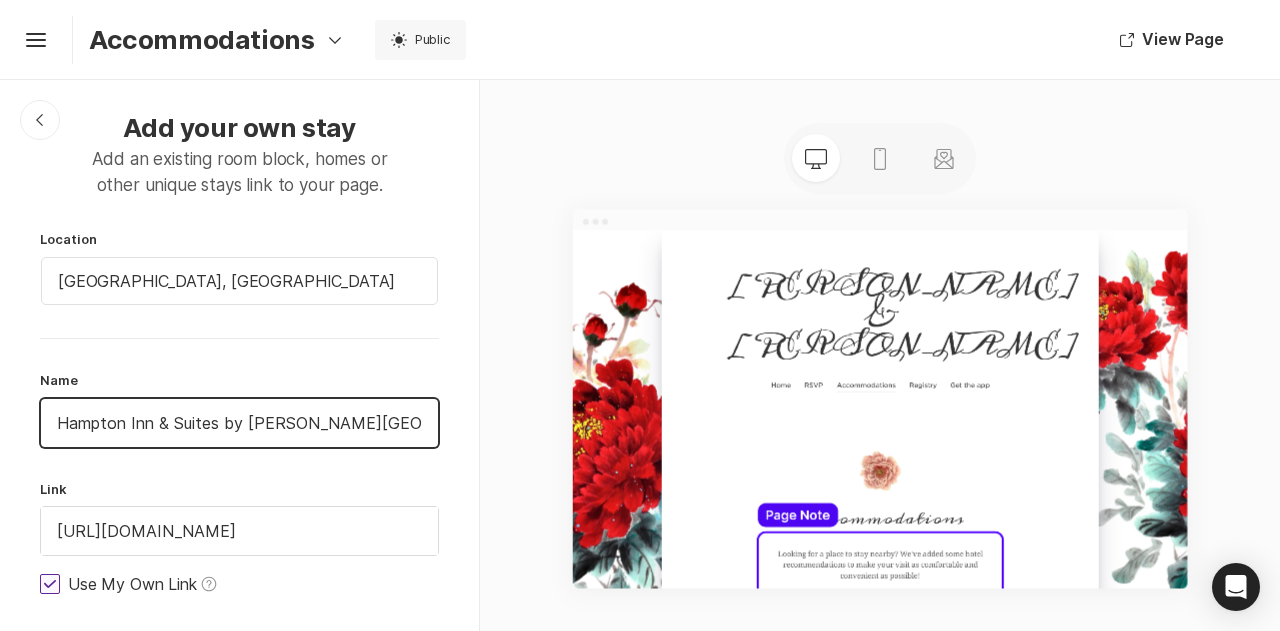 click on "Hampton Inn & Suites by [PERSON_NAME][GEOGRAPHIC_DATA] I 485" at bounding box center [239, 423] 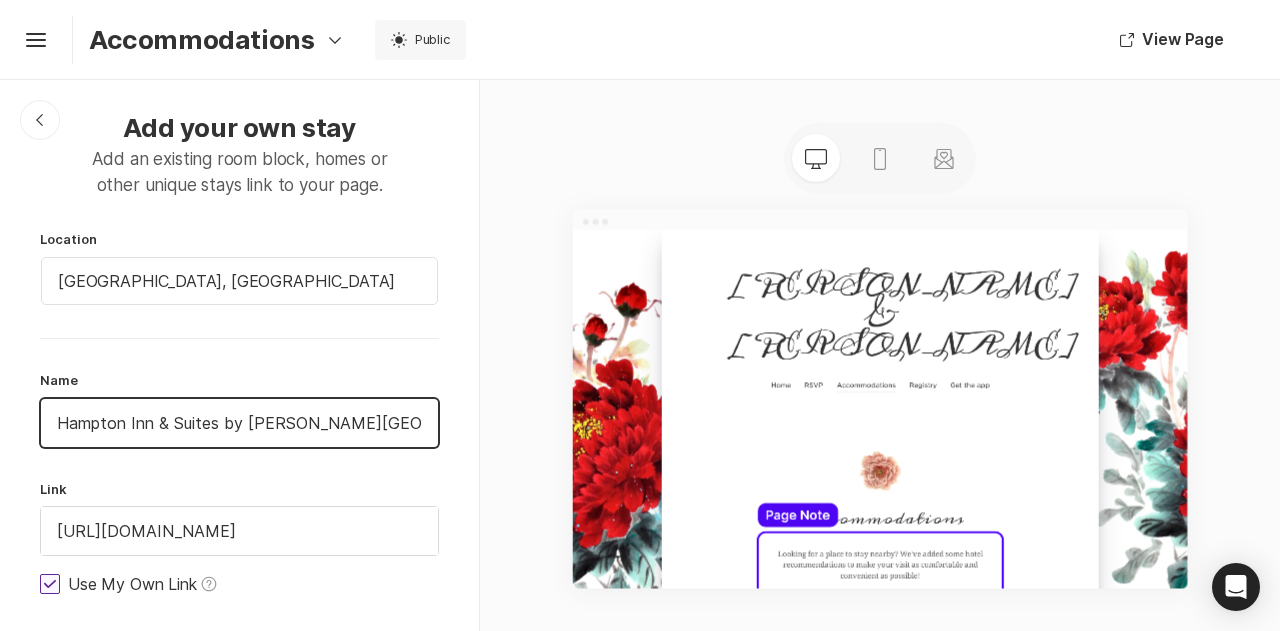 scroll, scrollTop: 0, scrollLeft: 40, axis: horizontal 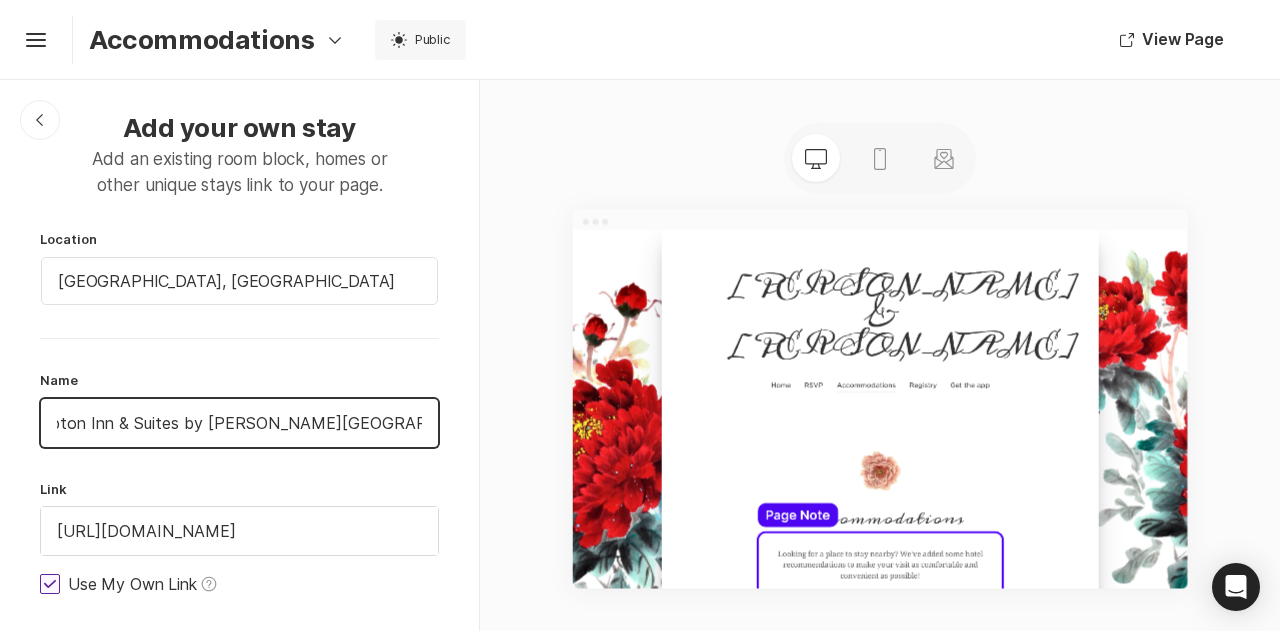 drag, startPoint x: 296, startPoint y: 420, endPoint x: 513, endPoint y: 424, distance: 217.03687 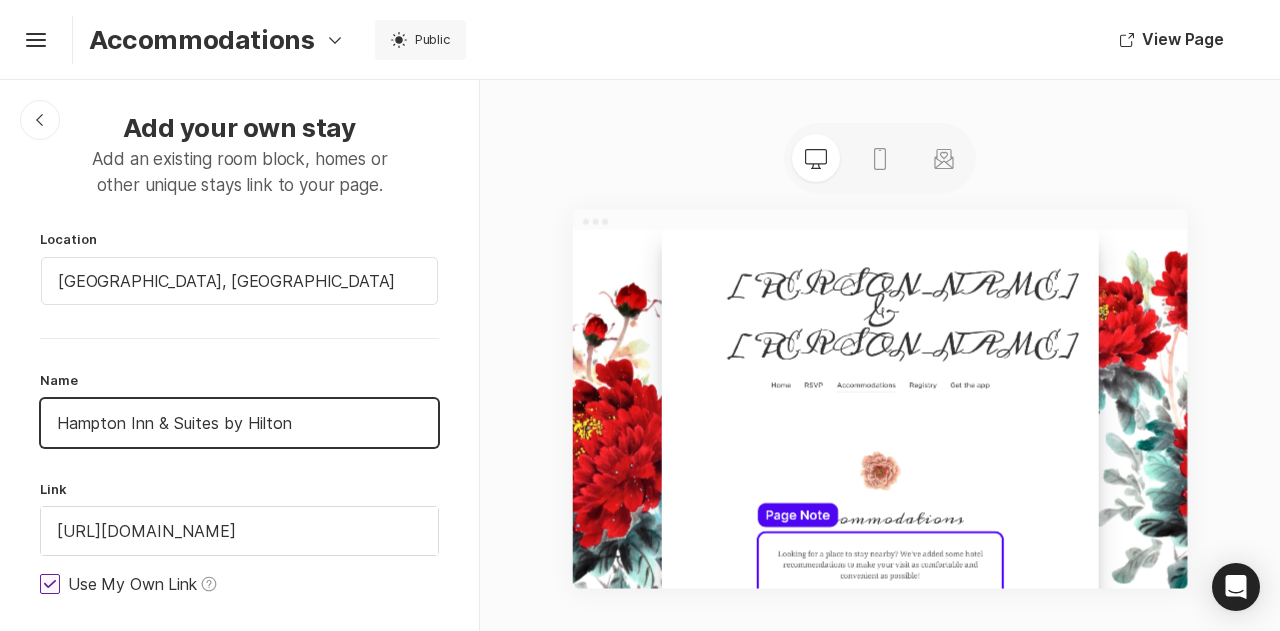 scroll, scrollTop: 0, scrollLeft: 0, axis: both 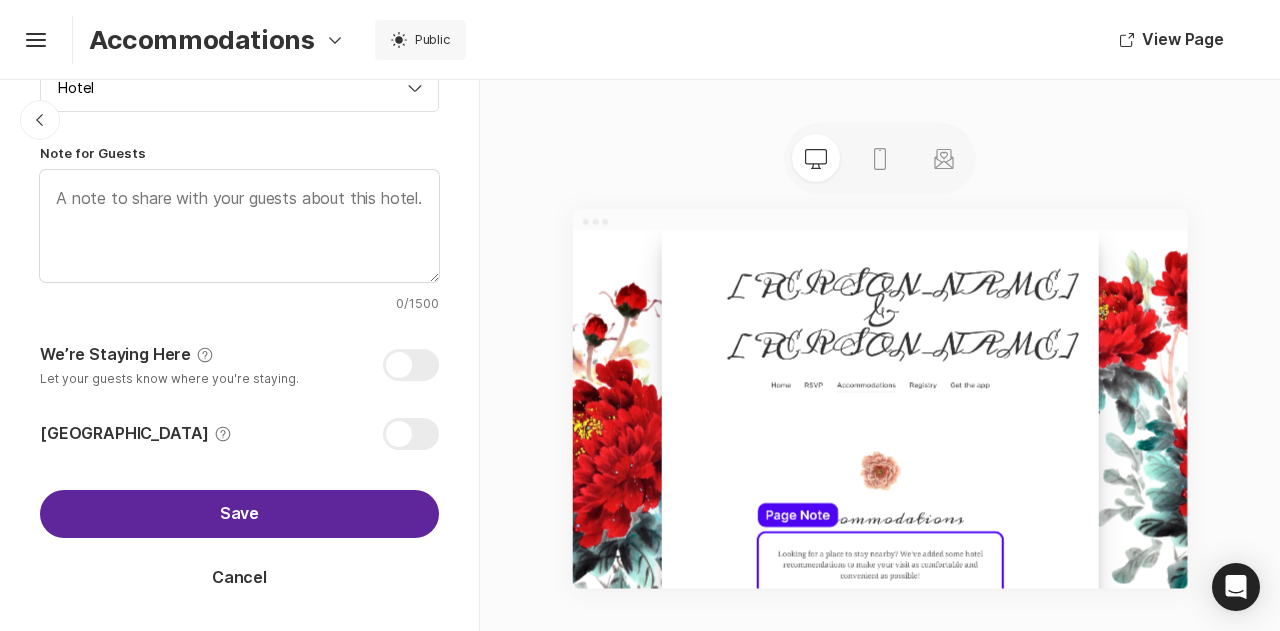 type on "Hampton Inn & Suites by Hilton" 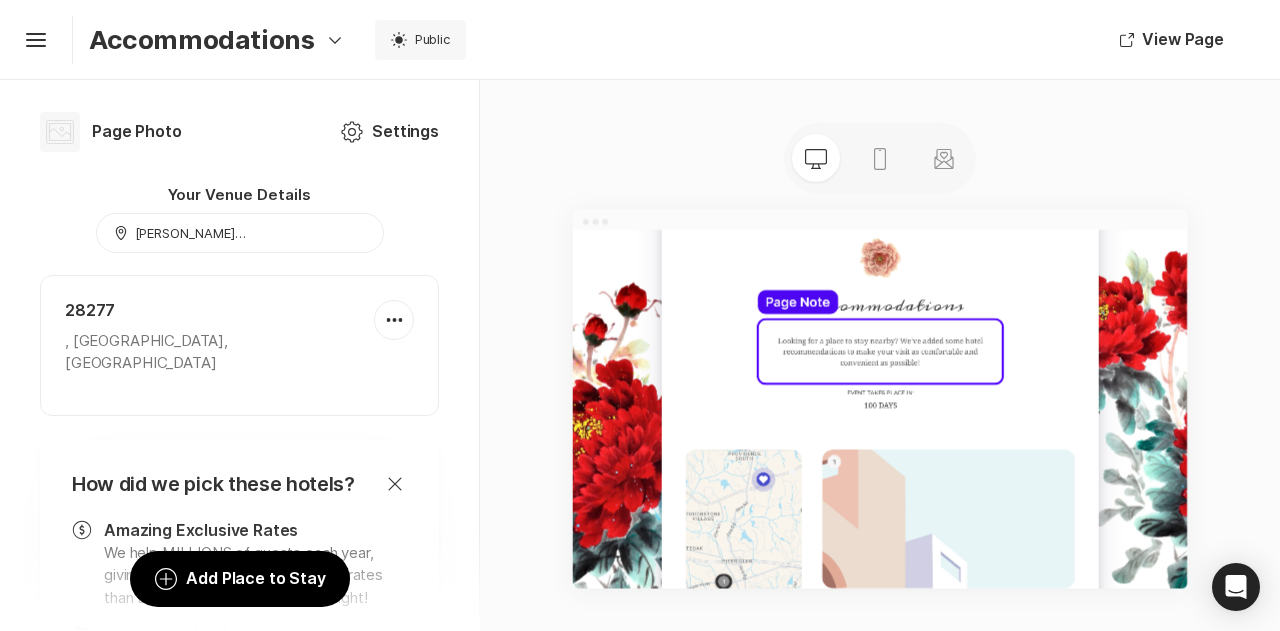 scroll, scrollTop: 700, scrollLeft: 0, axis: vertical 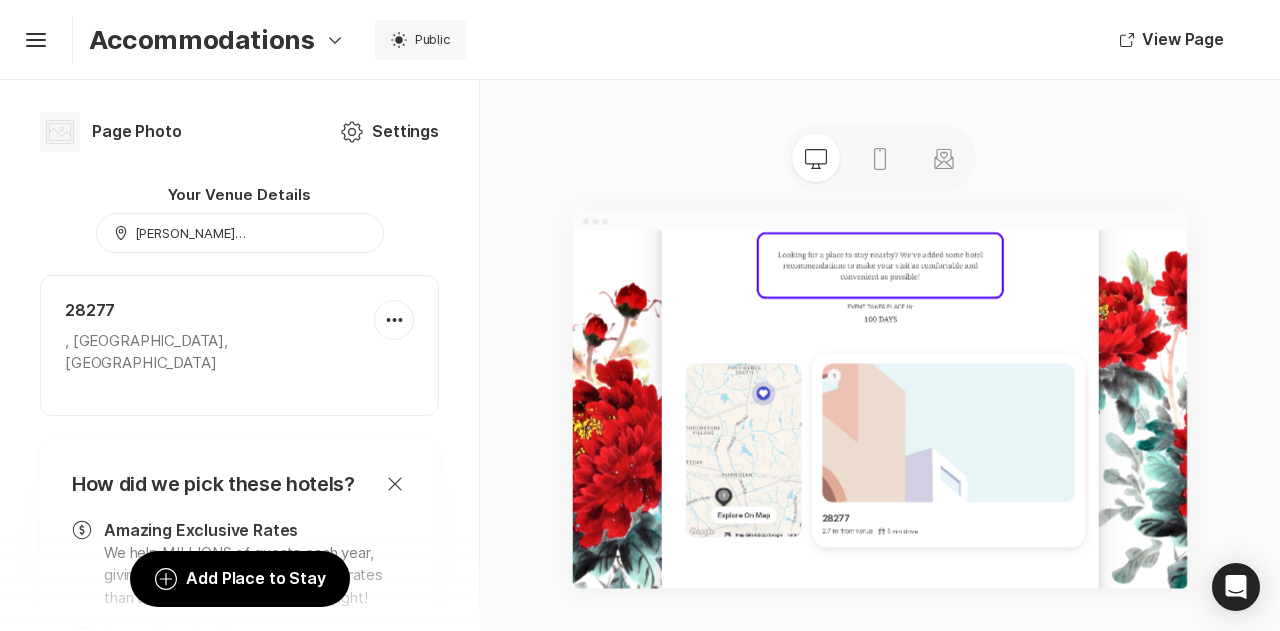 click at bounding box center (1452, 705) 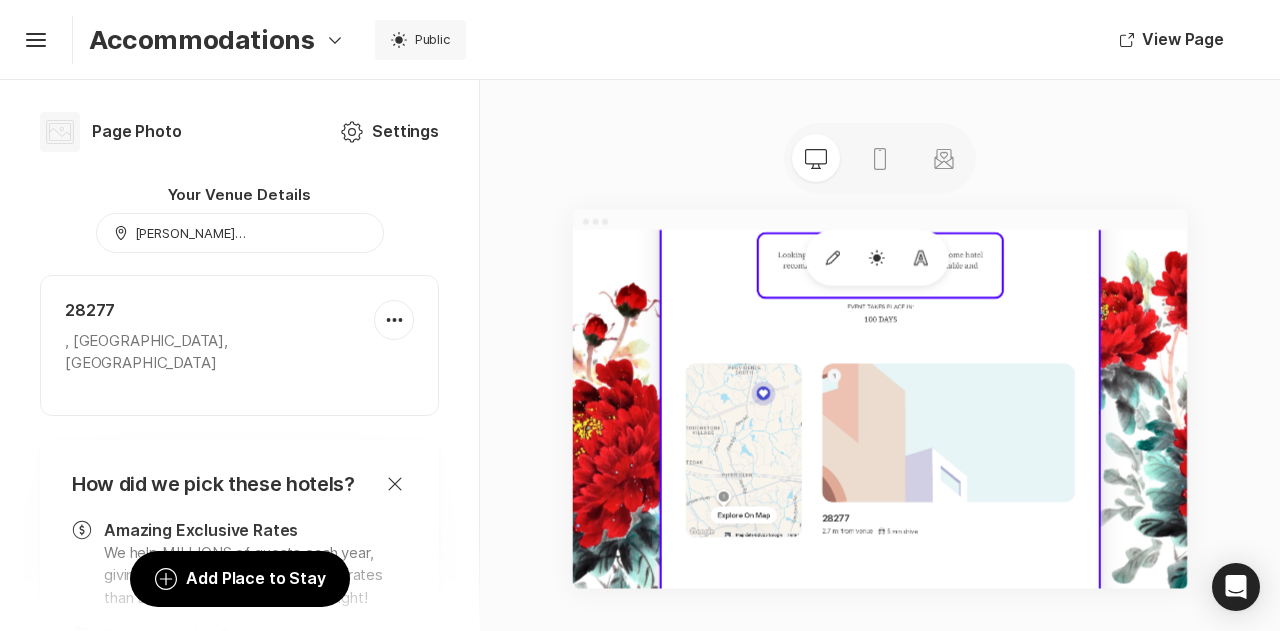 click 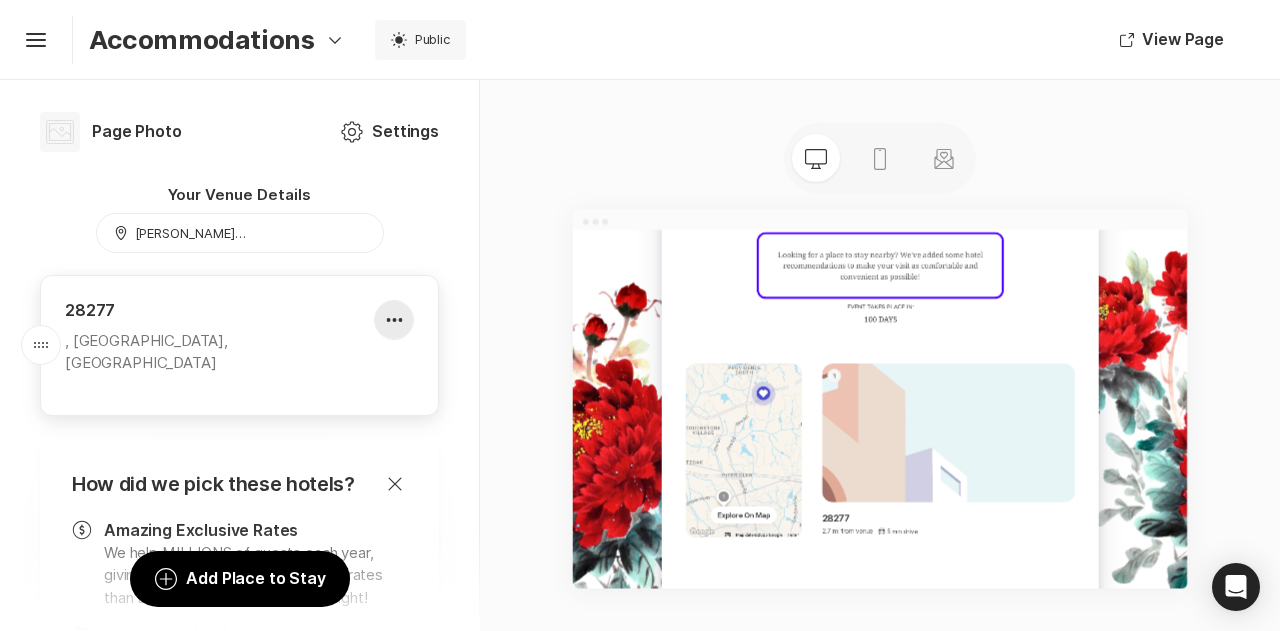 click at bounding box center (394, 320) 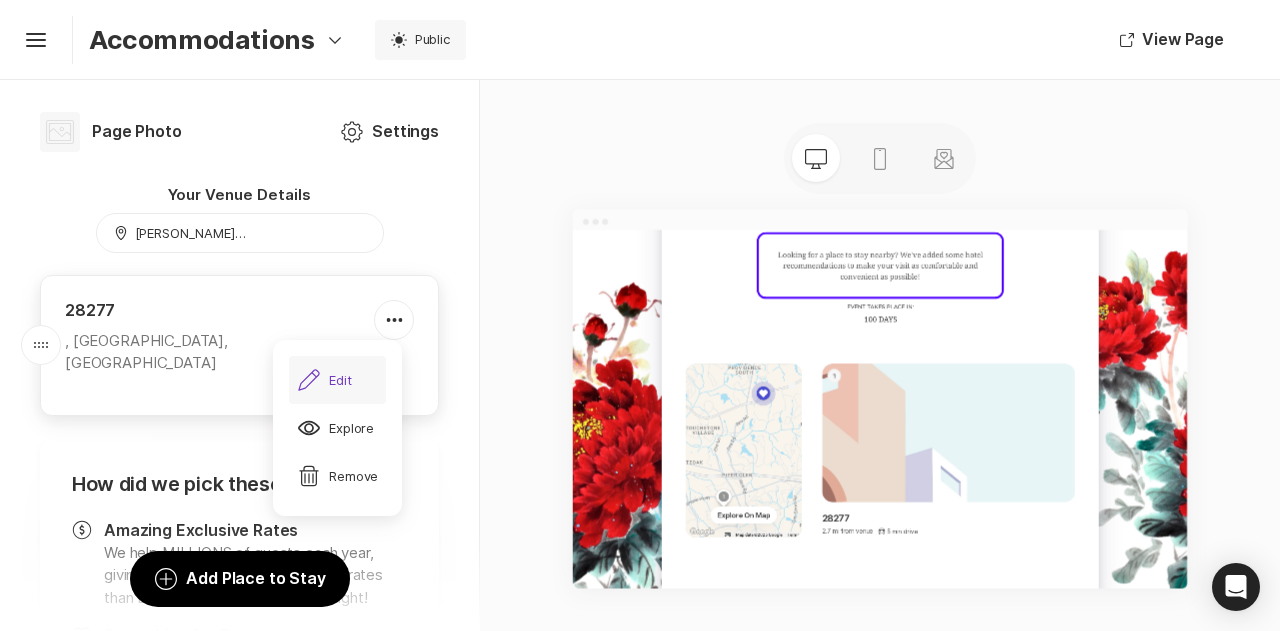click on "Pencil Edit" at bounding box center [324, 380] 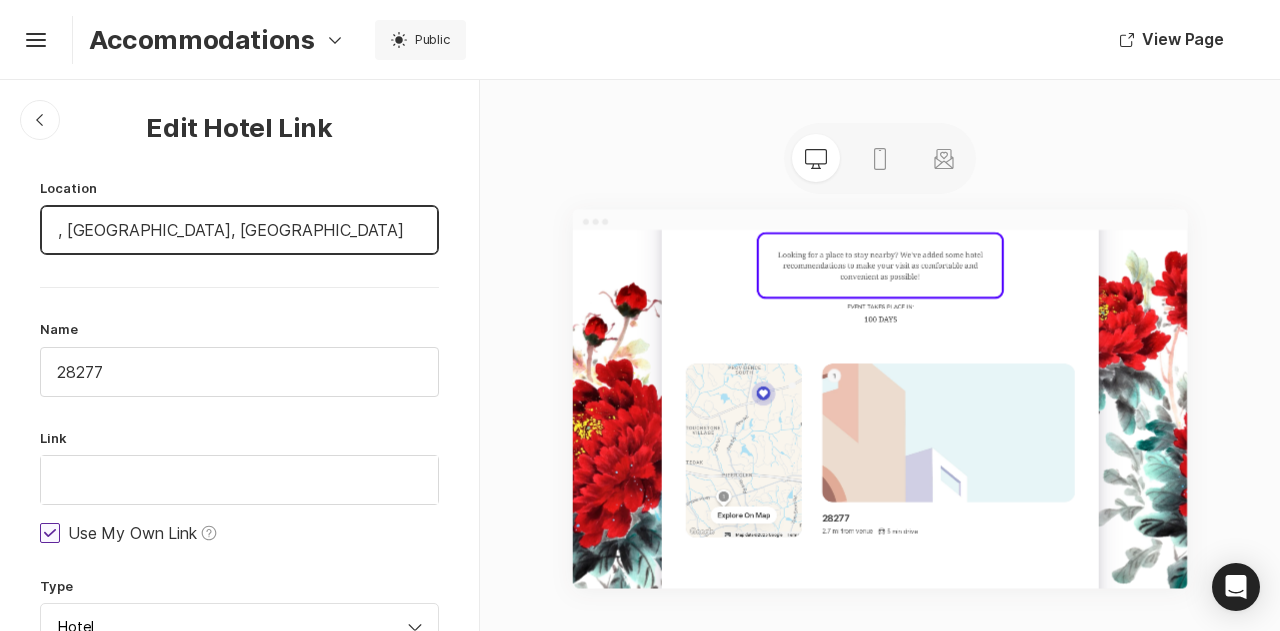 drag, startPoint x: 341, startPoint y: 232, endPoint x: 0, endPoint y: 185, distance: 344.22375 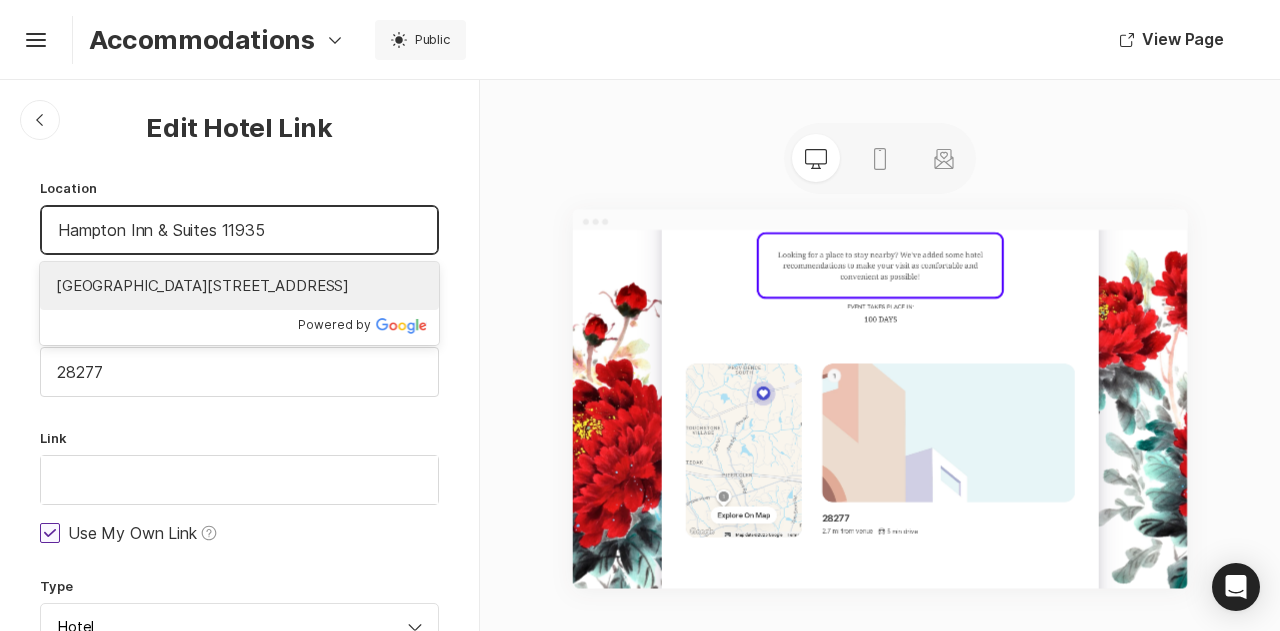 click on "[GEOGRAPHIC_DATA][STREET_ADDRESS]" at bounding box center (239, 286) 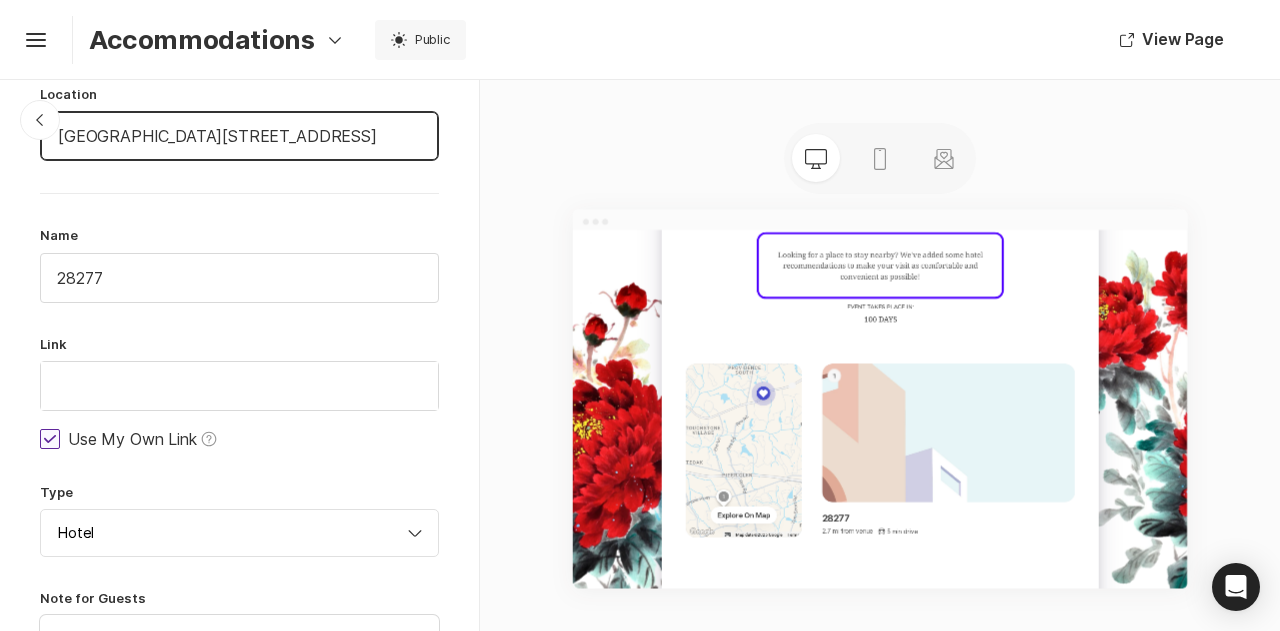 scroll, scrollTop: 200, scrollLeft: 0, axis: vertical 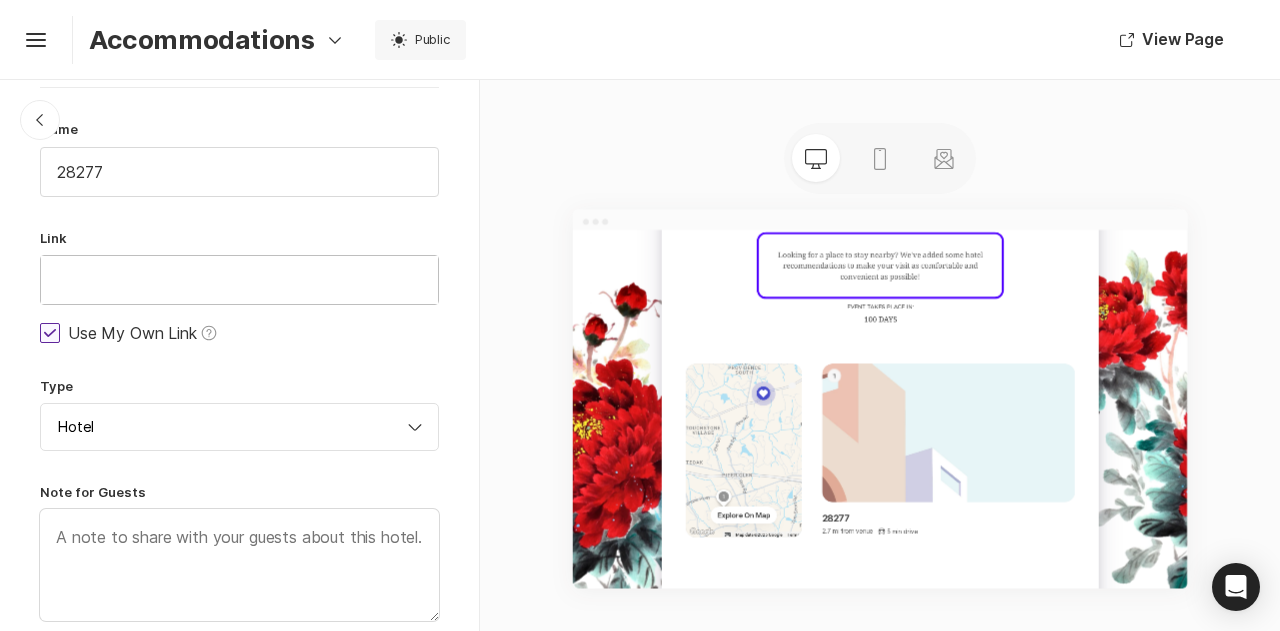 type on "[GEOGRAPHIC_DATA][STREET_ADDRESS]" 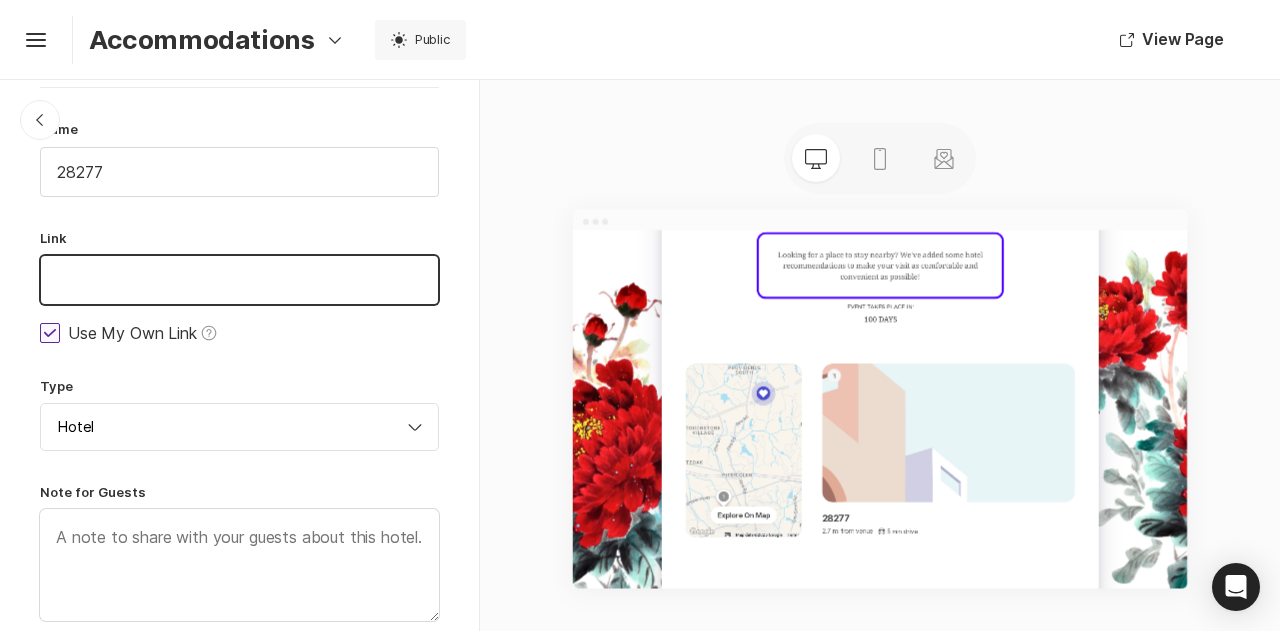 click at bounding box center [239, 280] 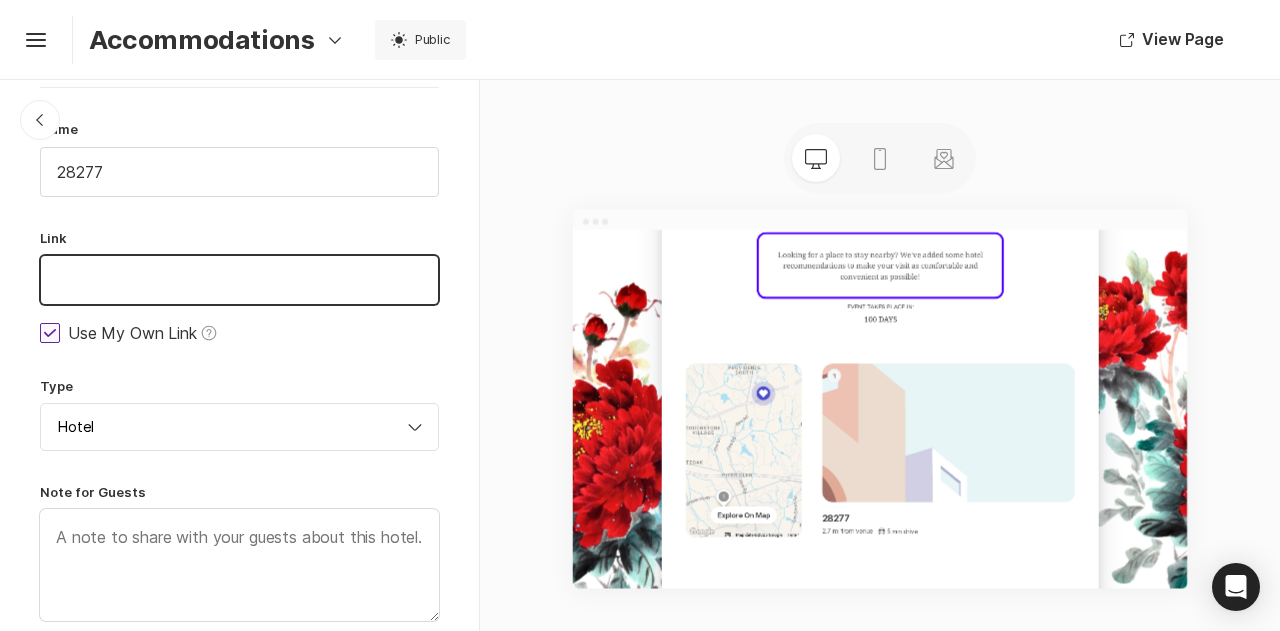 paste on "[URL][DOMAIN_NAME]" 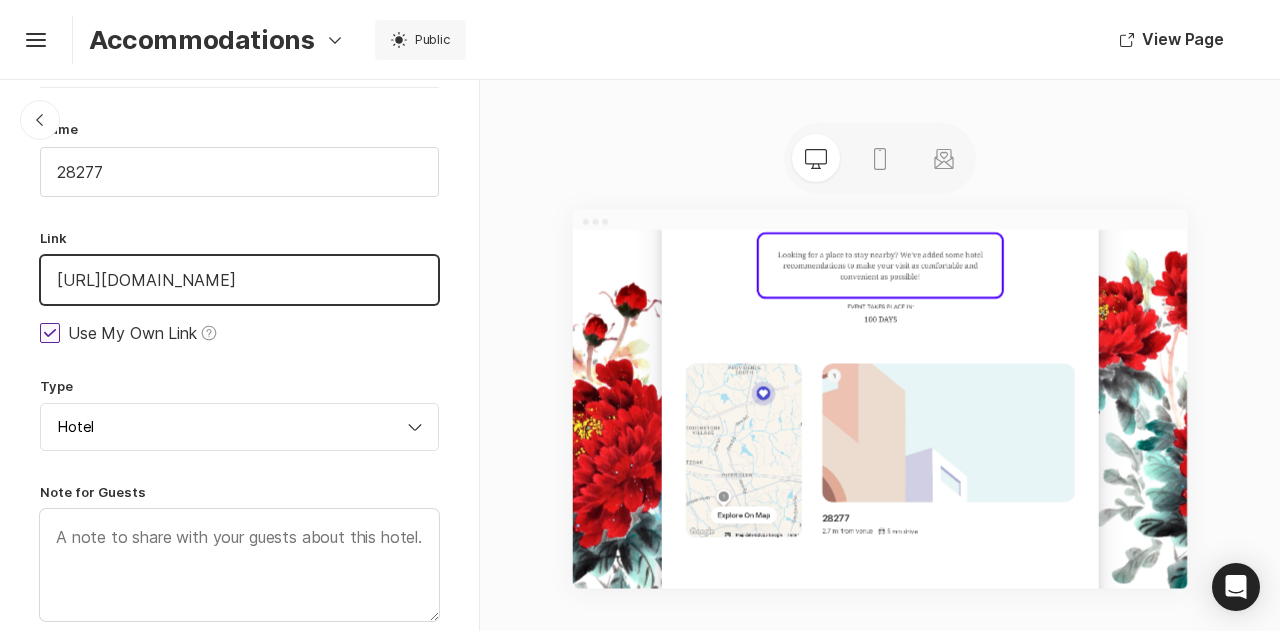 scroll, scrollTop: 0, scrollLeft: 408, axis: horizontal 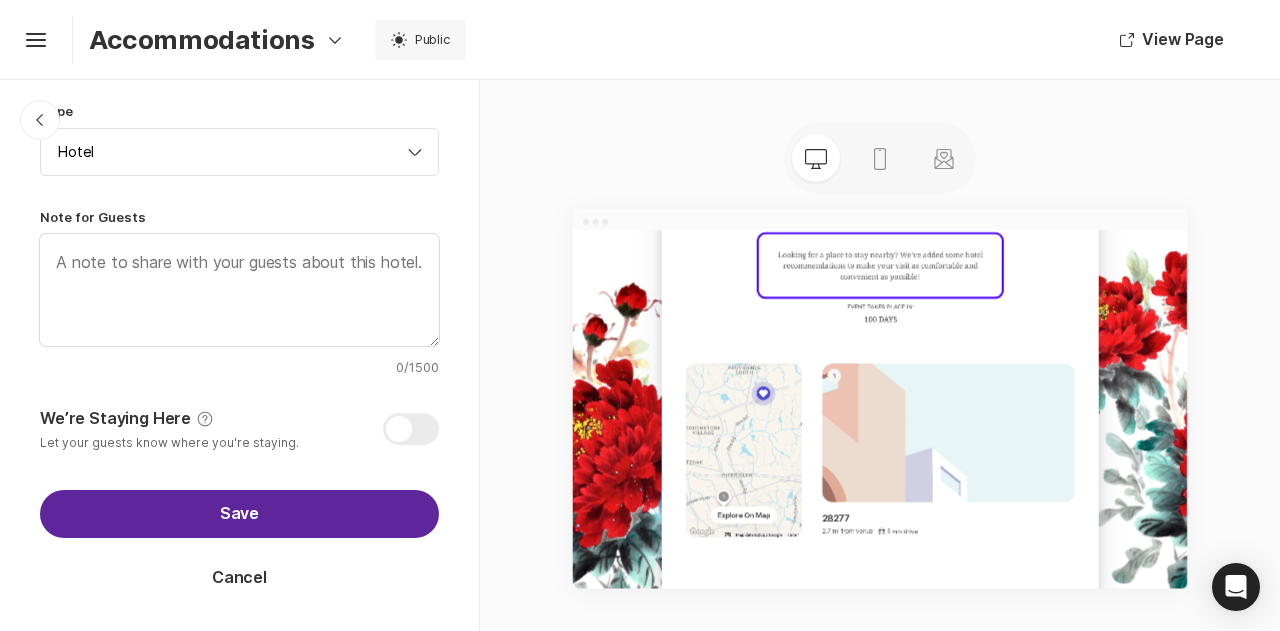 type on "[URL][DOMAIN_NAME]" 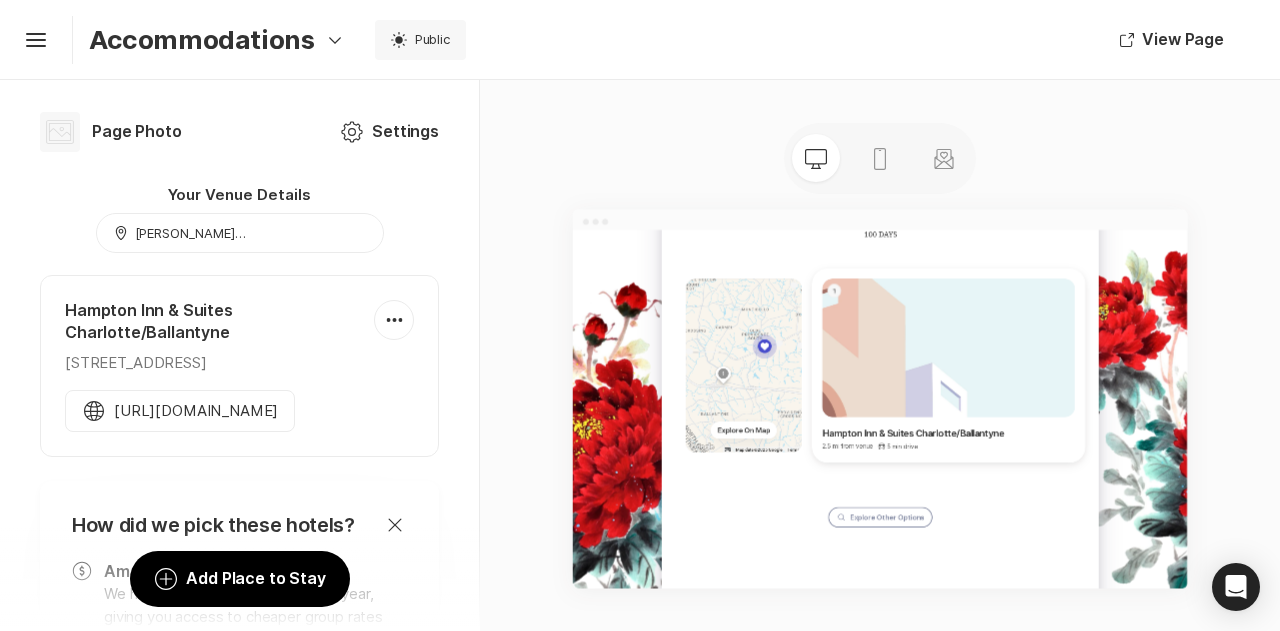 scroll, scrollTop: 933, scrollLeft: 0, axis: vertical 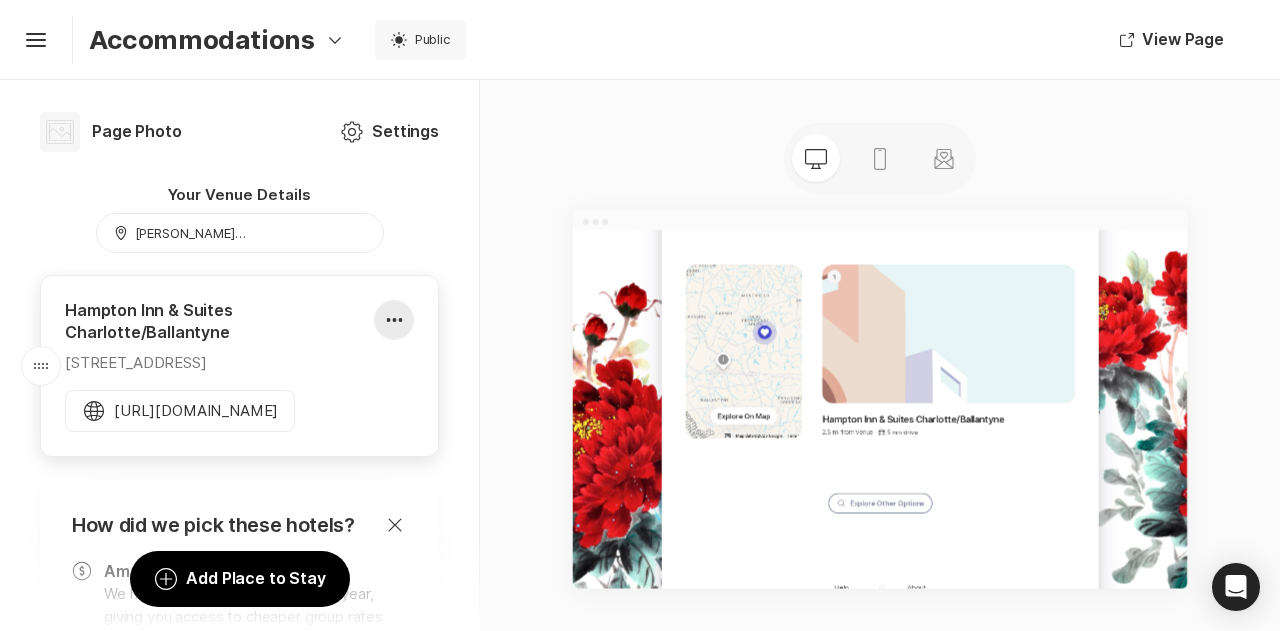 click at bounding box center (394, 320) 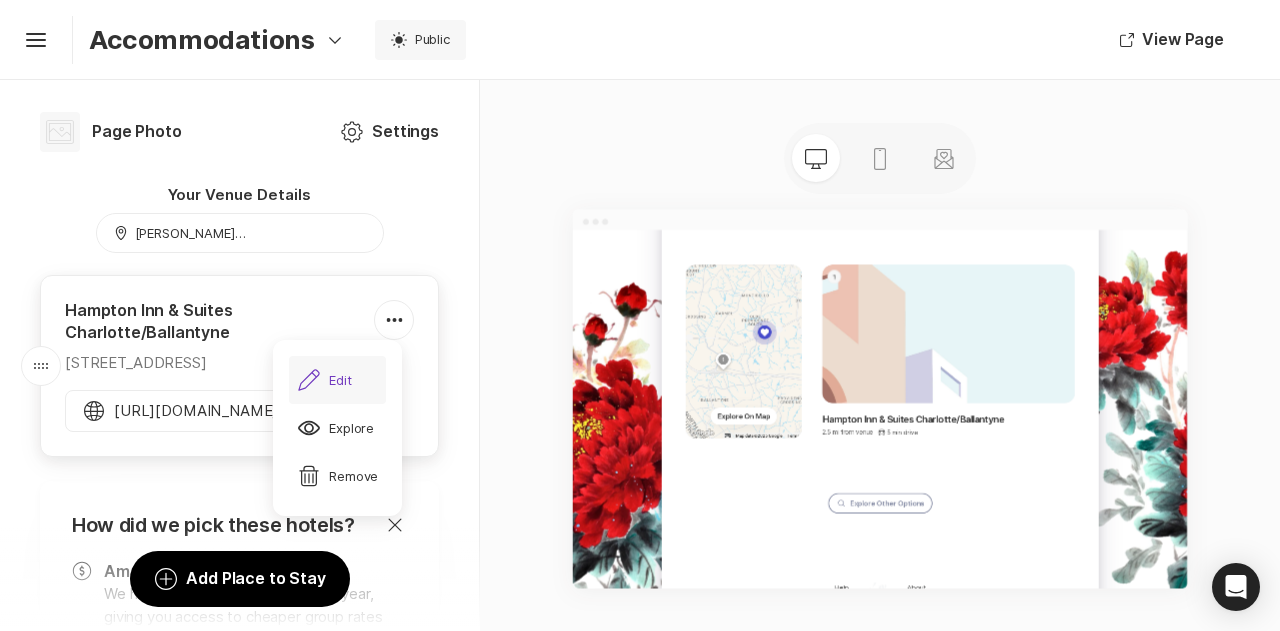 click on "Pencil Edit" at bounding box center [324, 380] 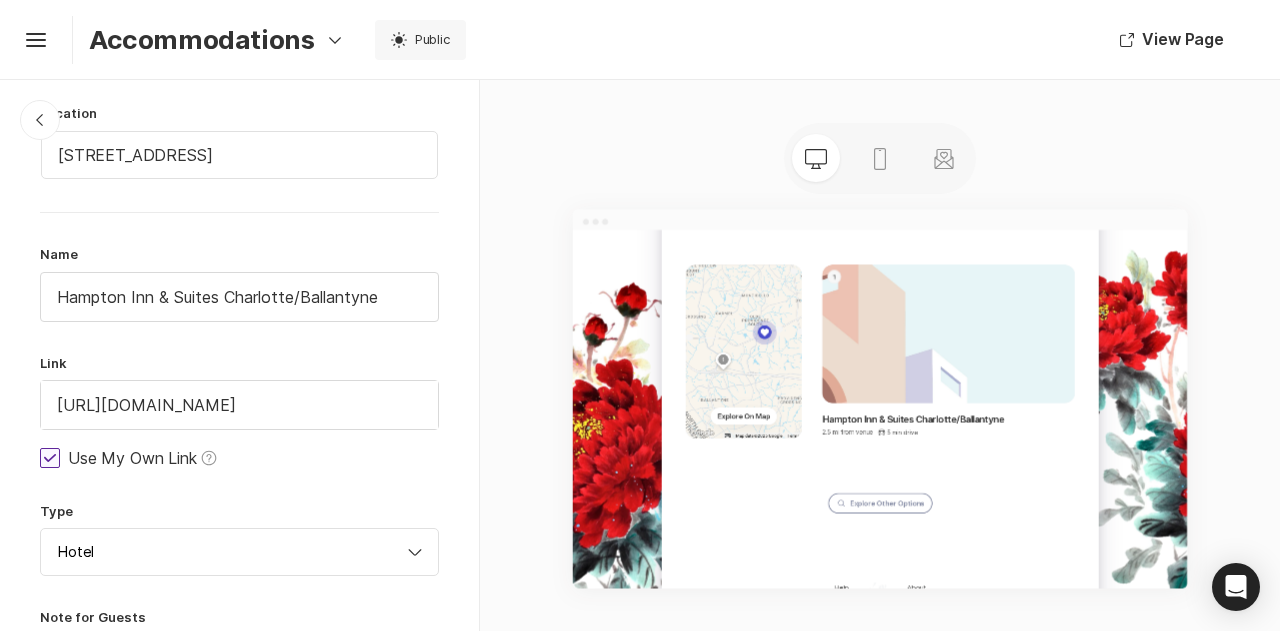 scroll, scrollTop: 475, scrollLeft: 0, axis: vertical 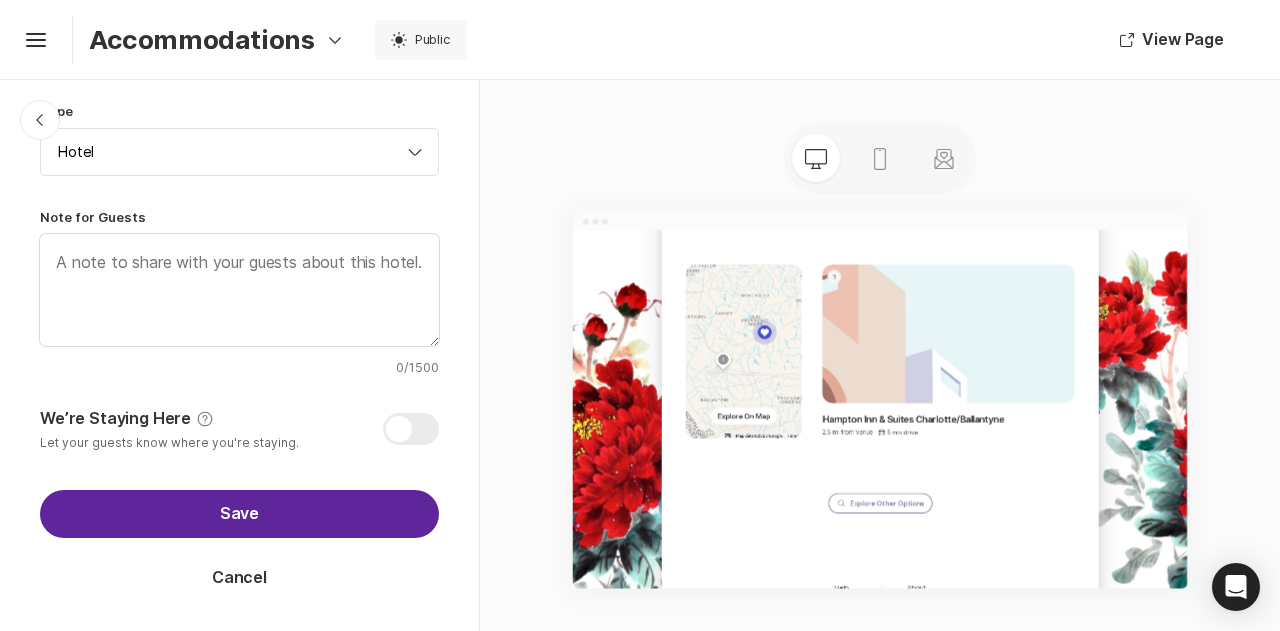 click on "Save" at bounding box center [239, 514] 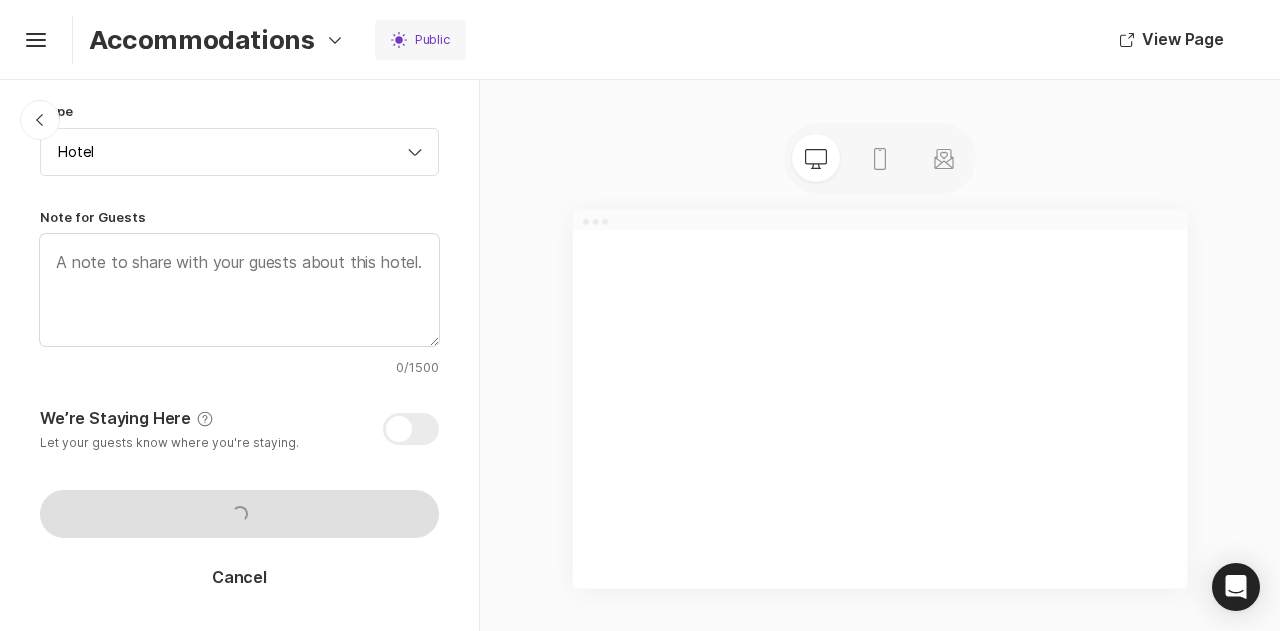scroll, scrollTop: 0, scrollLeft: 0, axis: both 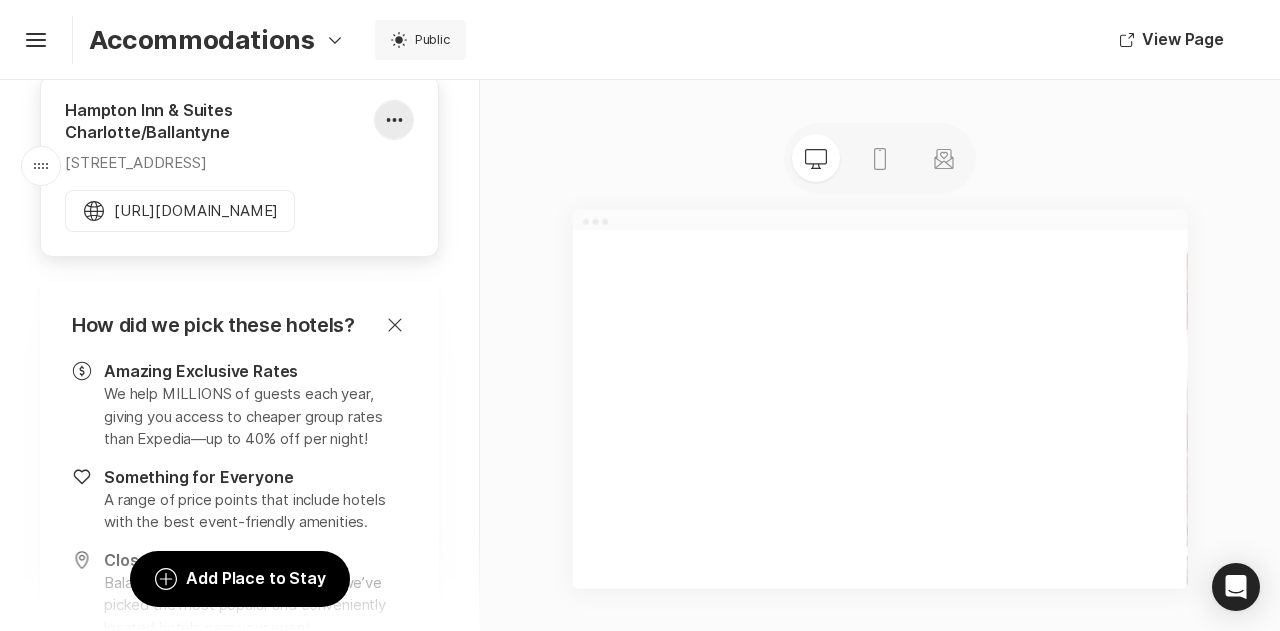 click 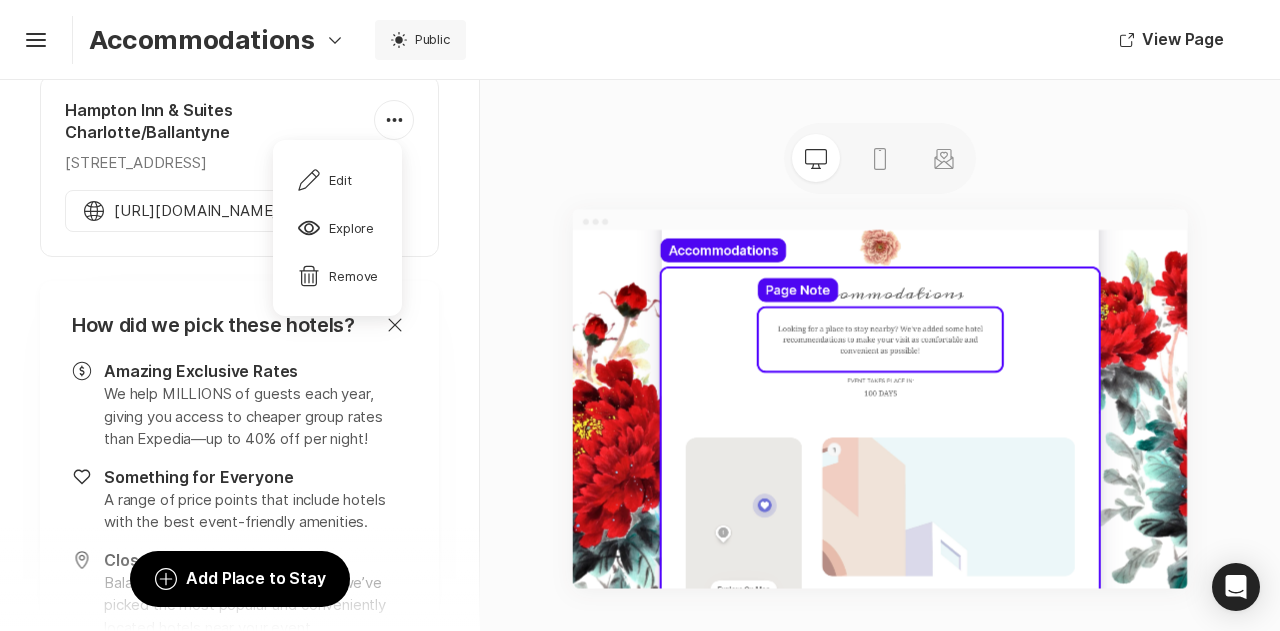 scroll, scrollTop: 600, scrollLeft: 0, axis: vertical 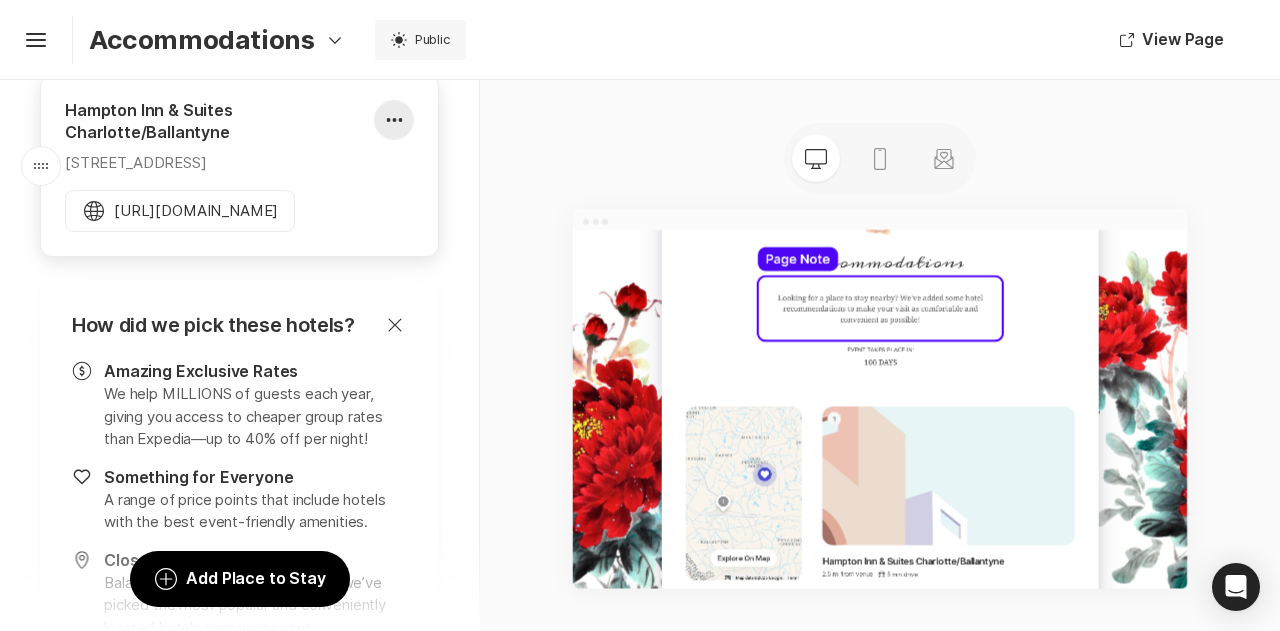 click 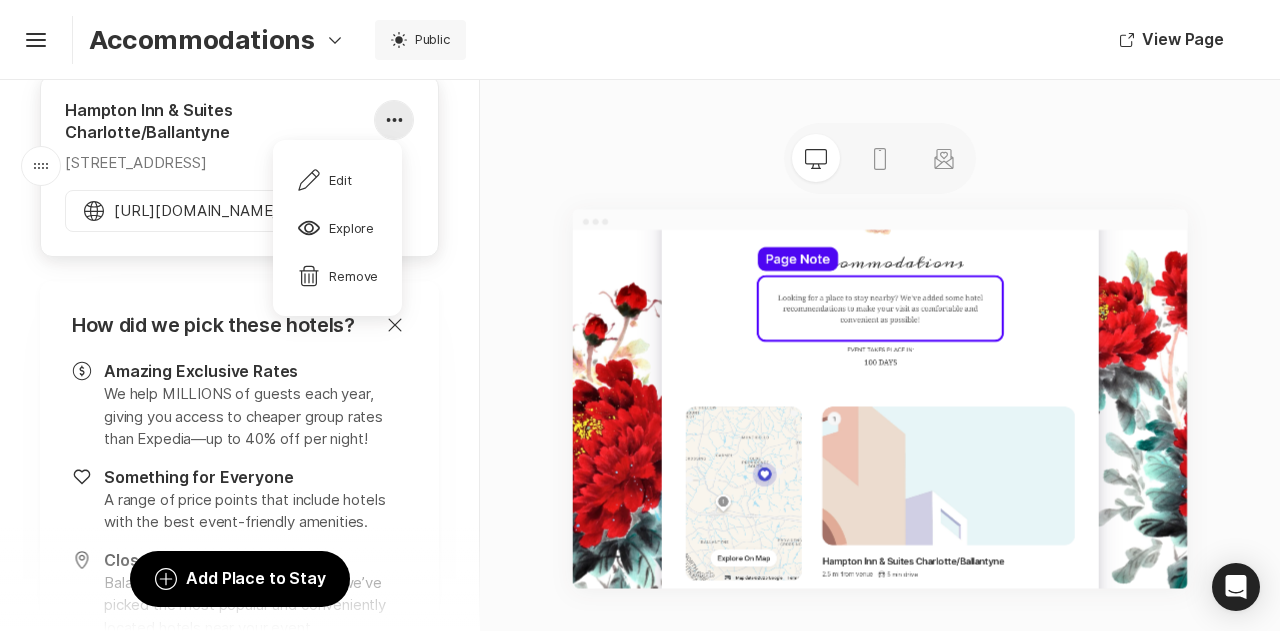 click 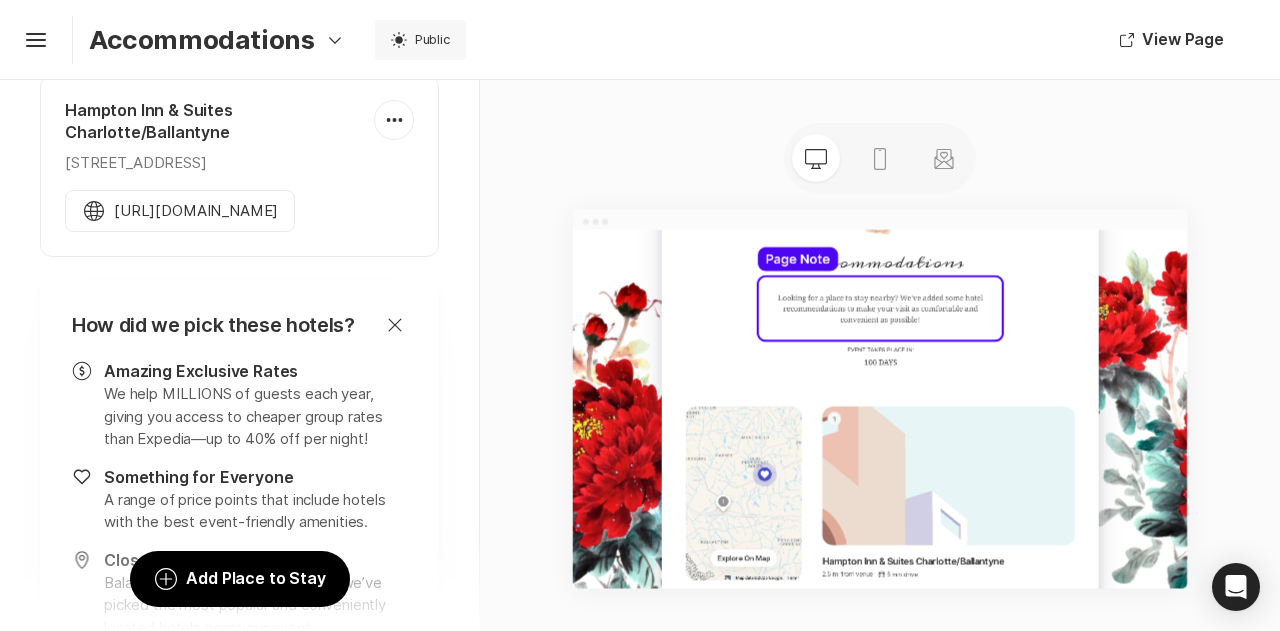 click on "Desktop Mobile Stationery" at bounding box center (880, 355) 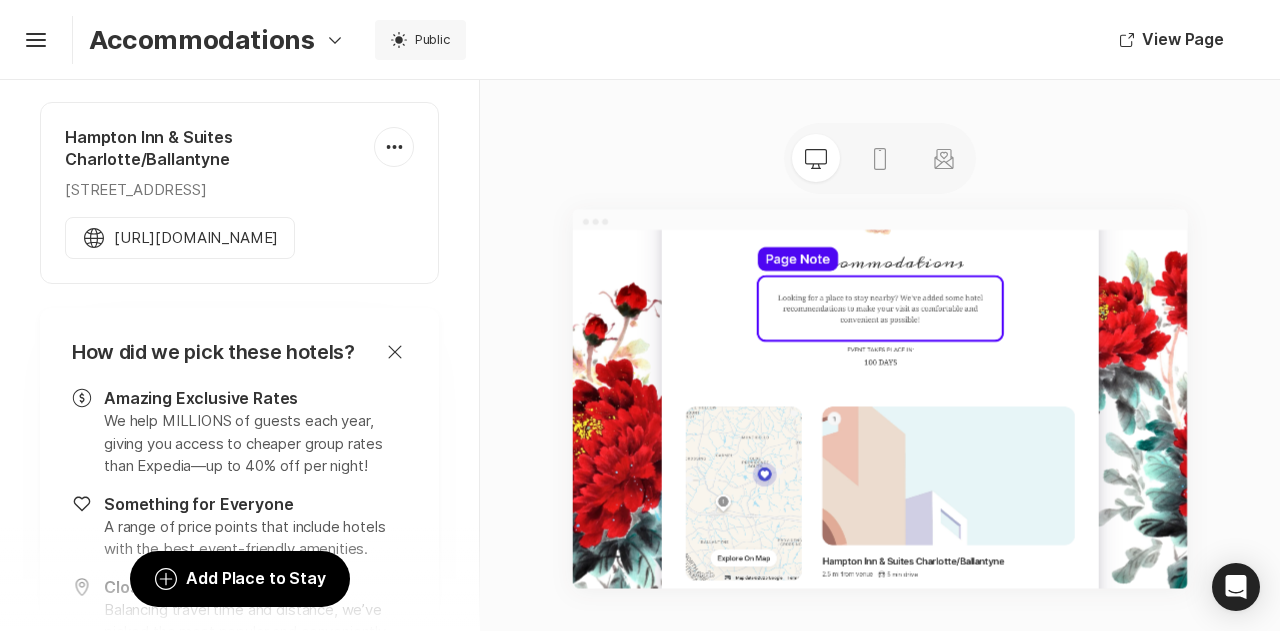 scroll, scrollTop: 0, scrollLeft: 0, axis: both 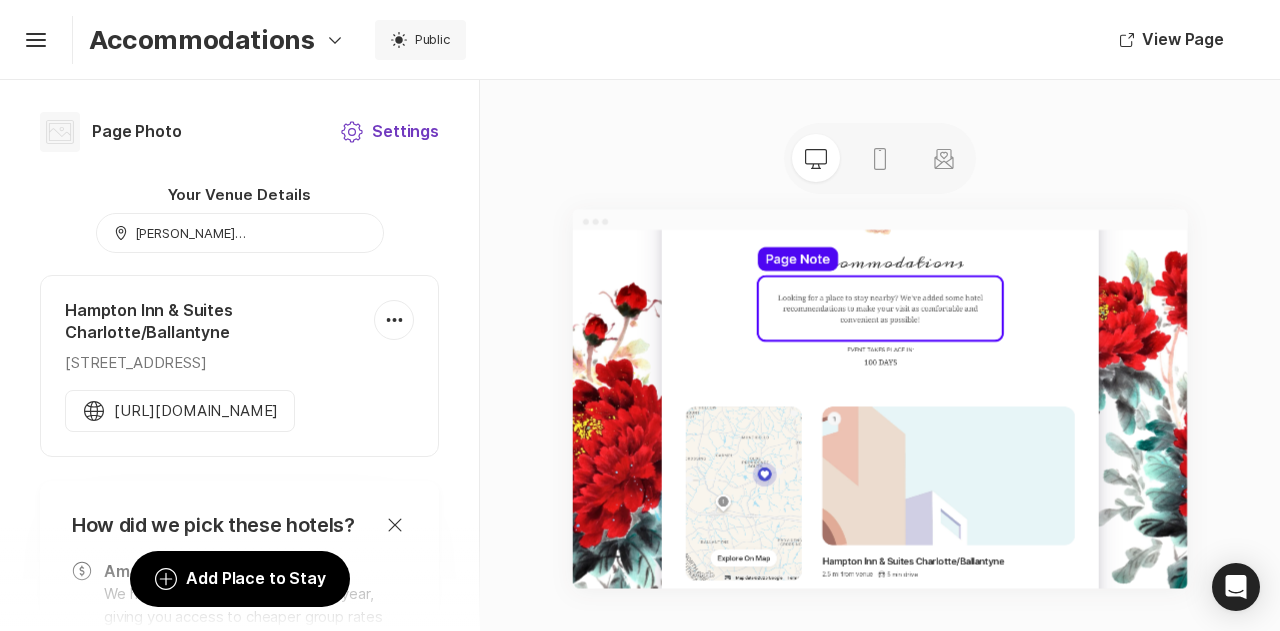 click on "Settings Settings" at bounding box center [389, 132] 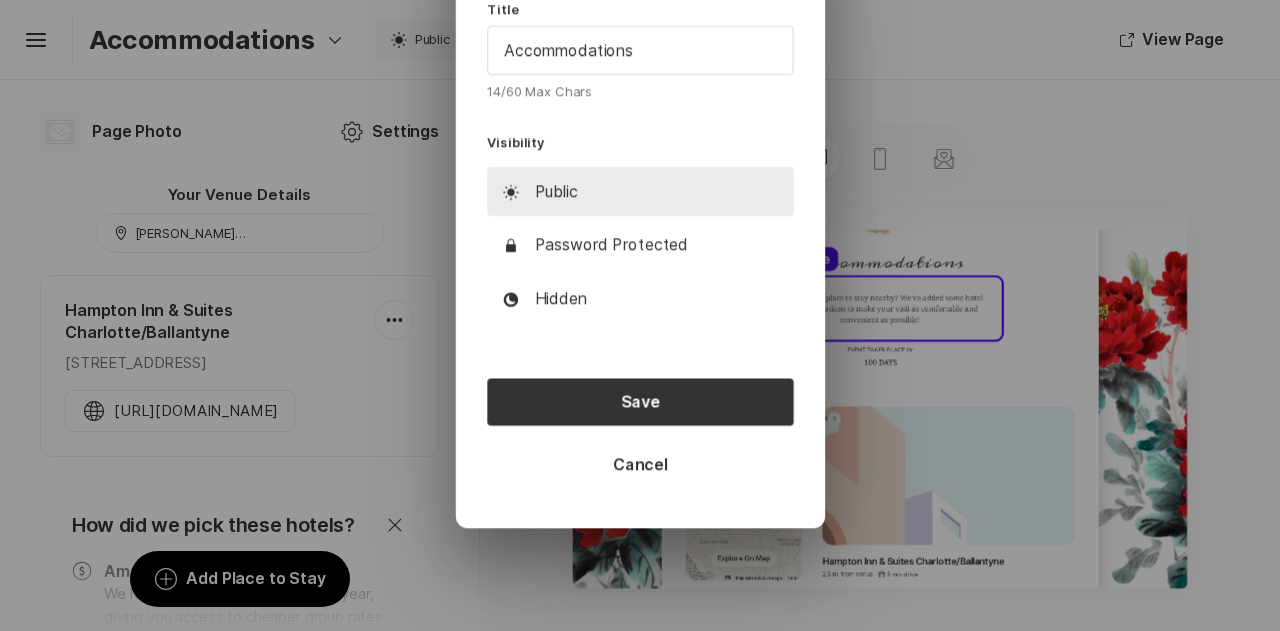 scroll, scrollTop: 0, scrollLeft: 0, axis: both 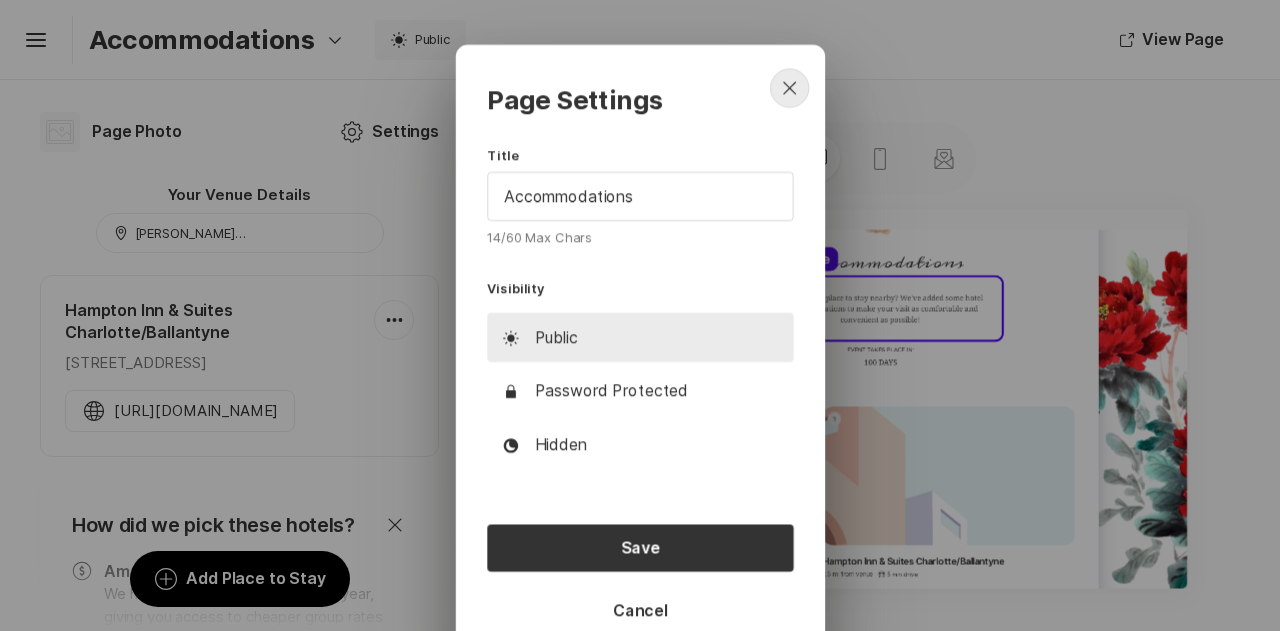 click on "Close" 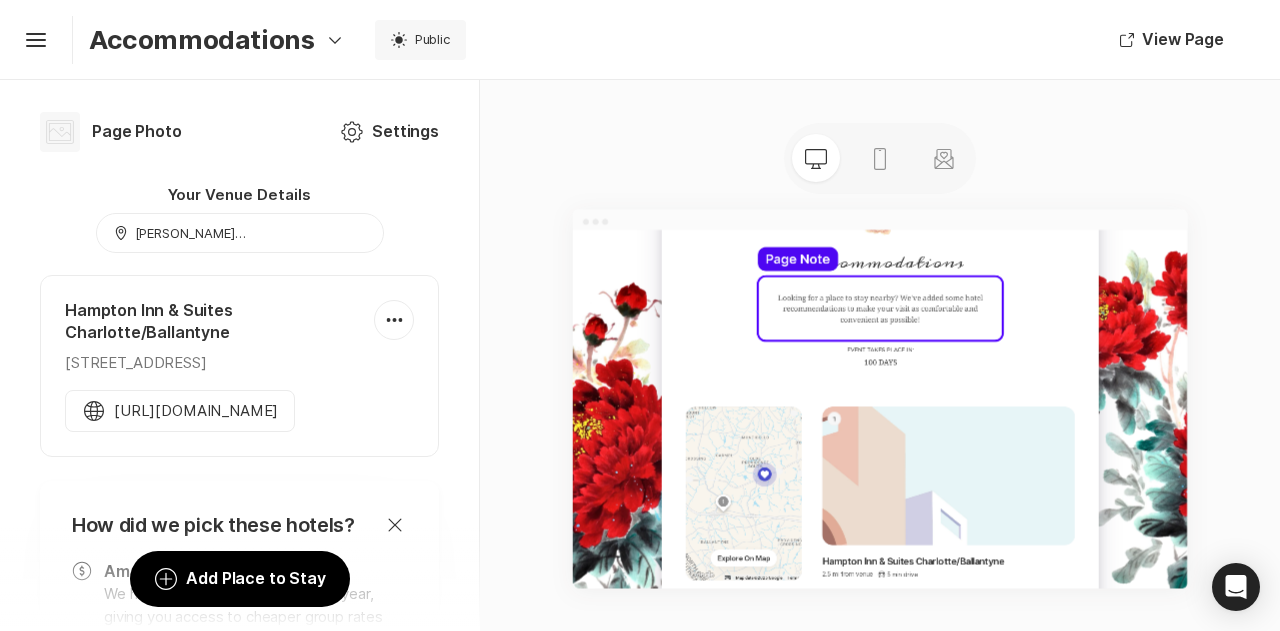 click on "Map Marker [PERSON_NAME][GEOGRAPHIC_DATA]" at bounding box center (239, 236) 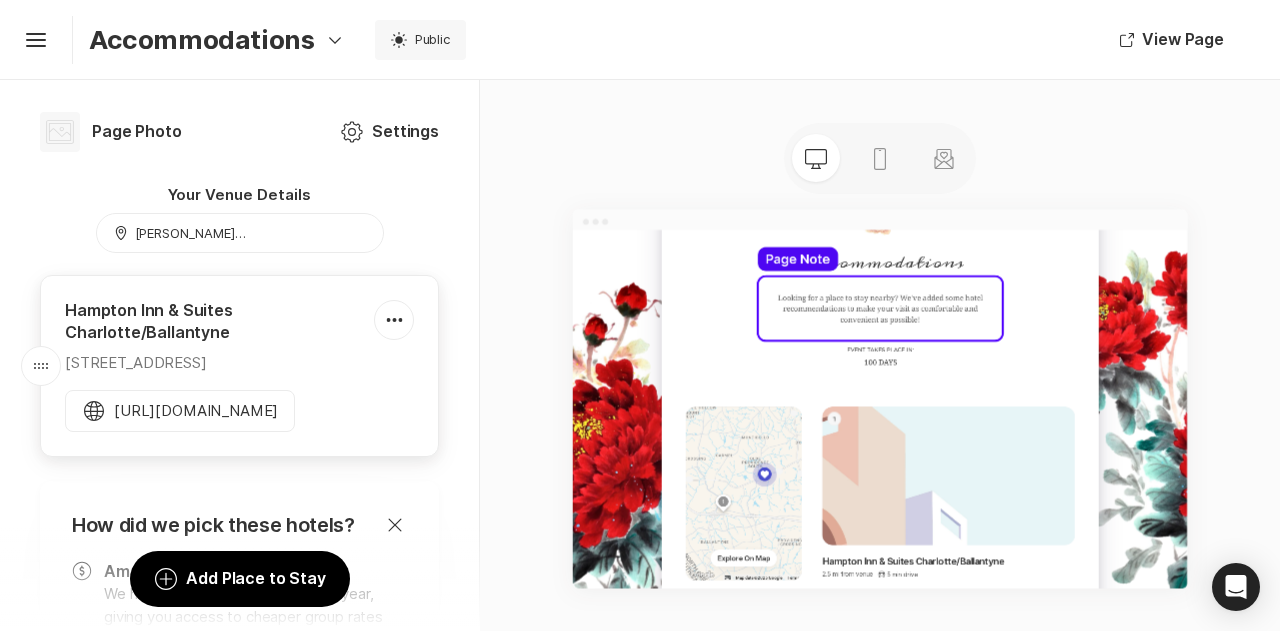 click on "Hampton Inn & Suites Charlotte/Ballantyne" at bounding box center (219, 322) 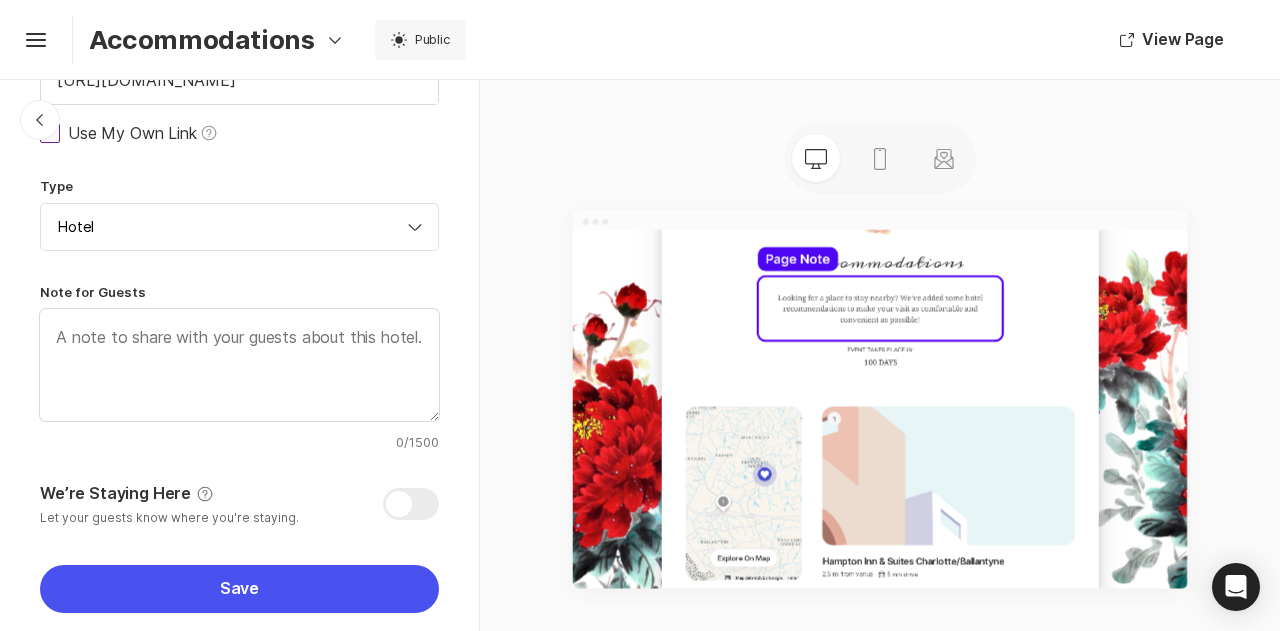 scroll, scrollTop: 0, scrollLeft: 0, axis: both 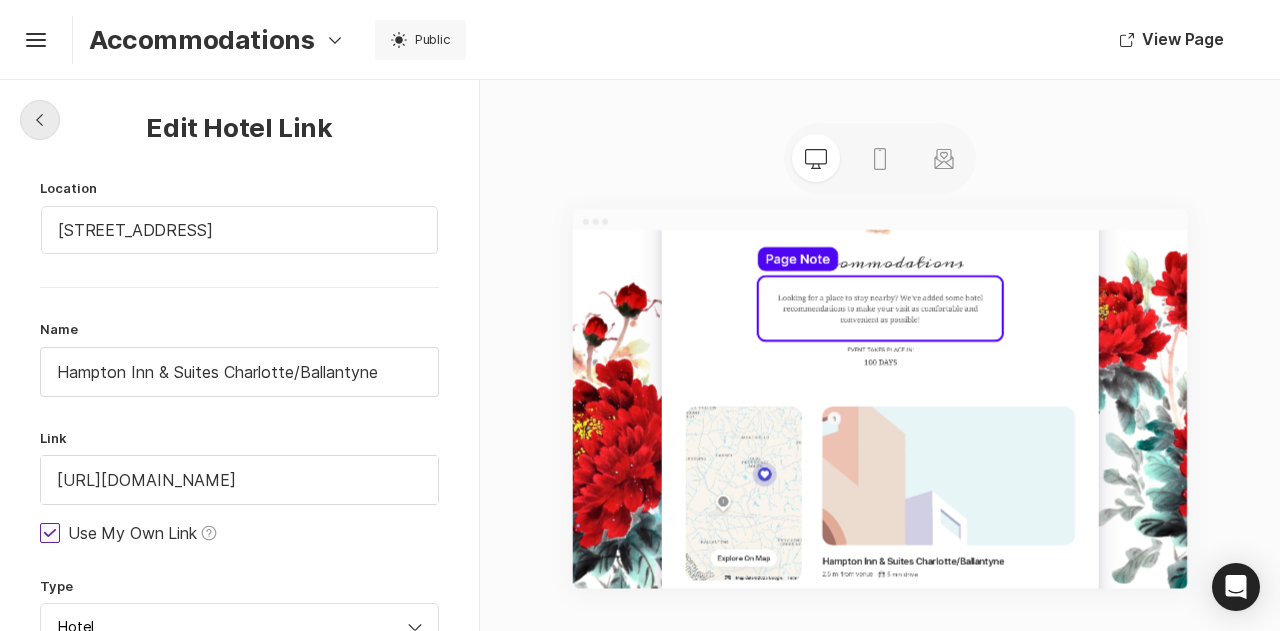click on "Chevron Left Square" 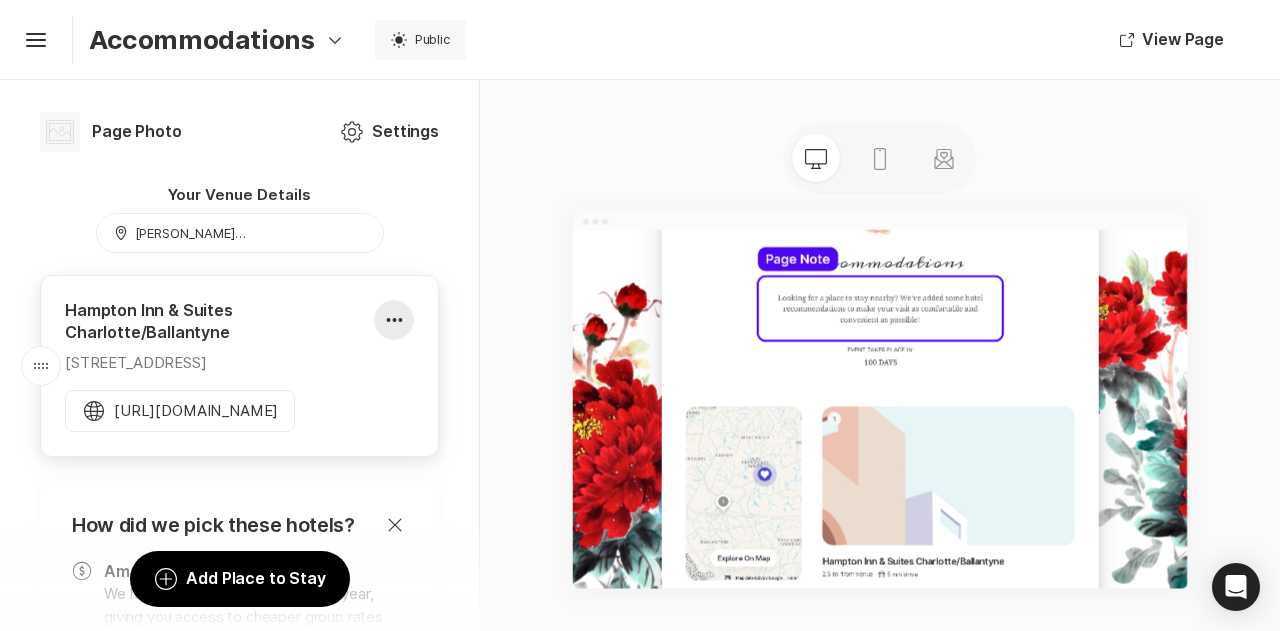 click at bounding box center [394, 320] 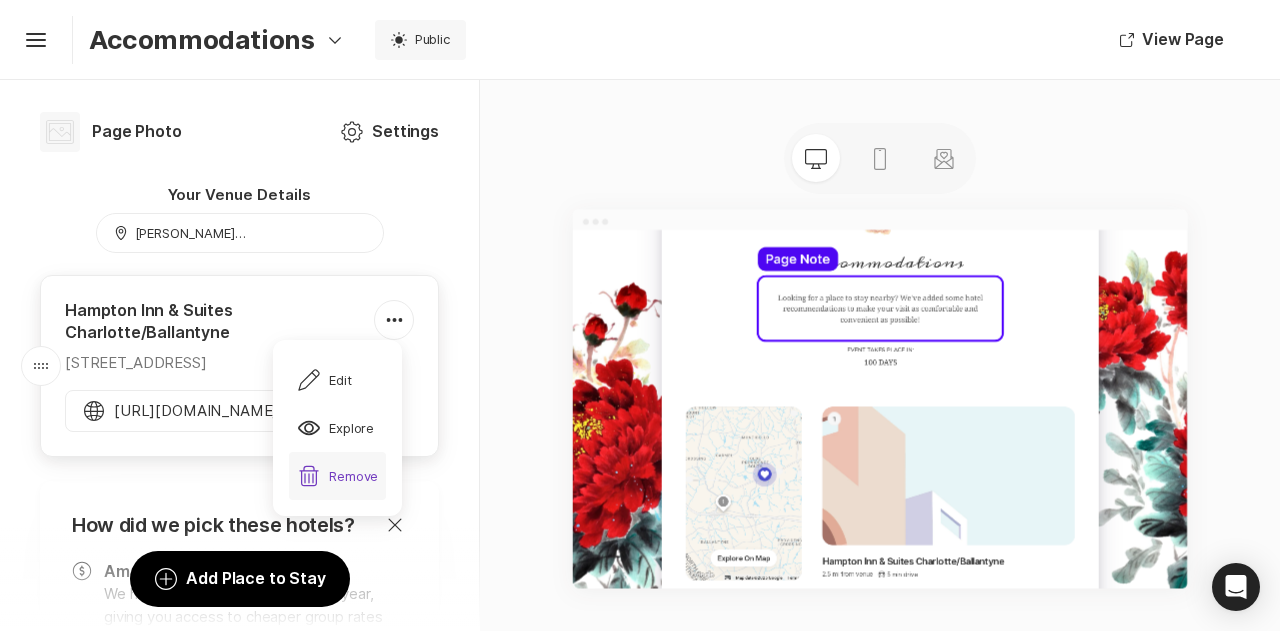 click on "Trash Remove" at bounding box center (338, 476) 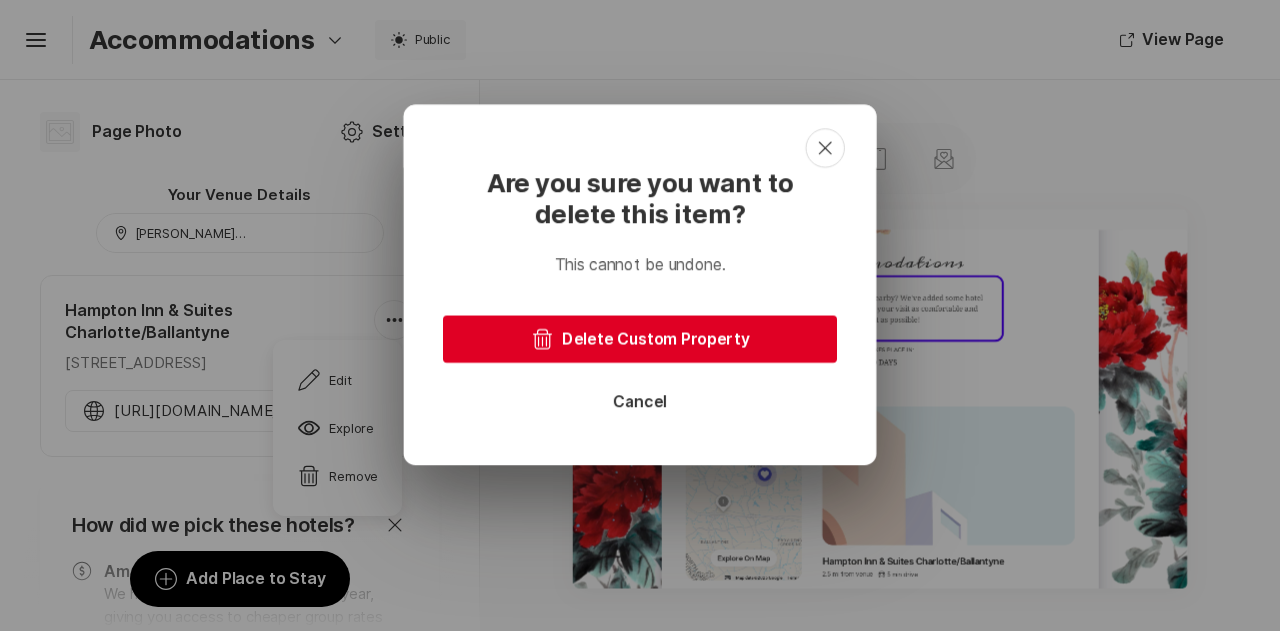 click on "Trash Delete Custom Property" at bounding box center [640, 339] 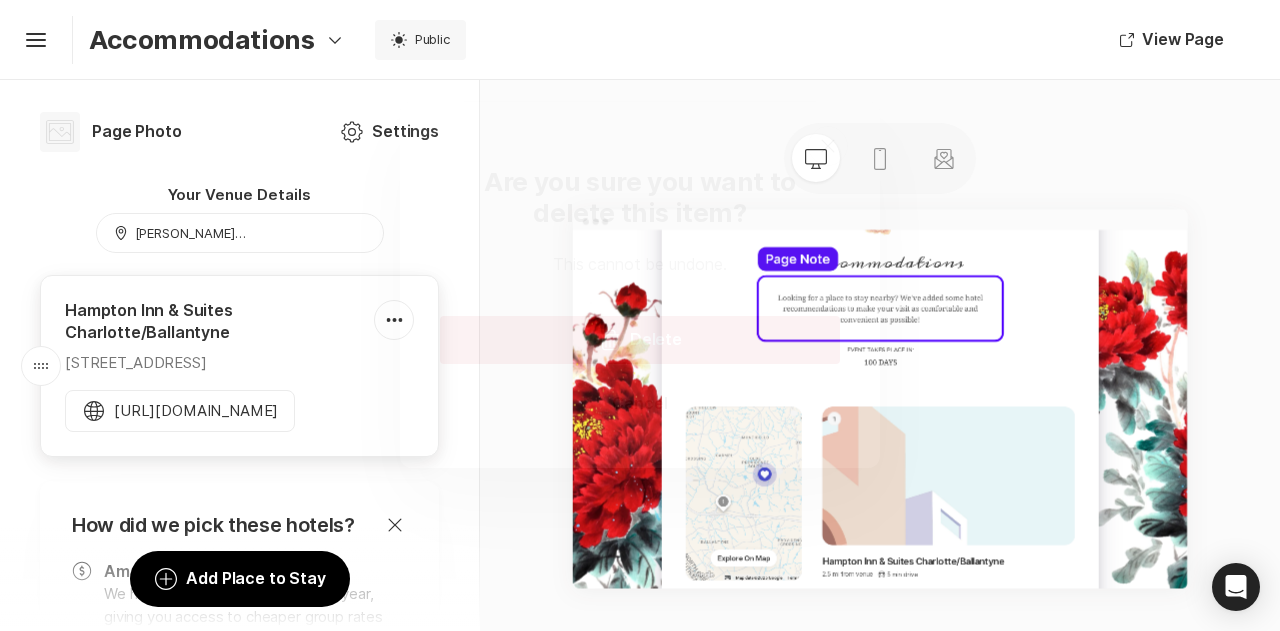 scroll, scrollTop: 0, scrollLeft: 0, axis: both 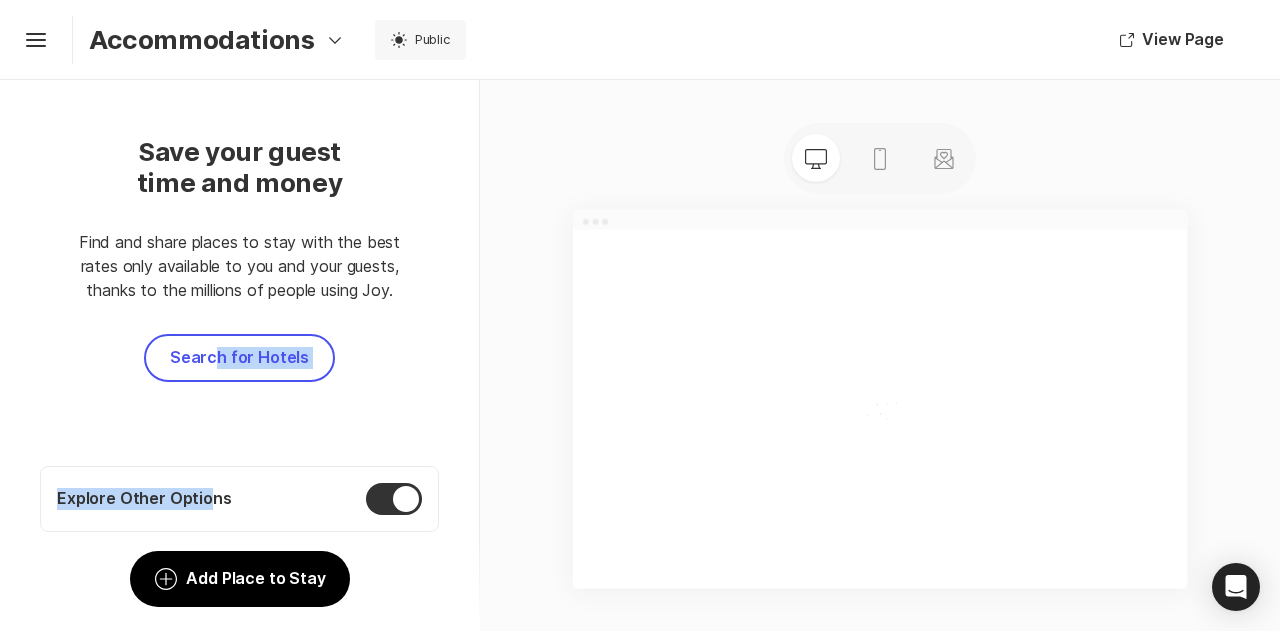 drag, startPoint x: 208, startPoint y: 472, endPoint x: 233, endPoint y: 479, distance: 25.96151 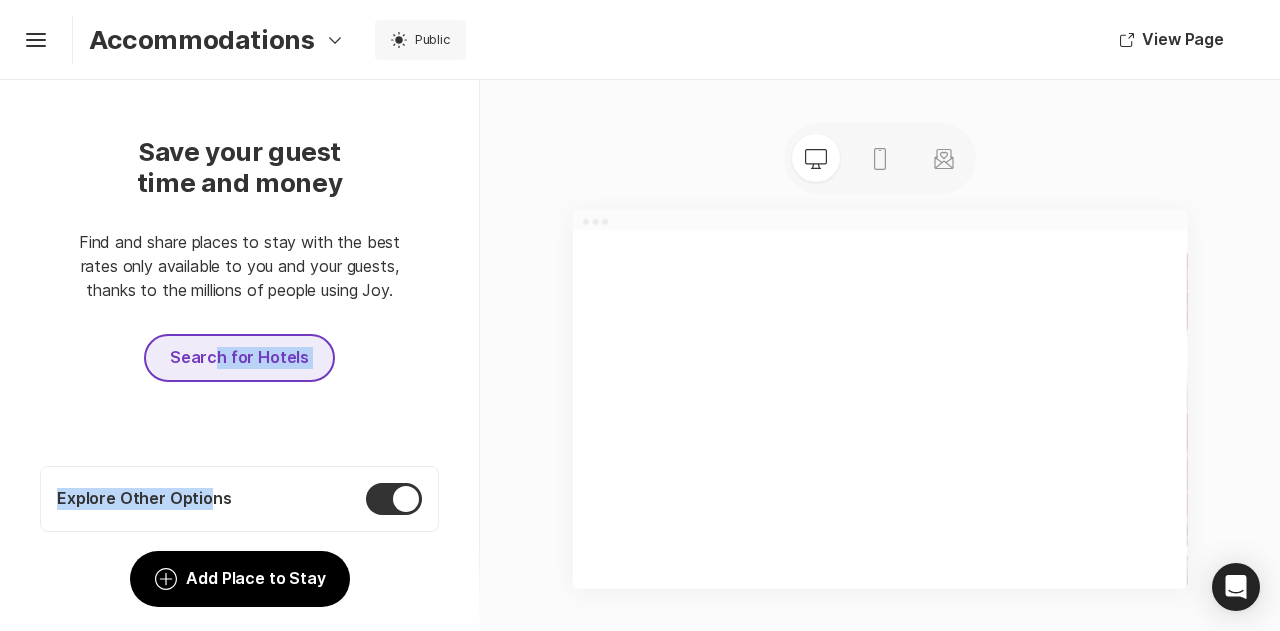 click on "Search for Hotels" at bounding box center [239, 358] 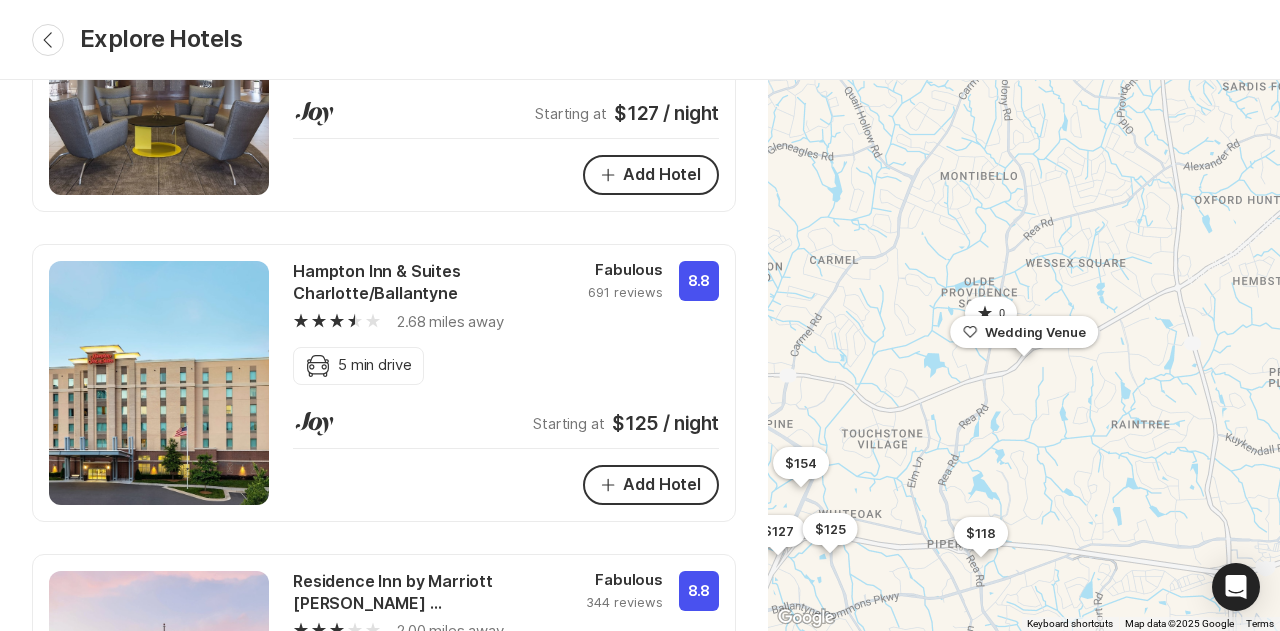 scroll, scrollTop: 700, scrollLeft: 0, axis: vertical 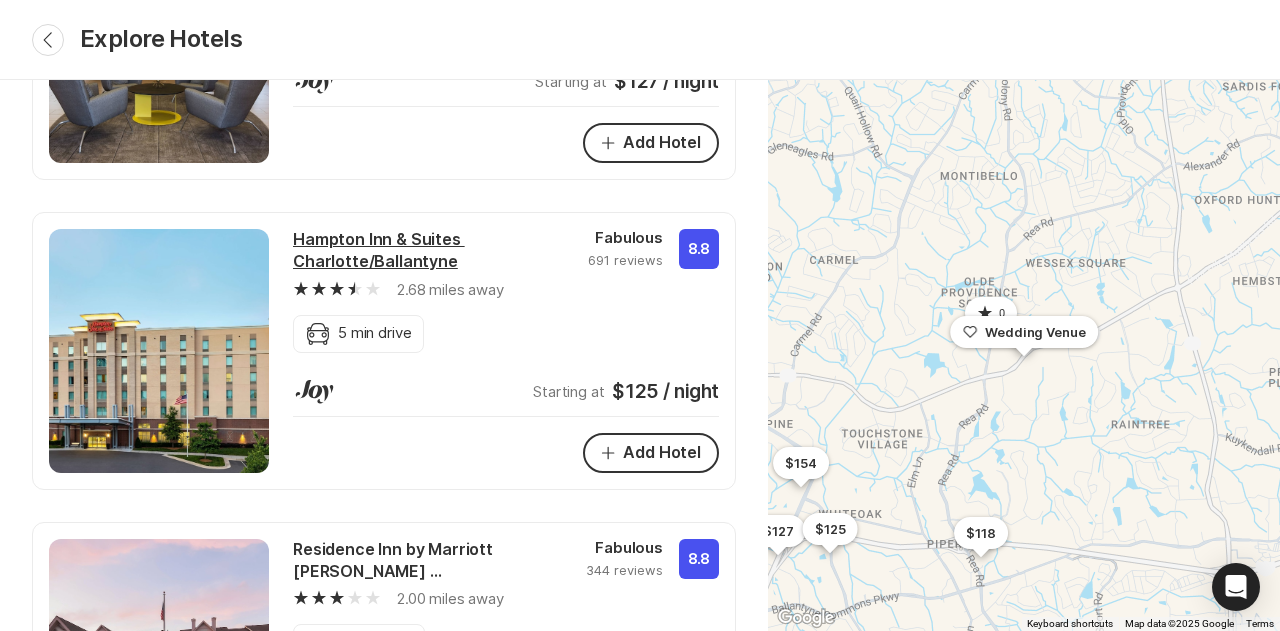 click on "Hampton Inn & Suites Charlotte/Ballantyne" at bounding box center [428, 251] 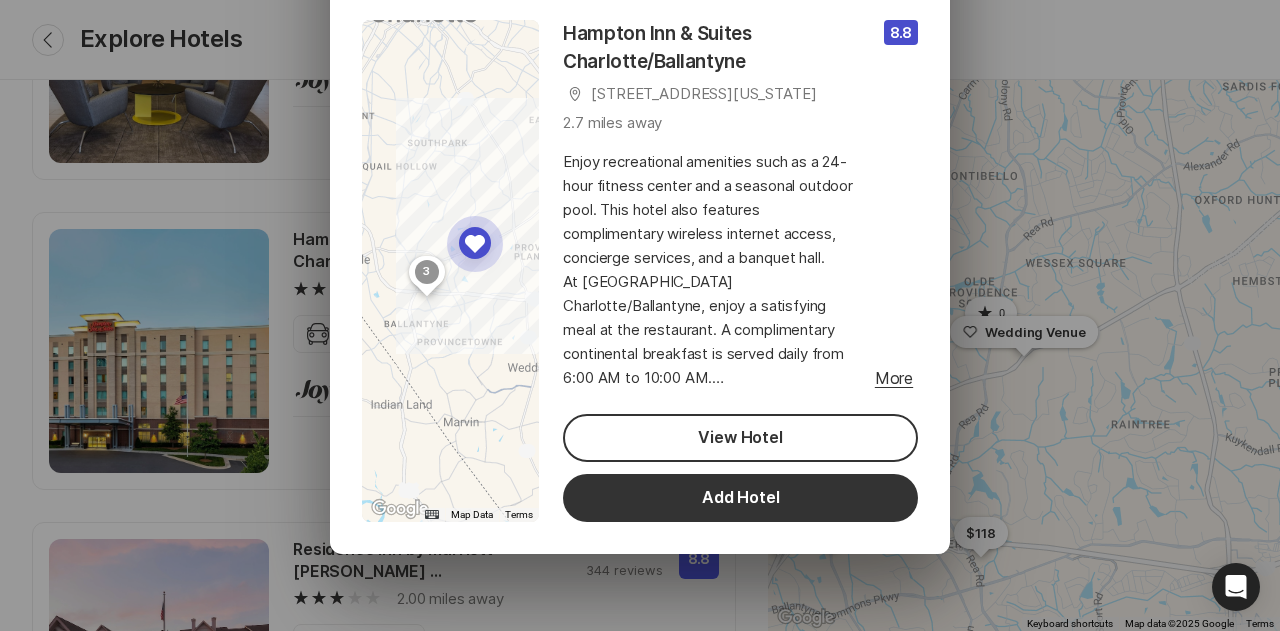 scroll, scrollTop: 294, scrollLeft: 0, axis: vertical 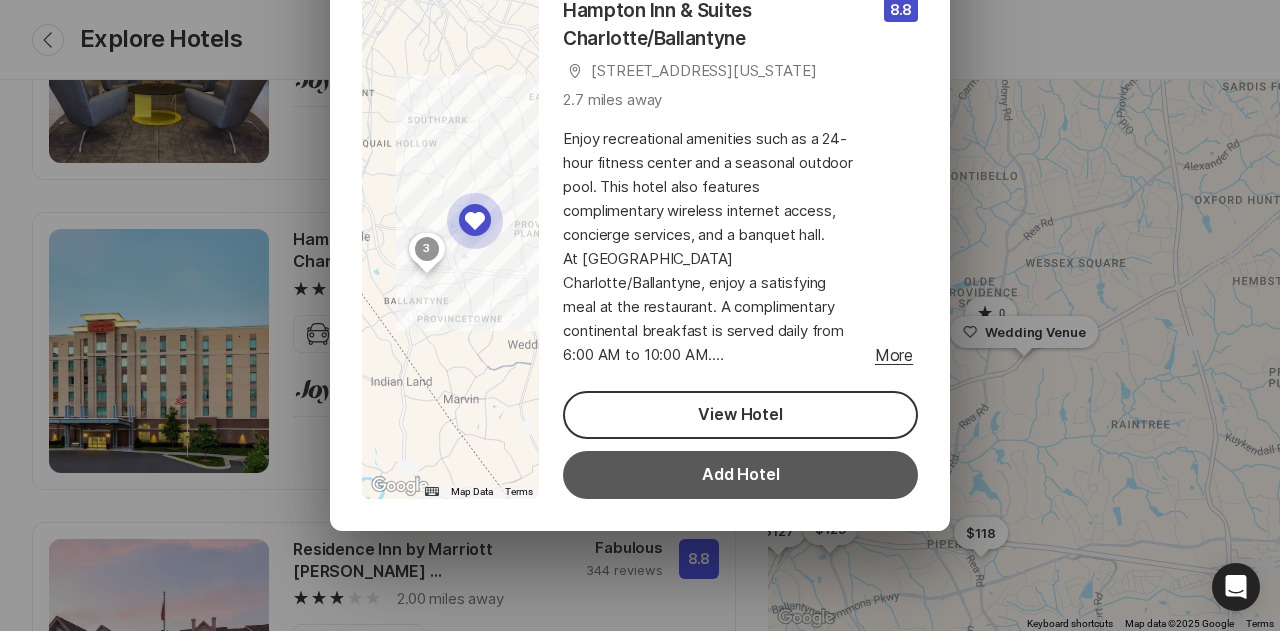 click on "Add Hotel" at bounding box center [740, 475] 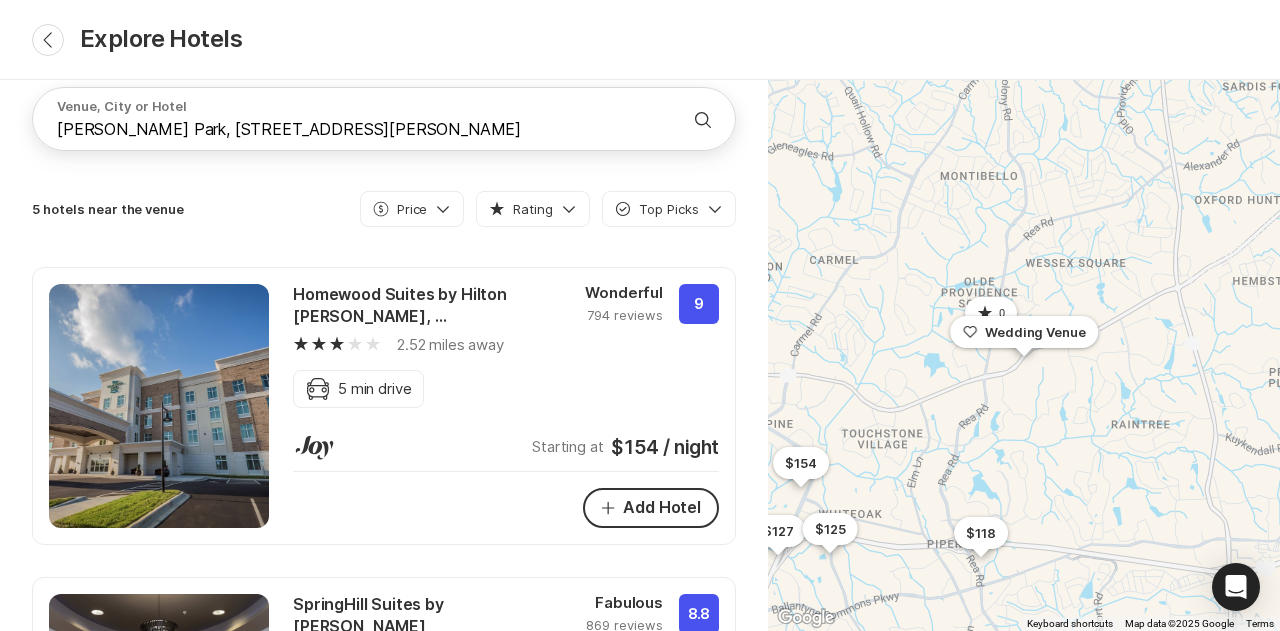 scroll, scrollTop: 0, scrollLeft: 0, axis: both 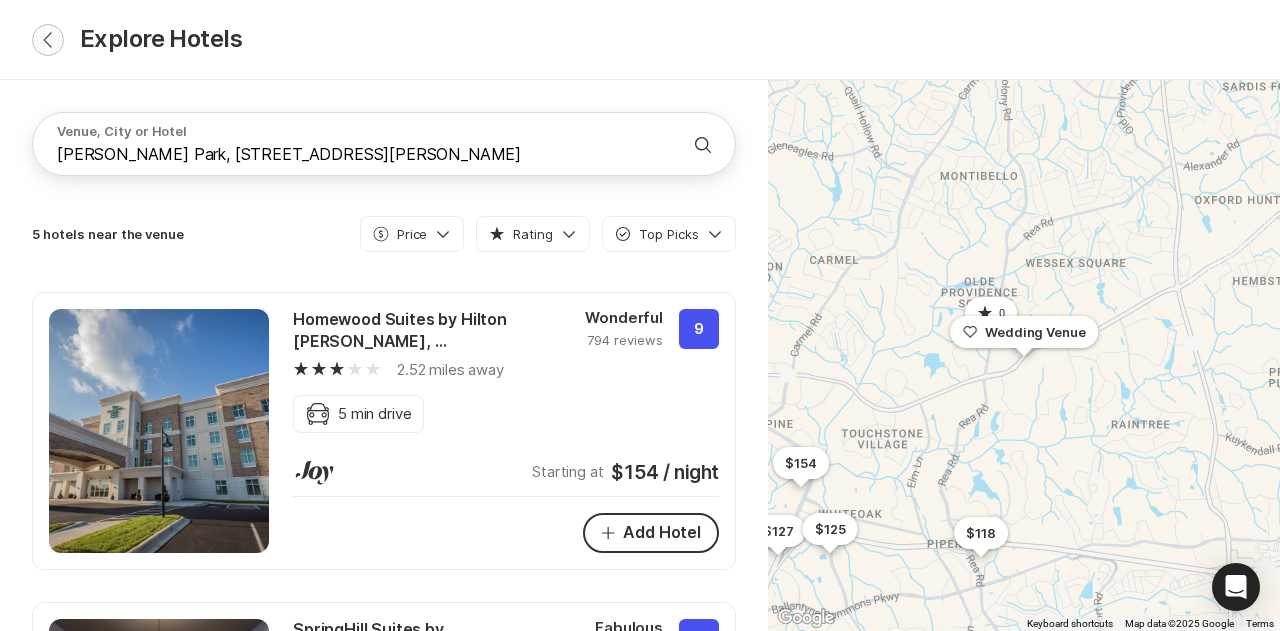 click on "Chevron Back" at bounding box center [48, 40] 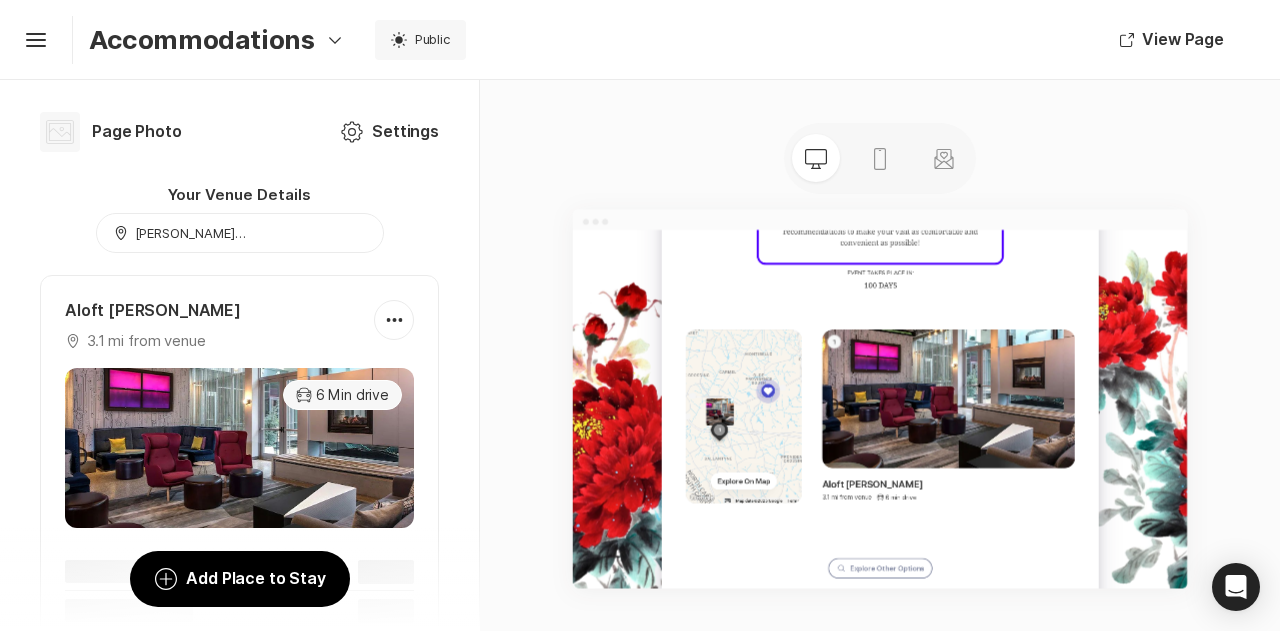 scroll, scrollTop: 933, scrollLeft: 0, axis: vertical 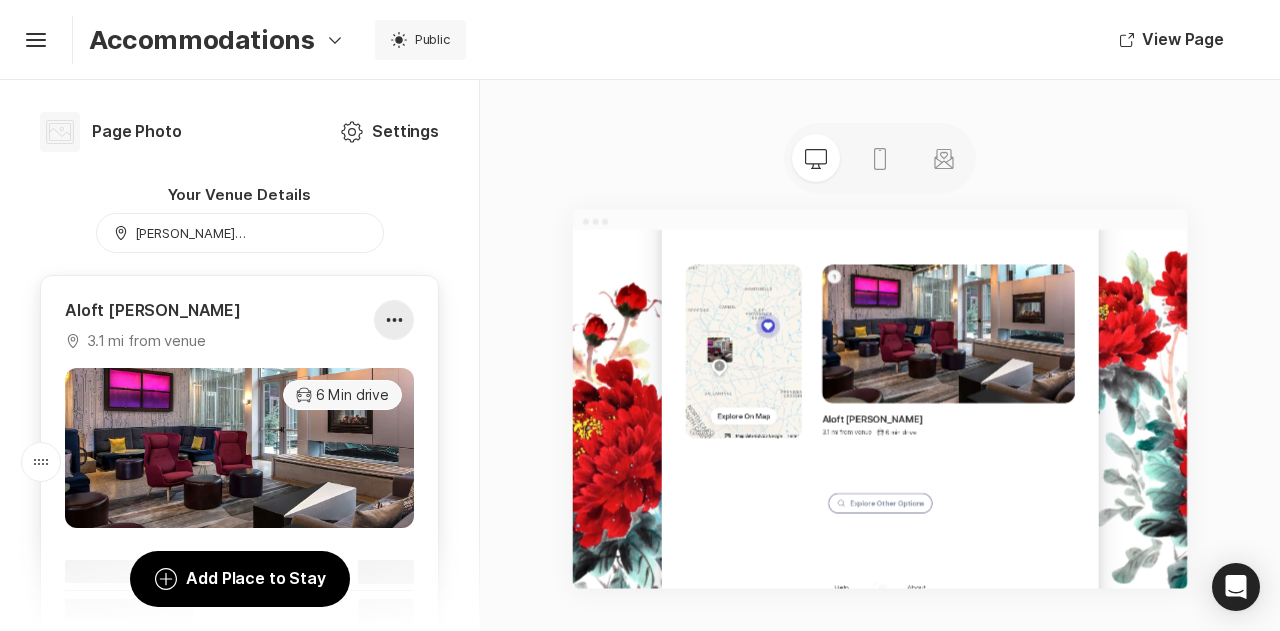 click at bounding box center [394, 320] 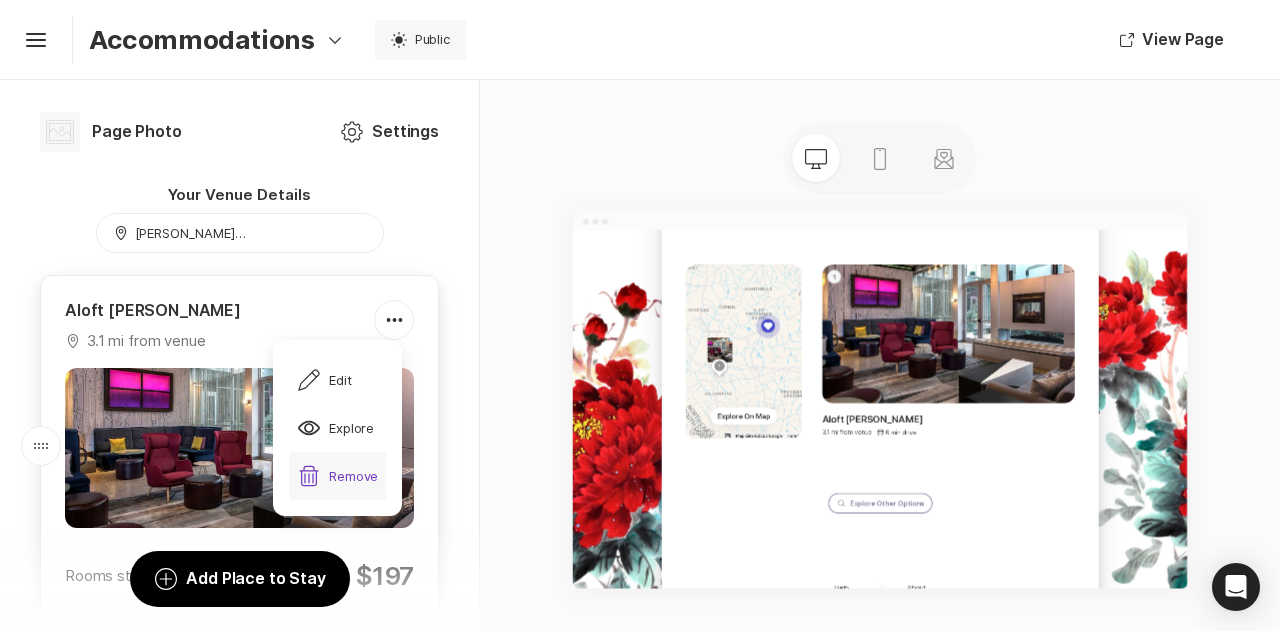 click on "Trash Remove" at bounding box center (338, 476) 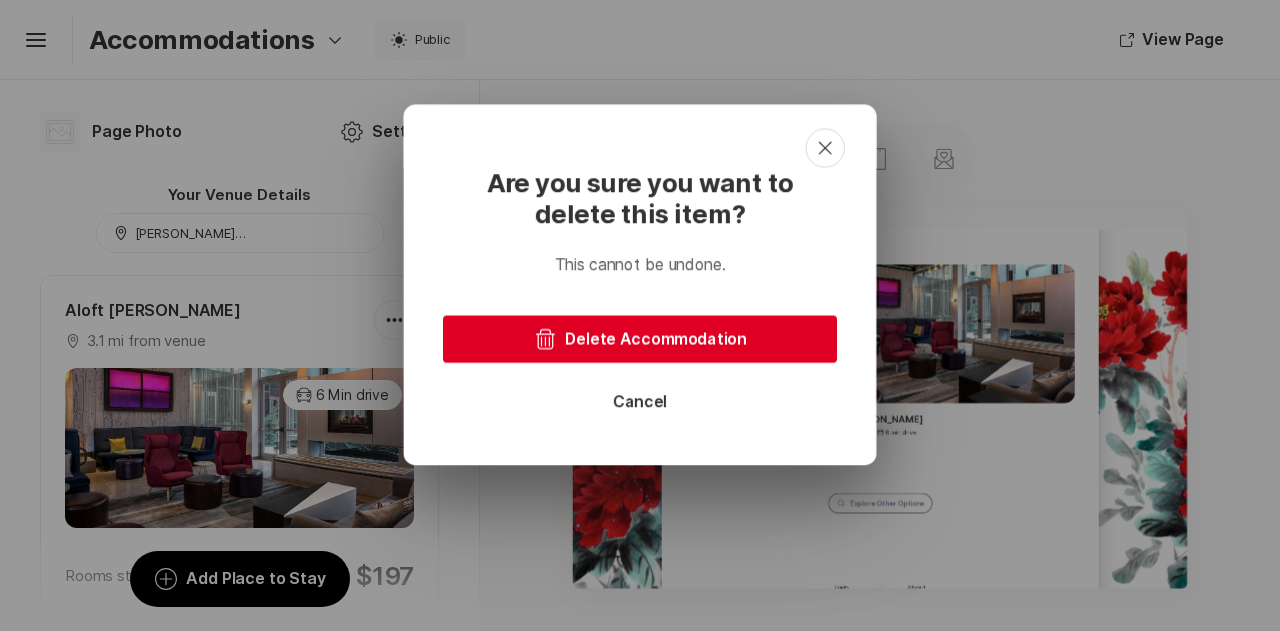 click on "Trash Delete Accommodation" at bounding box center (640, 339) 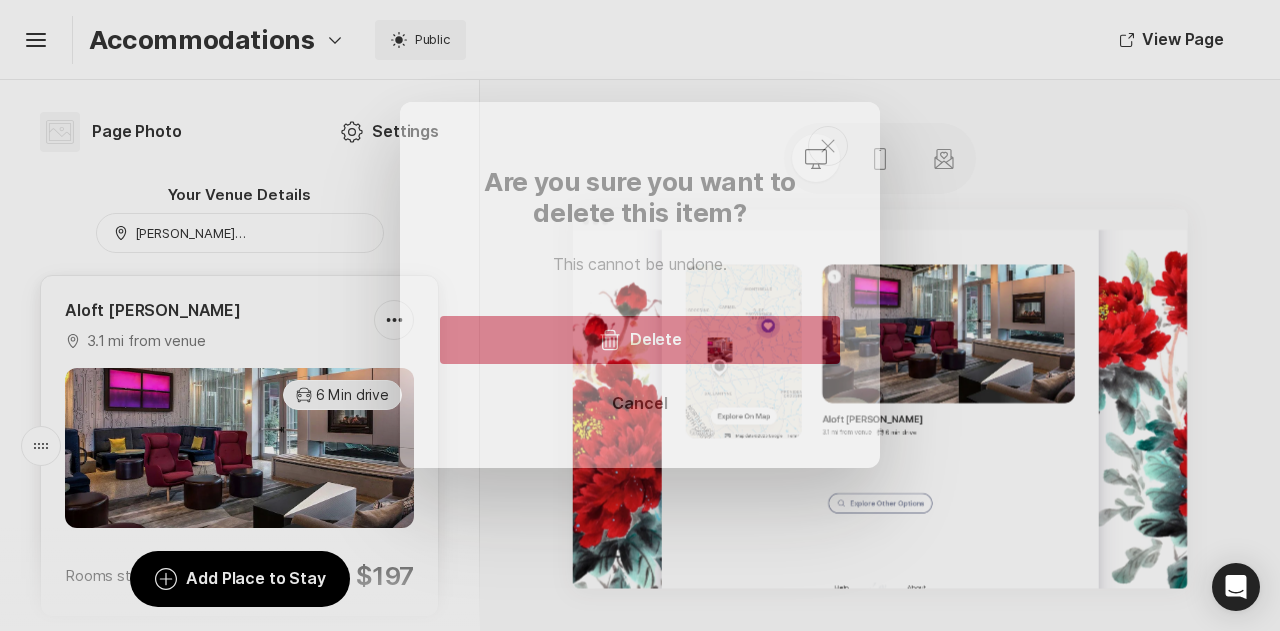 scroll, scrollTop: 0, scrollLeft: 0, axis: both 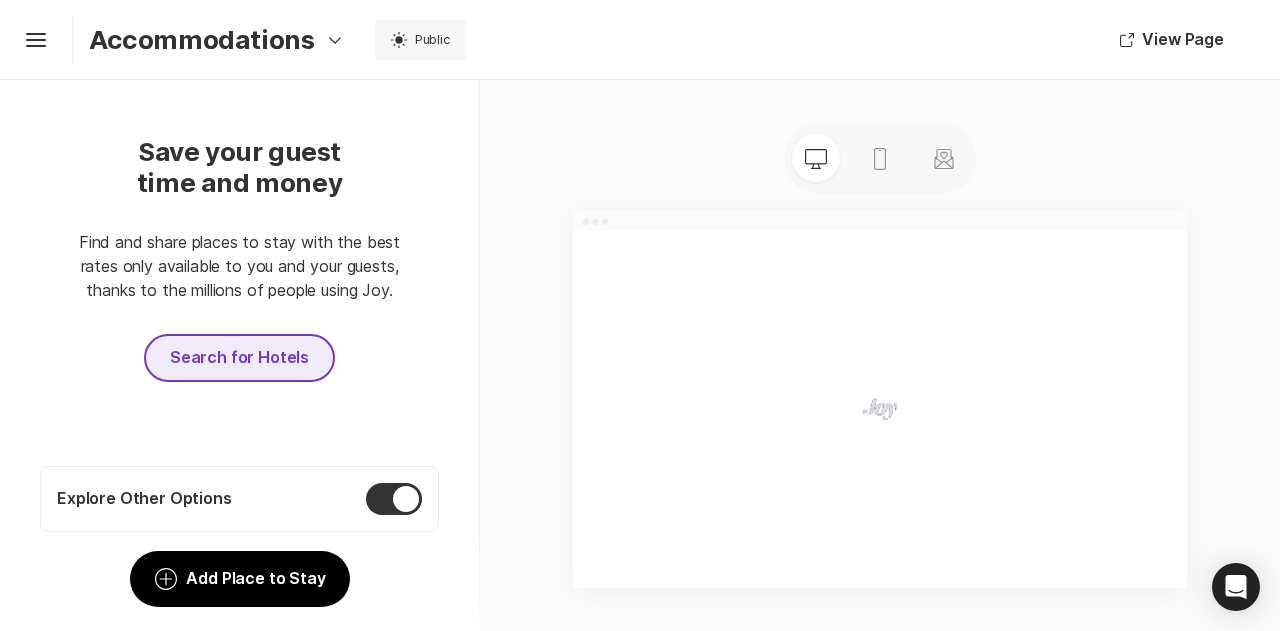 click on "Search for Hotels" at bounding box center (239, 358) 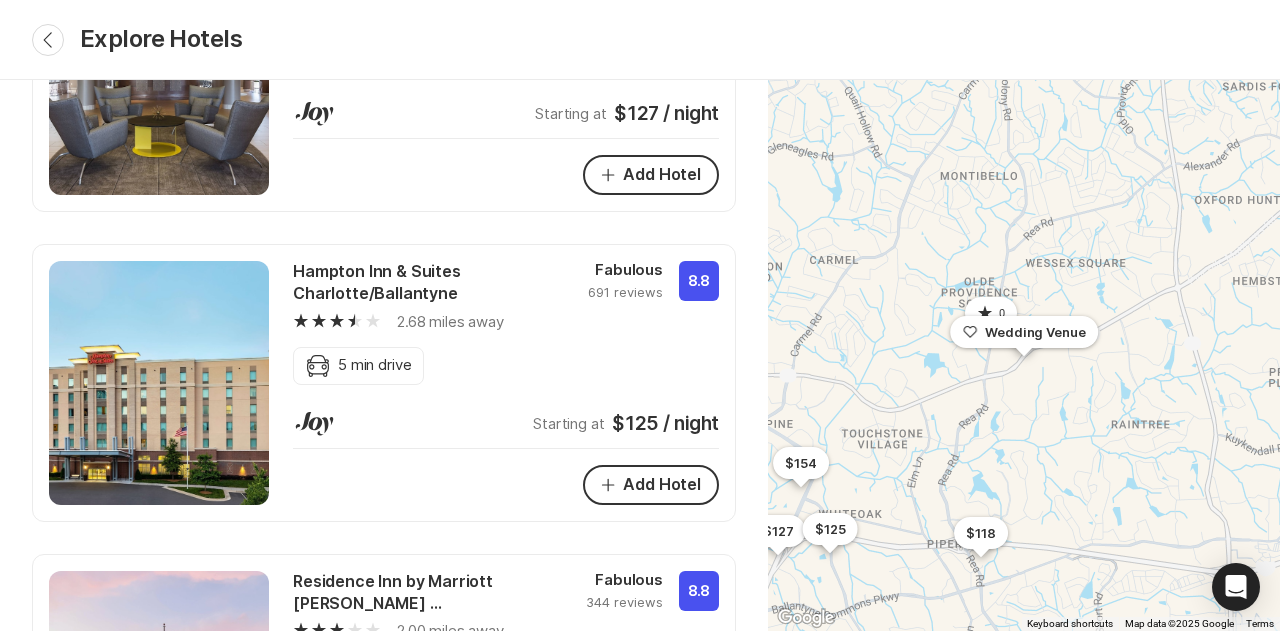 scroll, scrollTop: 700, scrollLeft: 0, axis: vertical 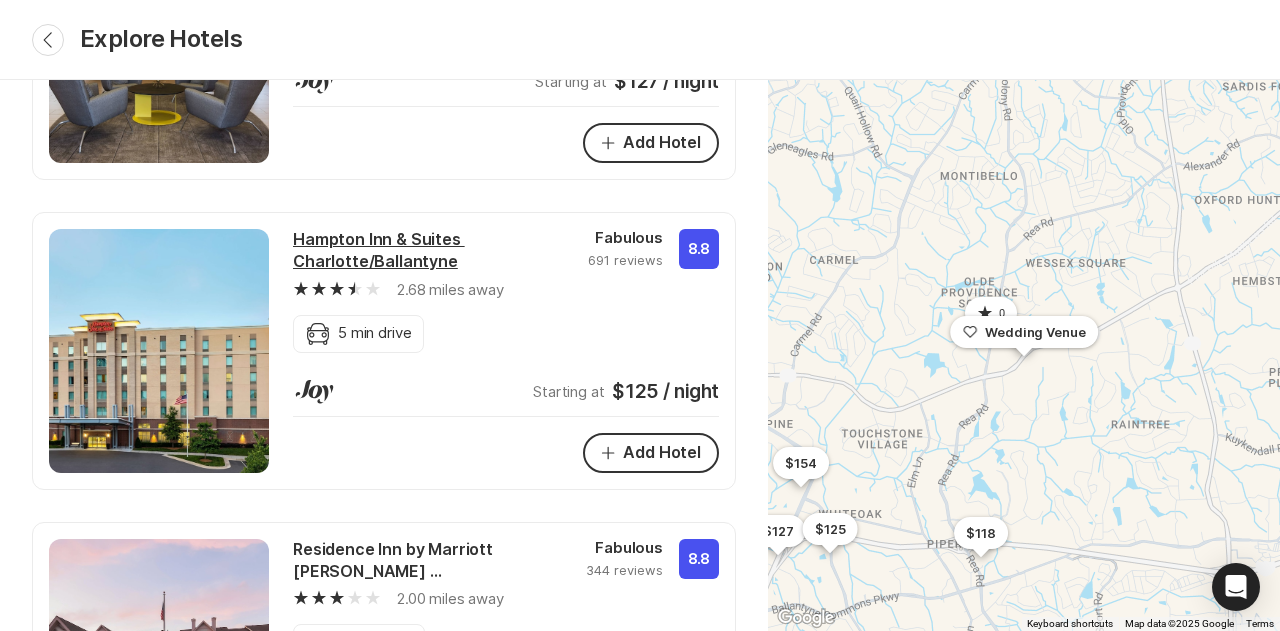 click on "Hampton Inn & Suites Charlotte/Ballantyne" at bounding box center (428, 251) 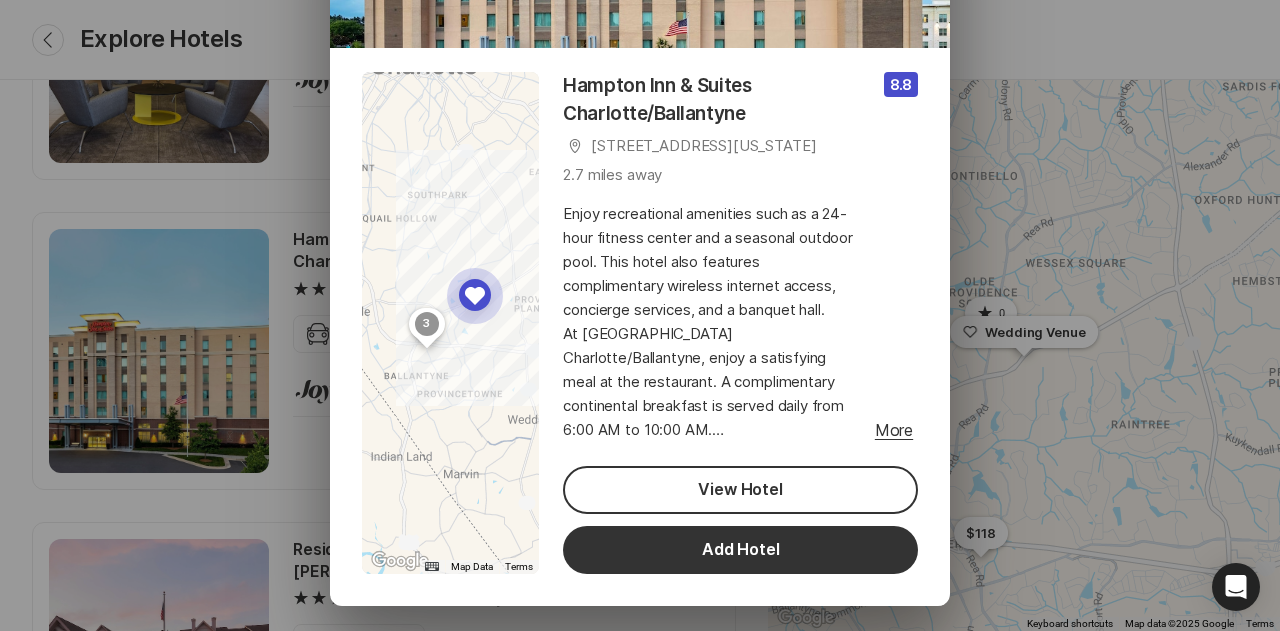 scroll, scrollTop: 294, scrollLeft: 0, axis: vertical 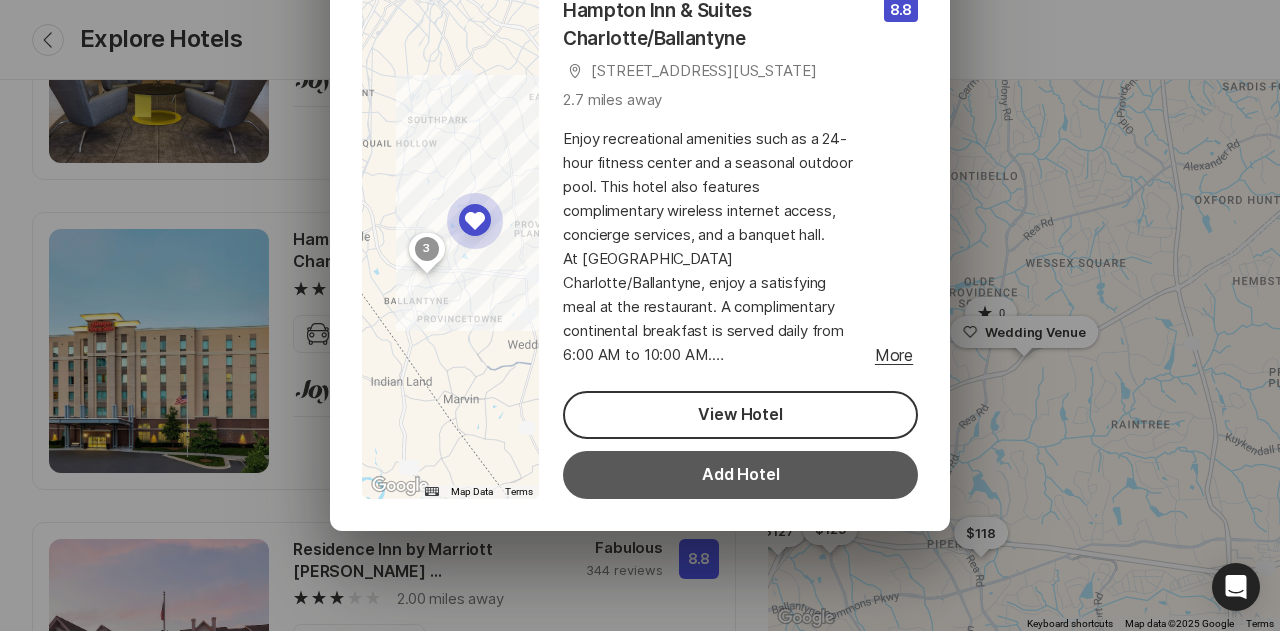 click on "Add Hotel" at bounding box center [740, 475] 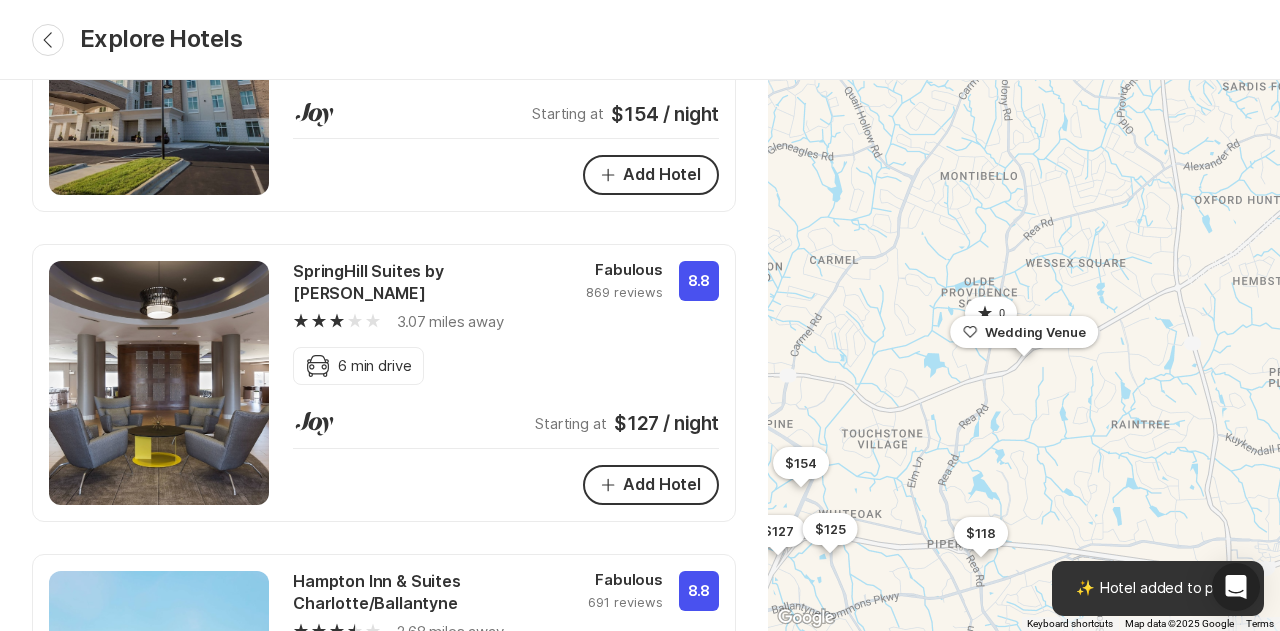 scroll, scrollTop: 0, scrollLeft: 0, axis: both 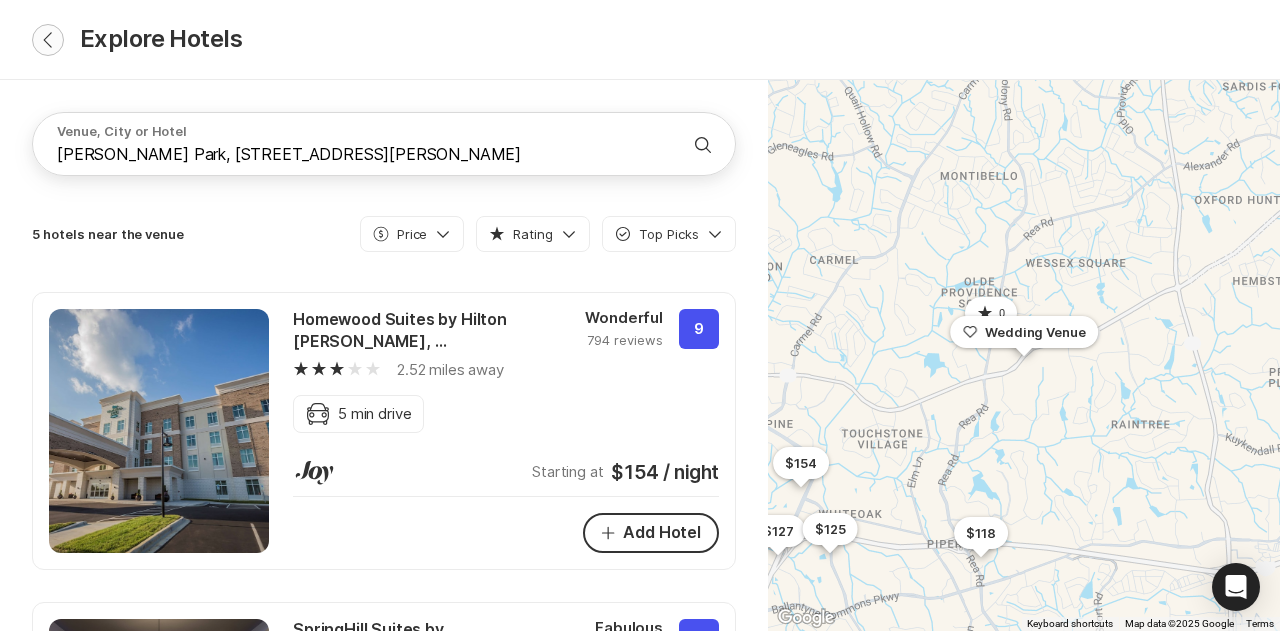 click on "Chevron Back" 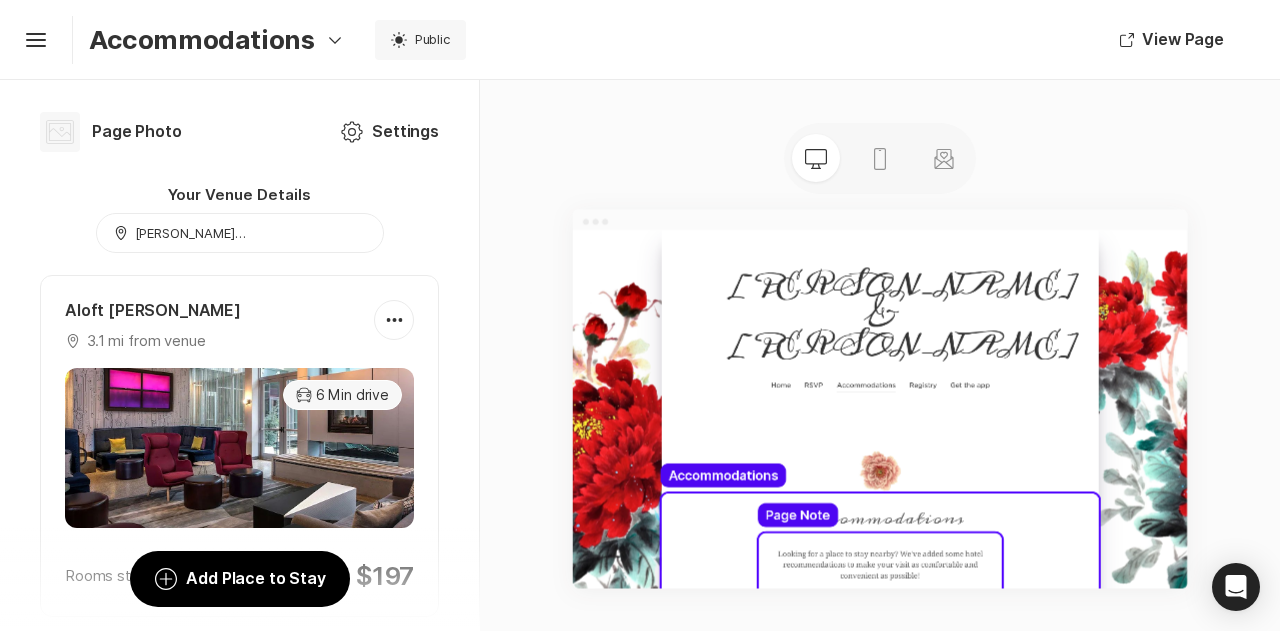 scroll, scrollTop: 600, scrollLeft: 0, axis: vertical 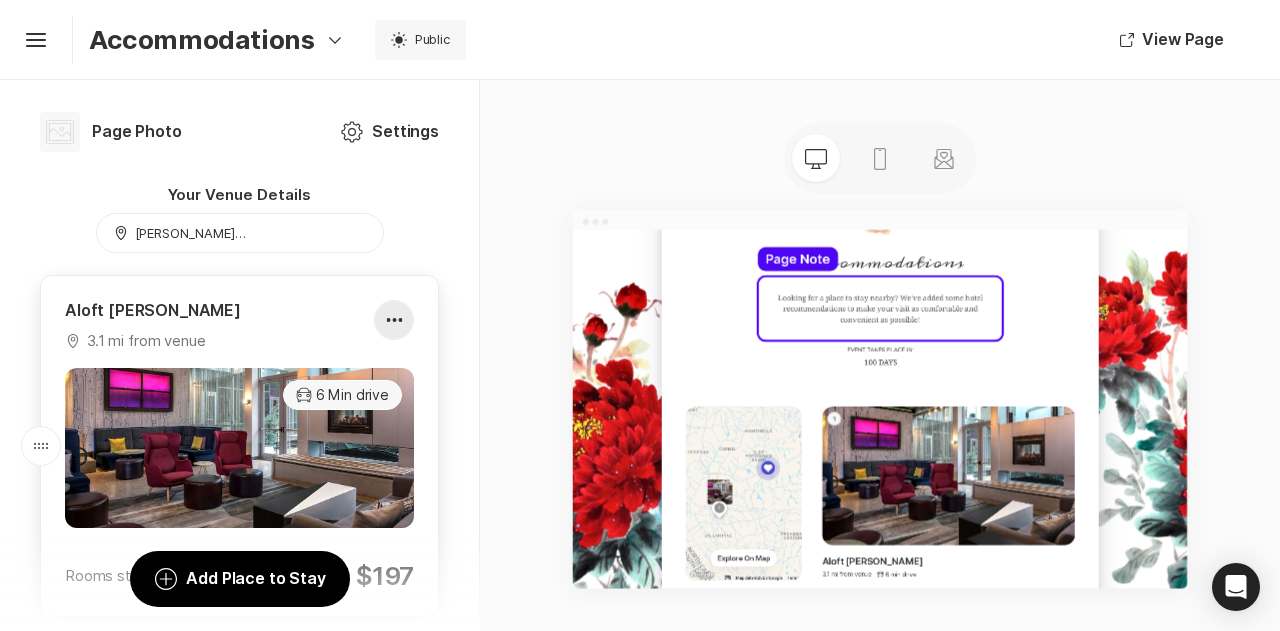 click at bounding box center [394, 320] 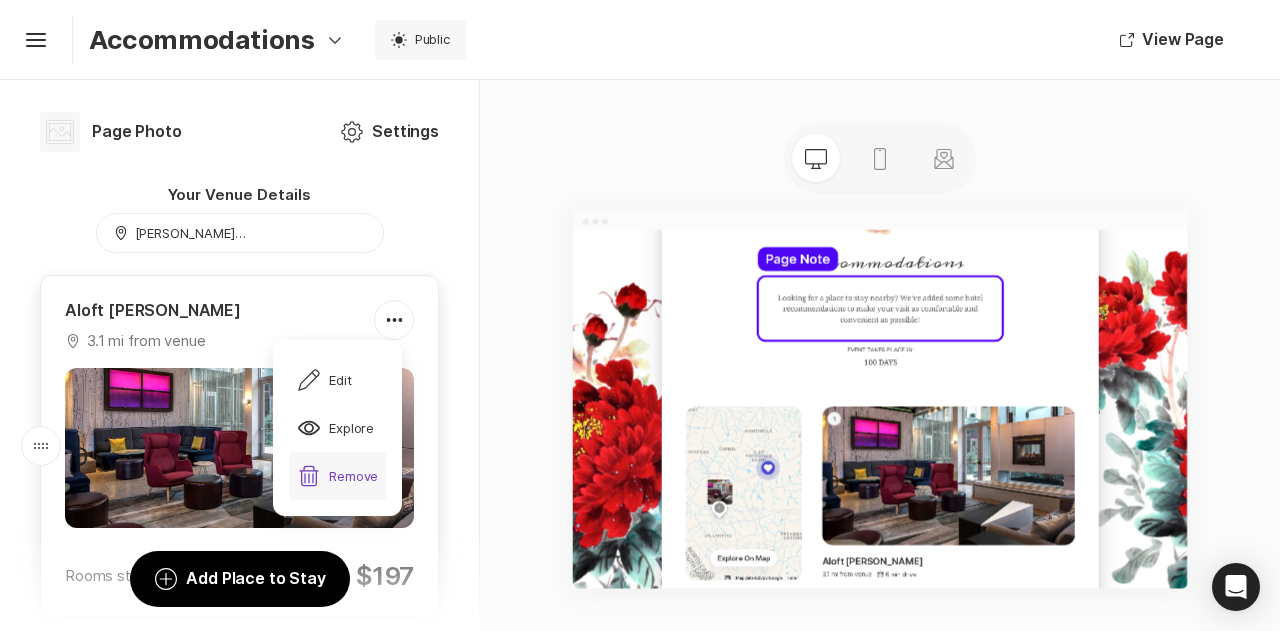 click on "Trash Remove" at bounding box center [338, 476] 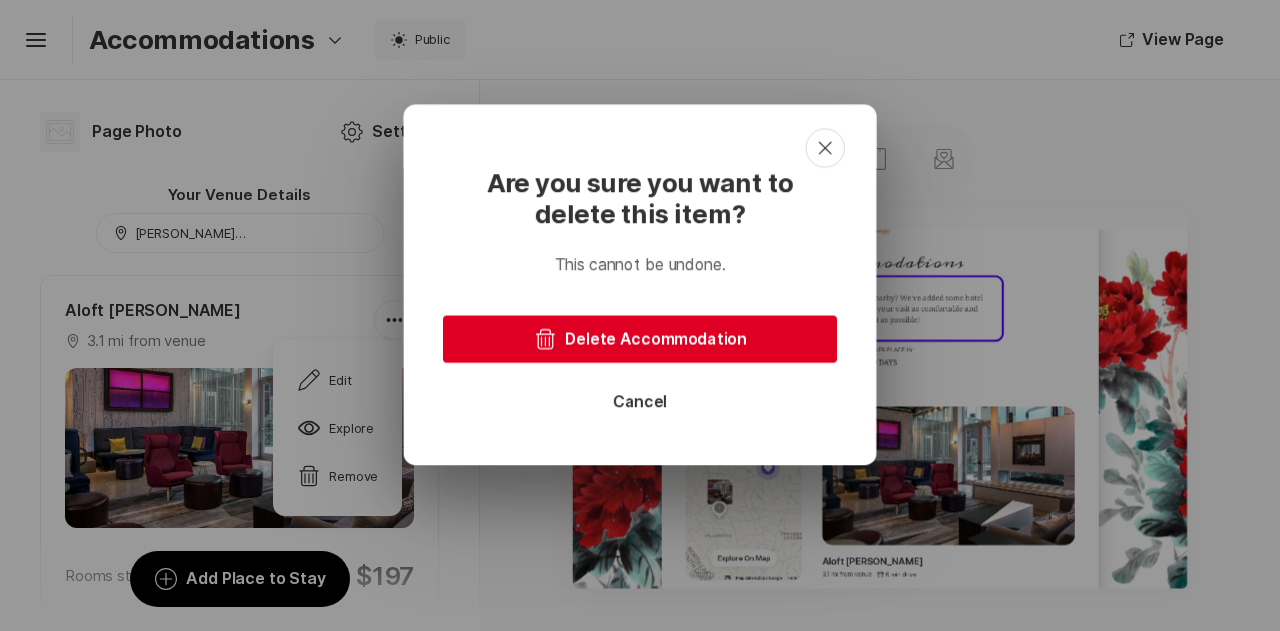 click on "Trash Delete Accommodation" at bounding box center [640, 339] 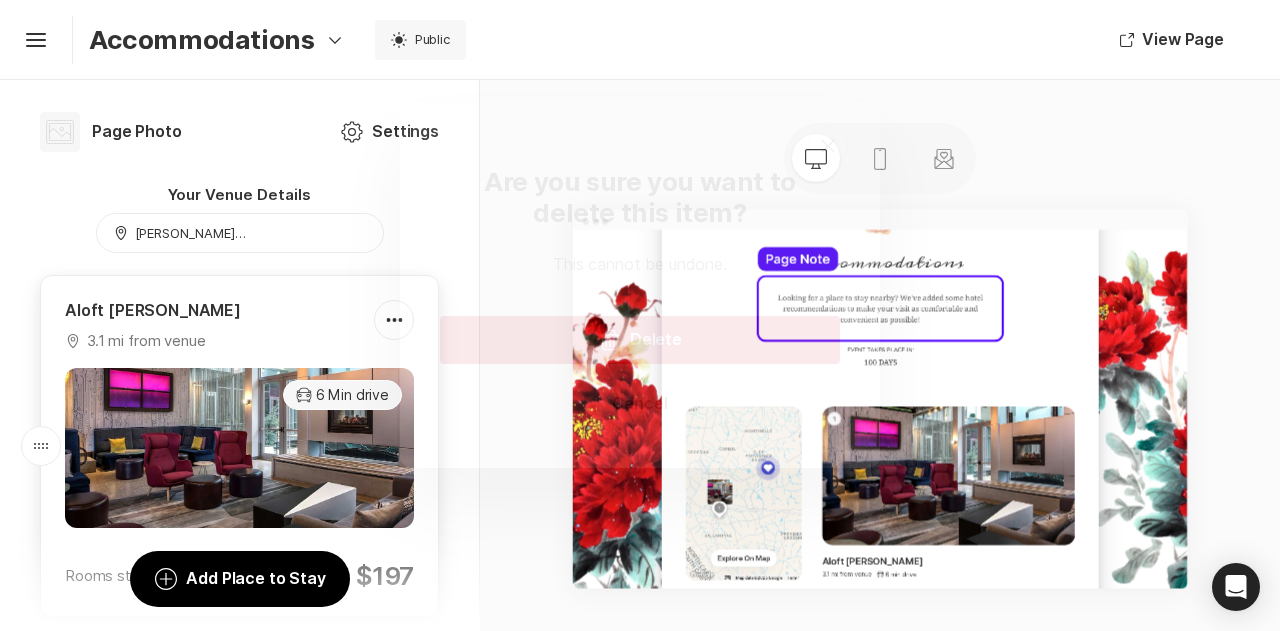 scroll, scrollTop: 0, scrollLeft: 0, axis: both 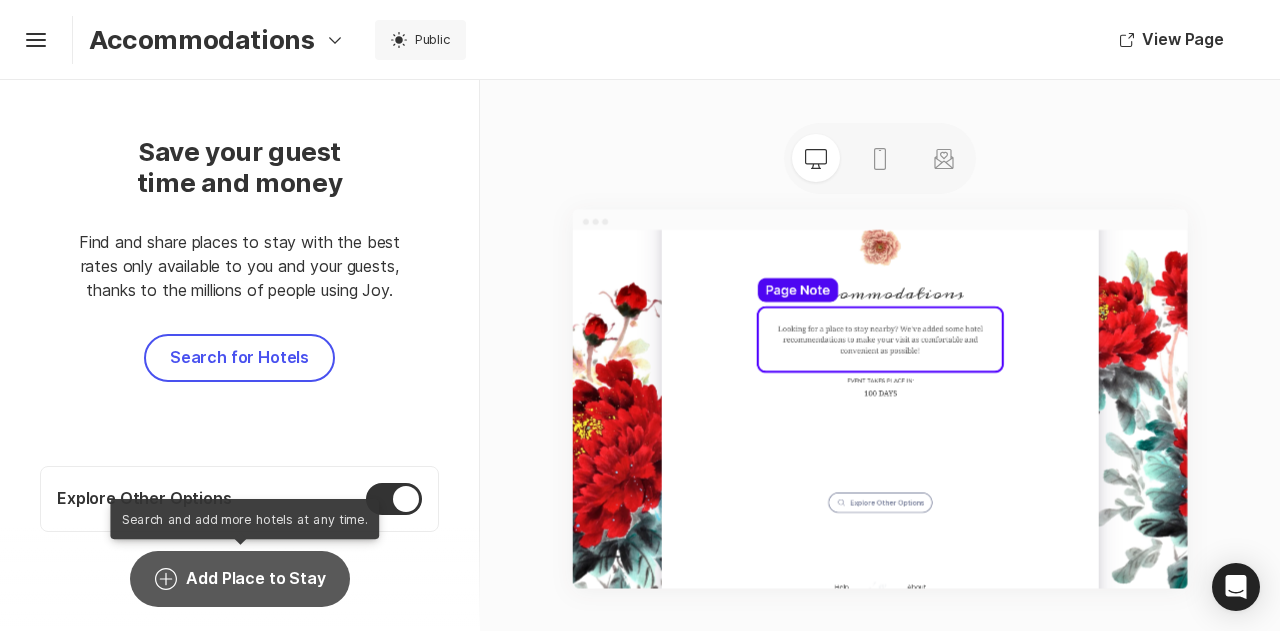 click on "Add Circle Add Place to Stay" at bounding box center (239, 579) 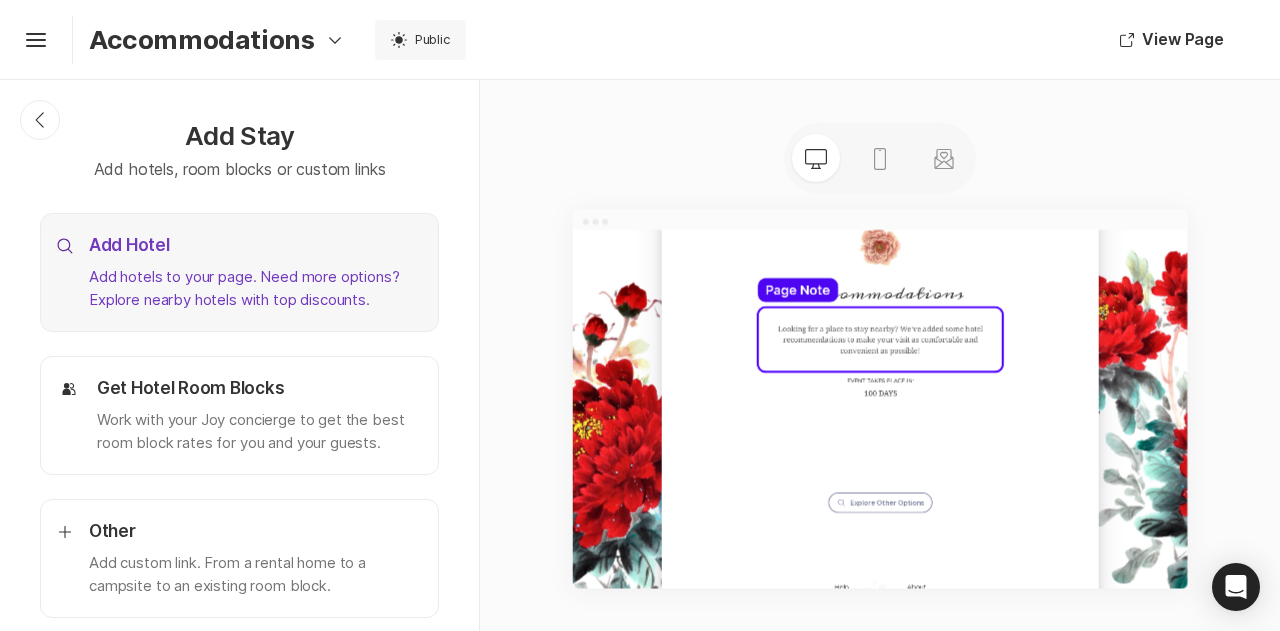 click on "Add Hotel" at bounding box center [255, 246] 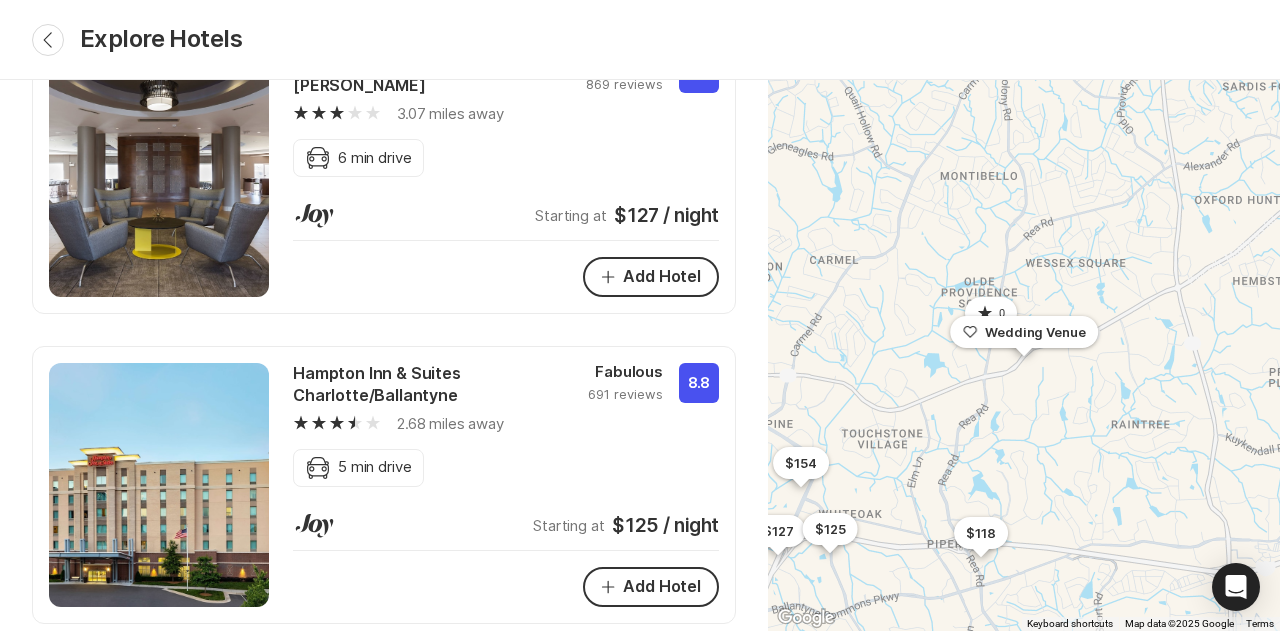 scroll, scrollTop: 600, scrollLeft: 0, axis: vertical 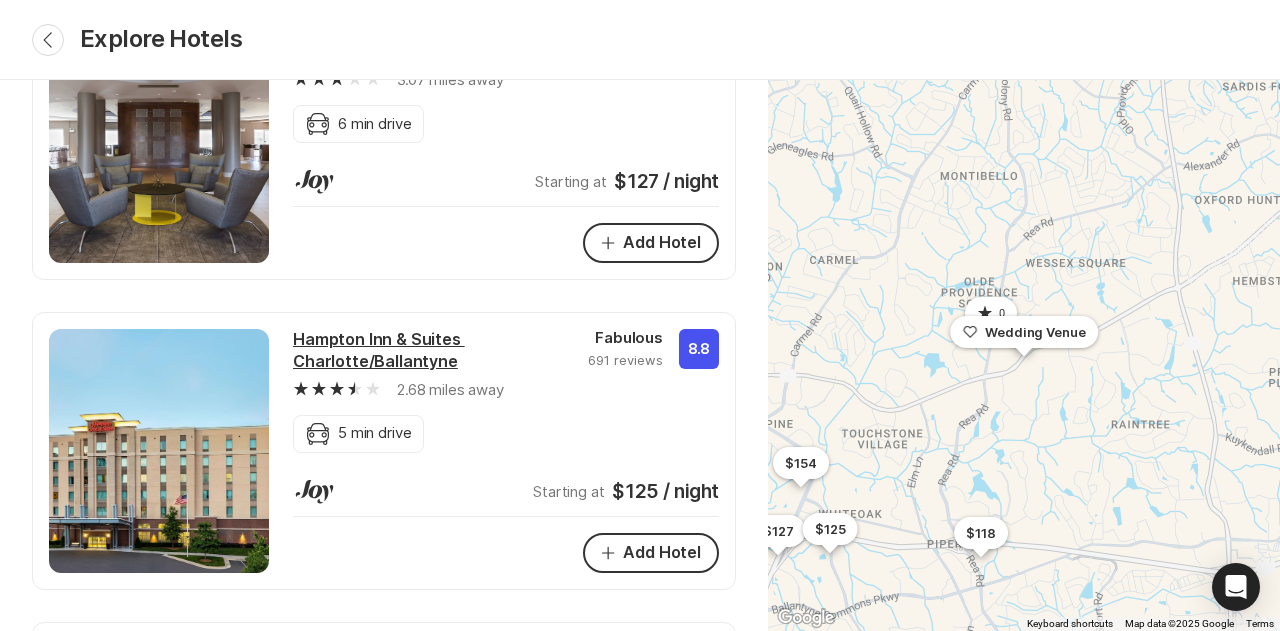 click on "Hampton Inn & Suites Charlotte/Ballantyne" at bounding box center (428, 351) 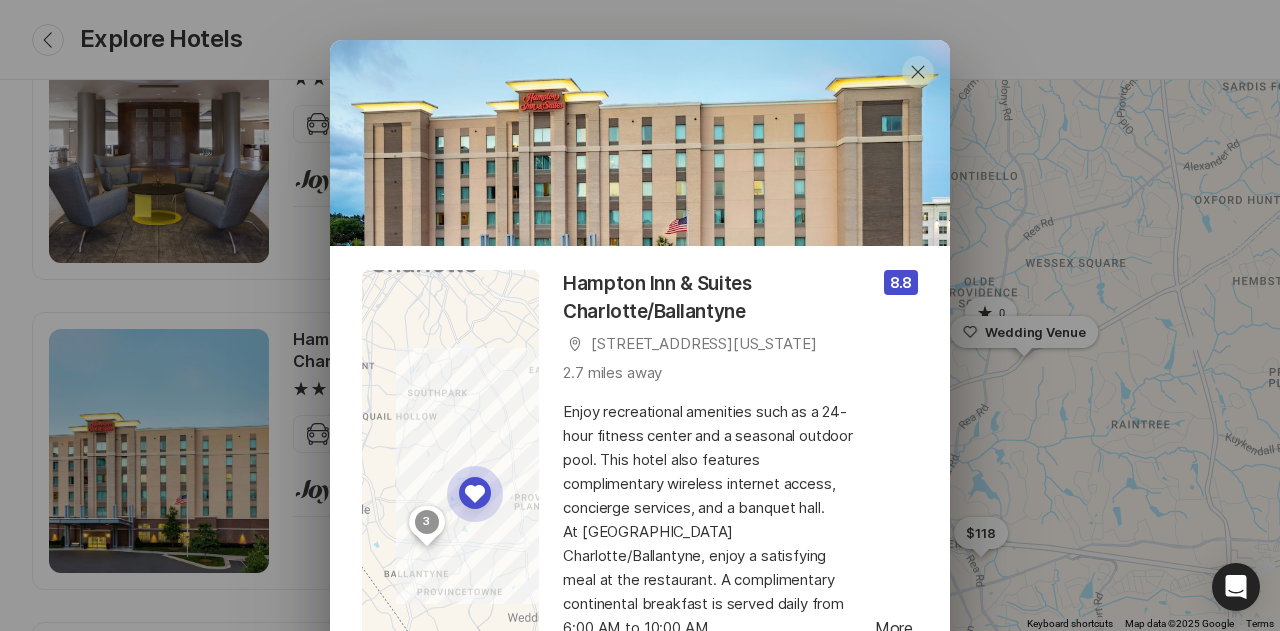 scroll, scrollTop: 294, scrollLeft: 0, axis: vertical 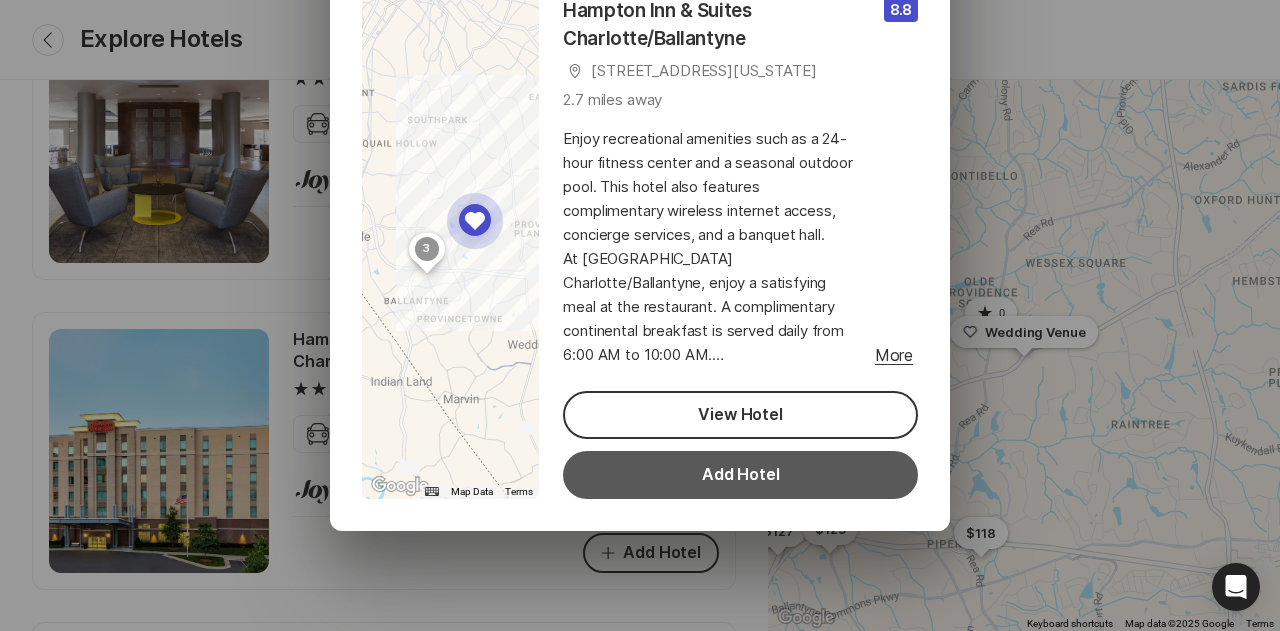 click on "Add Hotel" at bounding box center [740, 475] 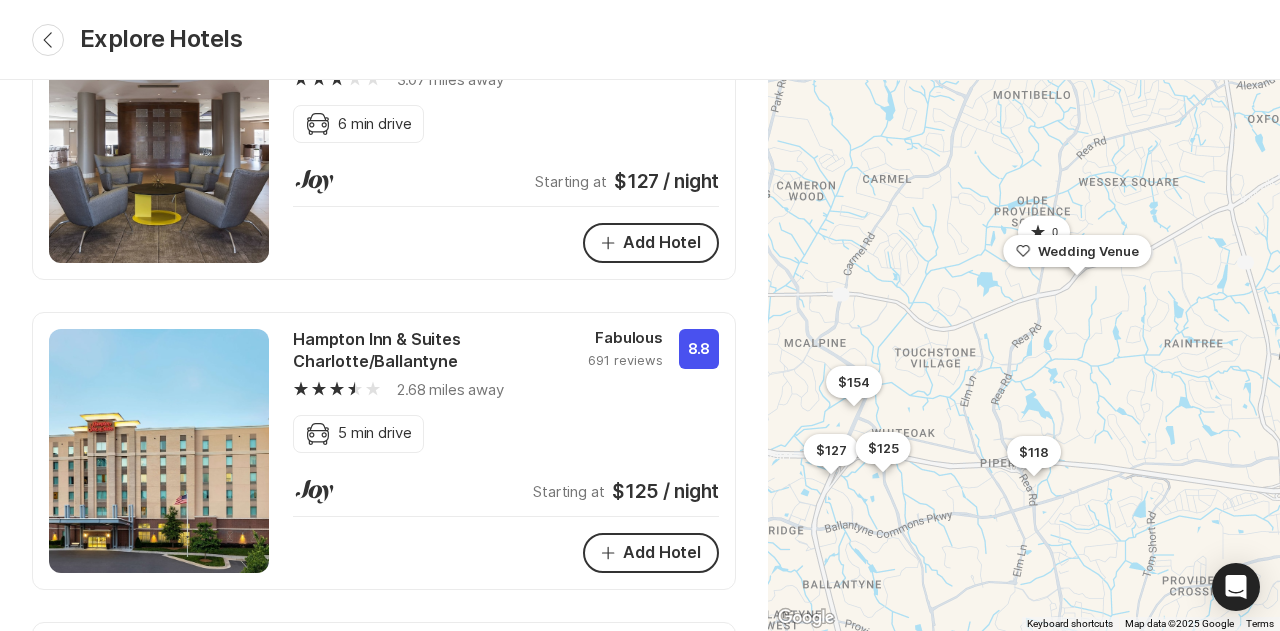 drag, startPoint x: 893, startPoint y: 425, endPoint x: 1016, endPoint y: 391, distance: 127.61269 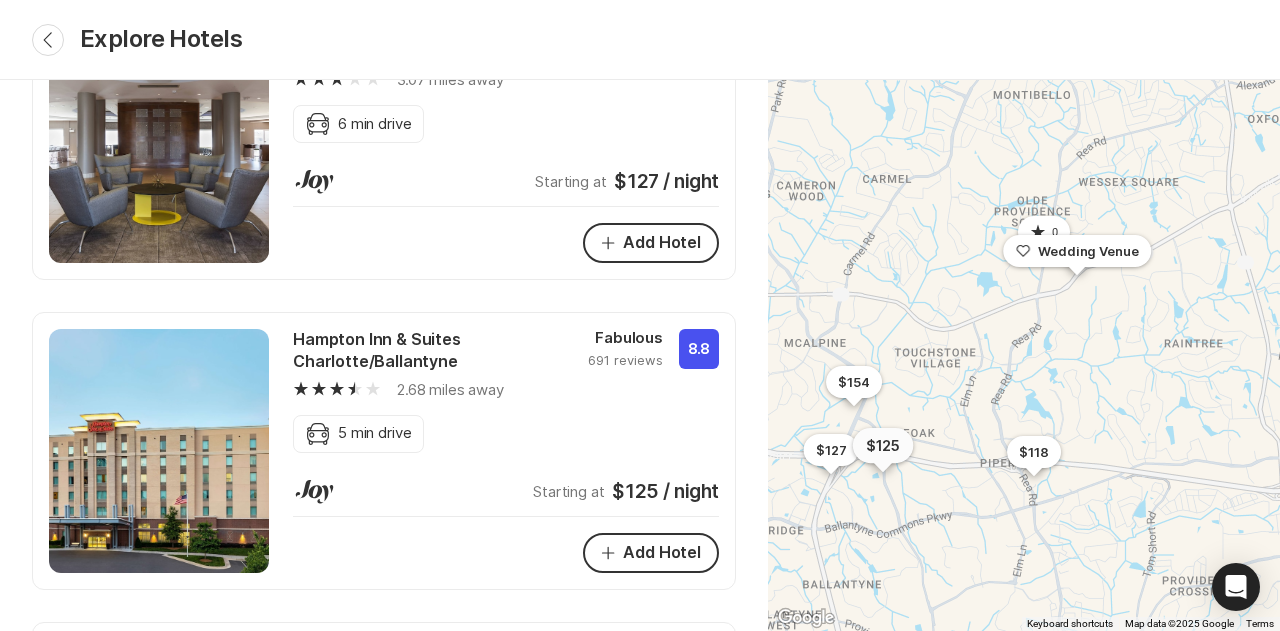 click on "$125" at bounding box center [883, 445] 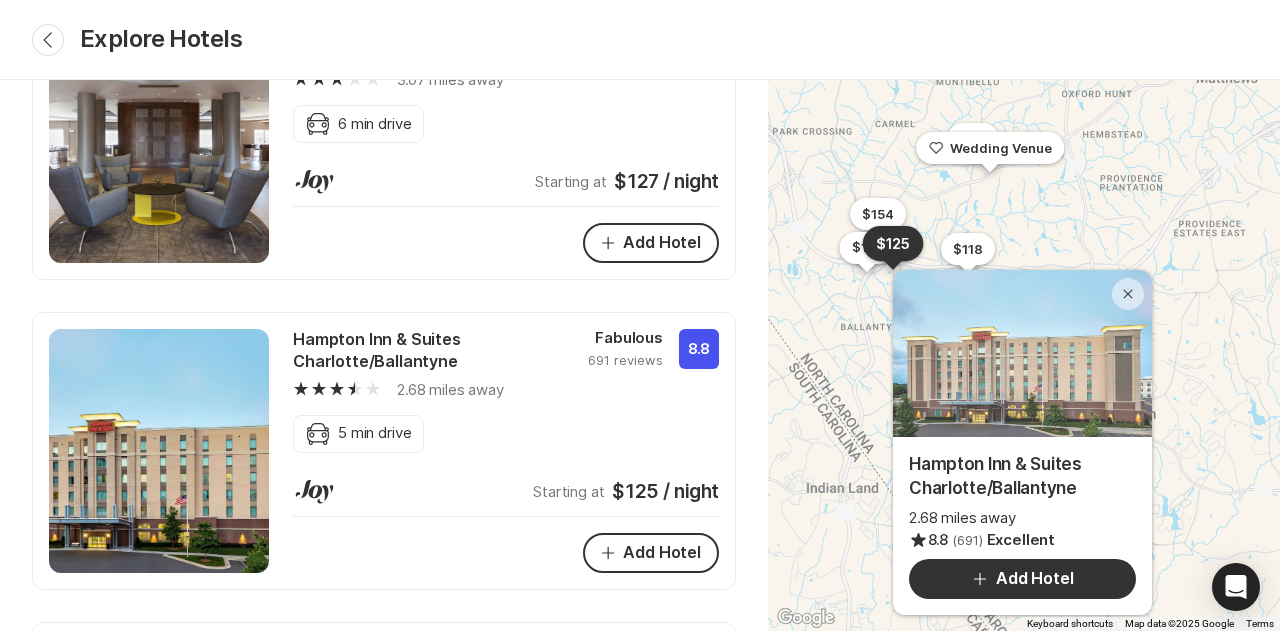 drag, startPoint x: 1058, startPoint y: 536, endPoint x: 1012, endPoint y: 355, distance: 186.75385 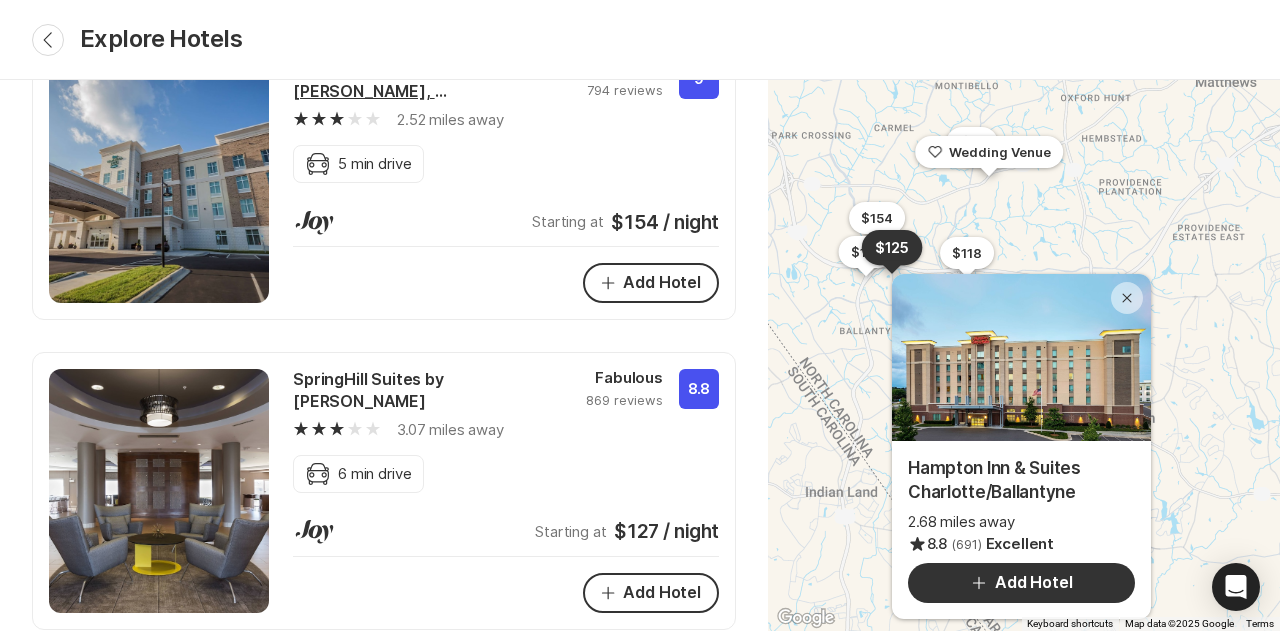 scroll, scrollTop: 0, scrollLeft: 0, axis: both 